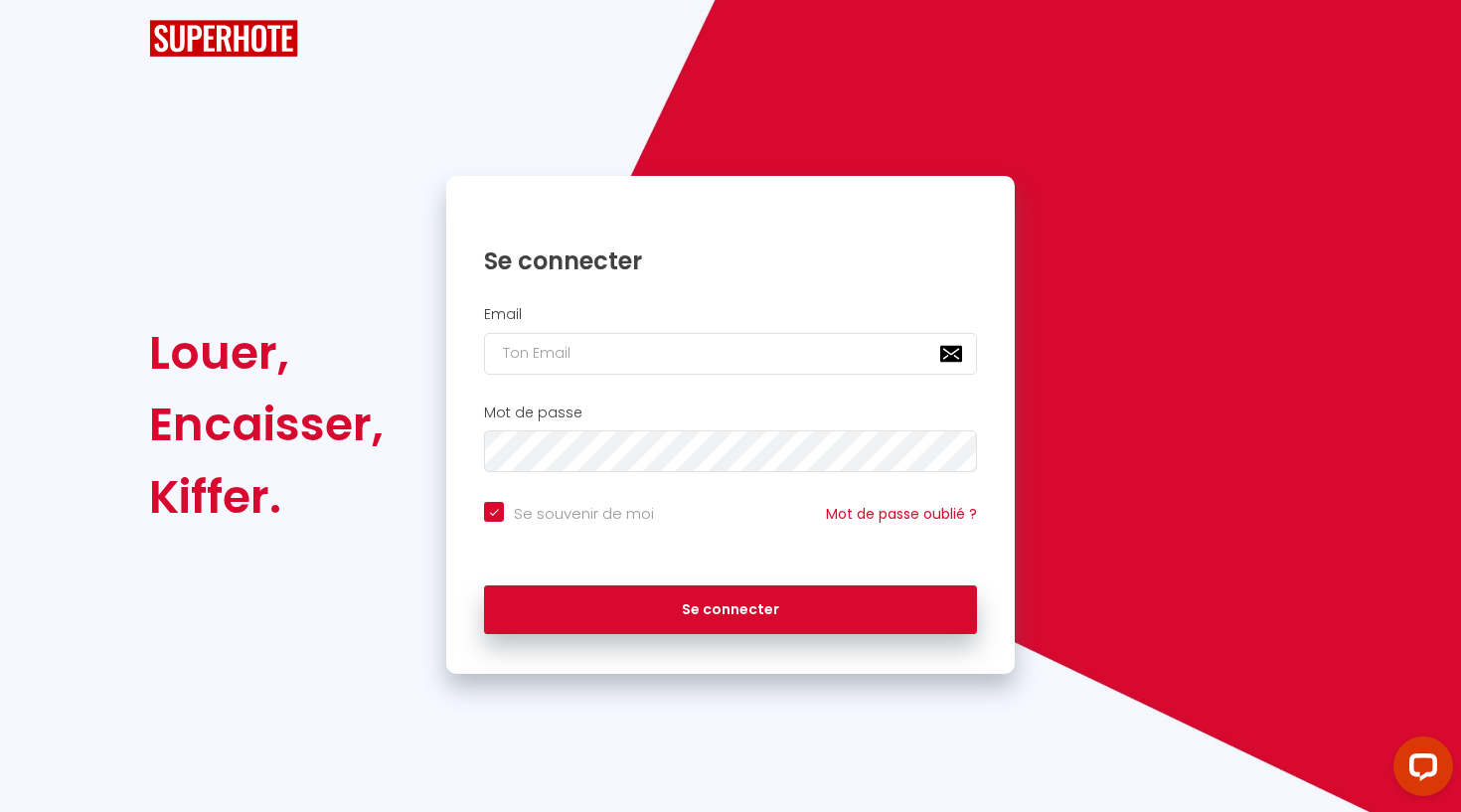 scroll, scrollTop: 0, scrollLeft: 0, axis: both 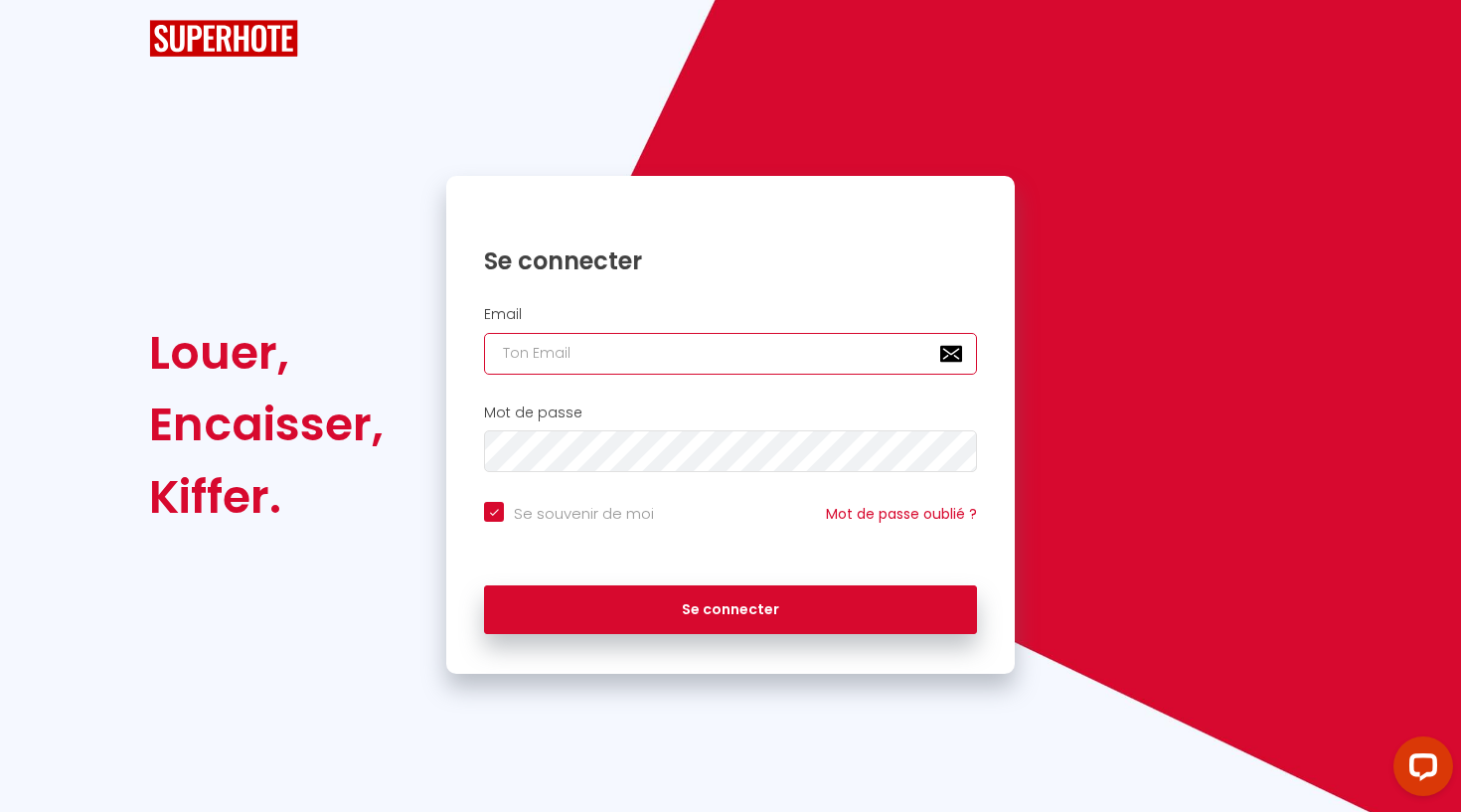 type on "[EMAIL_ADDRESS][DOMAIN_NAME]" 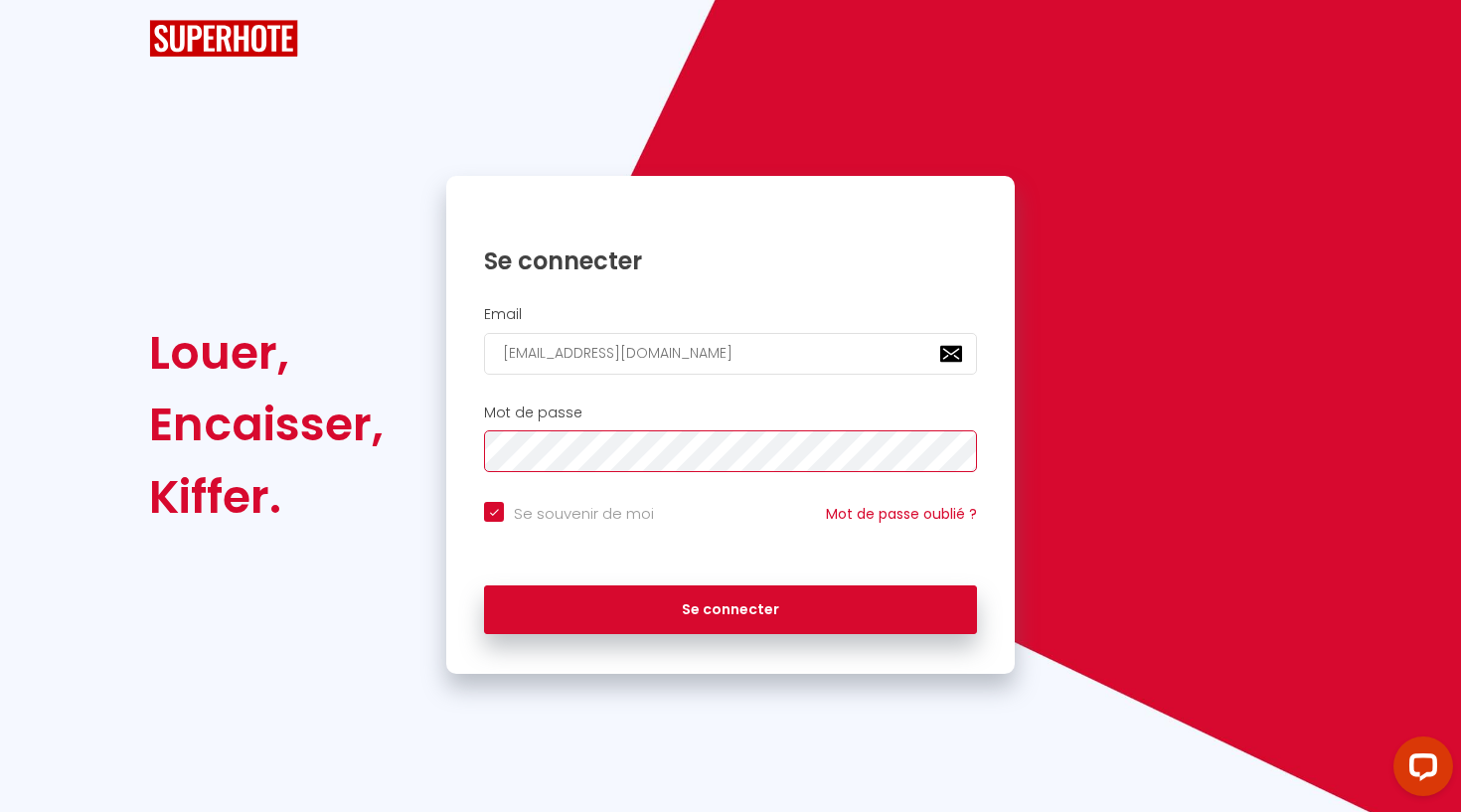 click on "Se connecter" at bounding box center [730, 610] 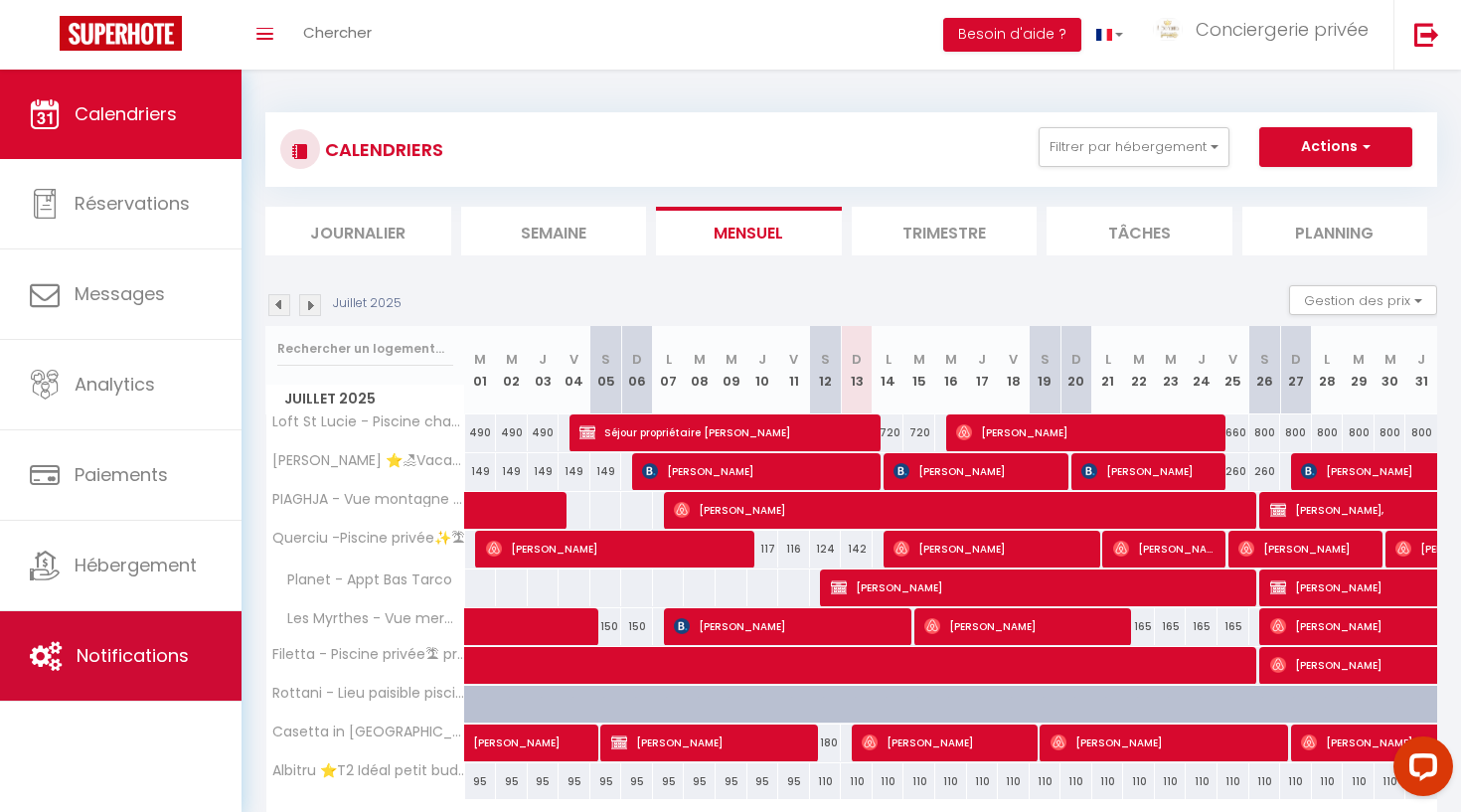 click on "Notifications" at bounding box center (120, 656) 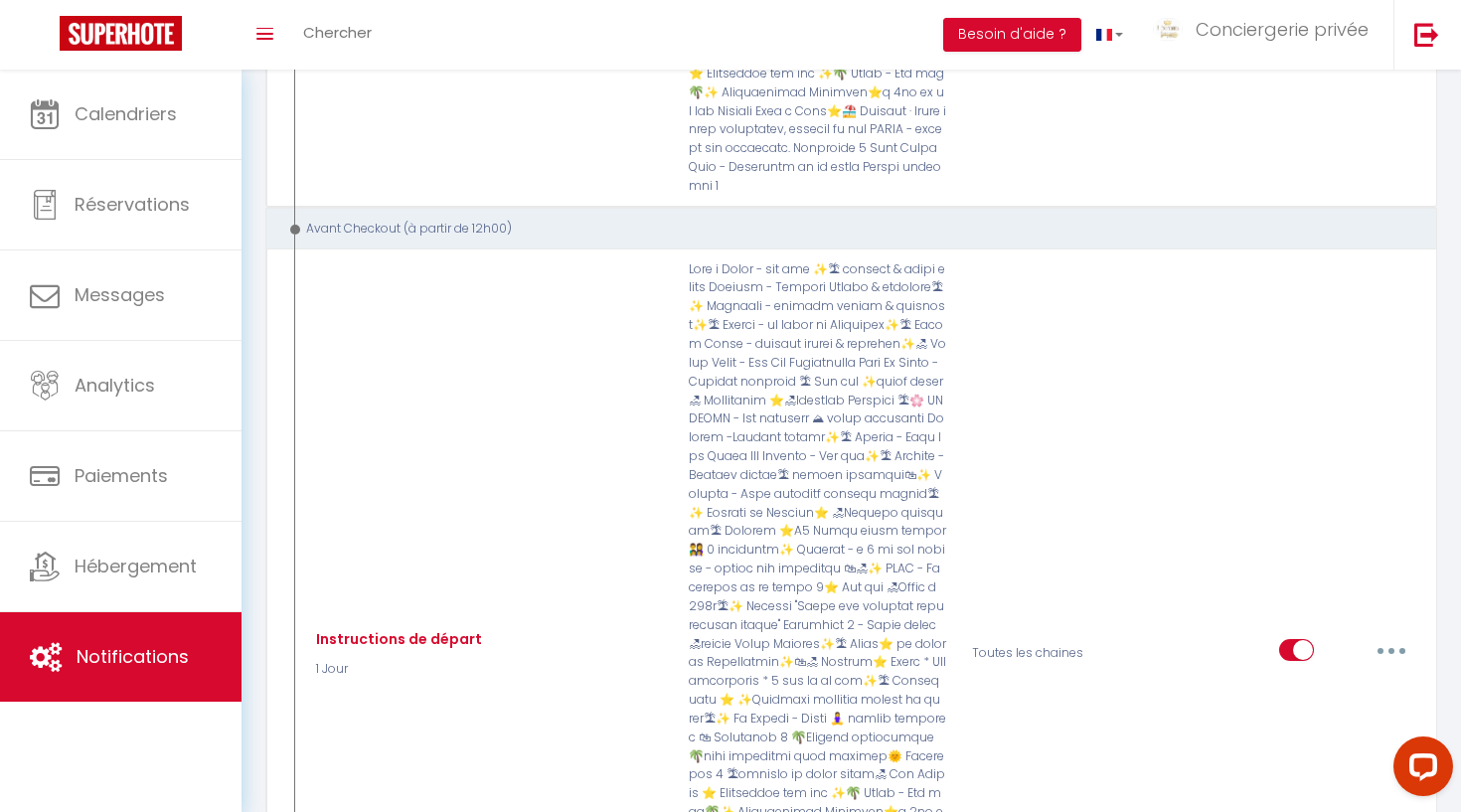 scroll, scrollTop: 11997, scrollLeft: 0, axis: vertical 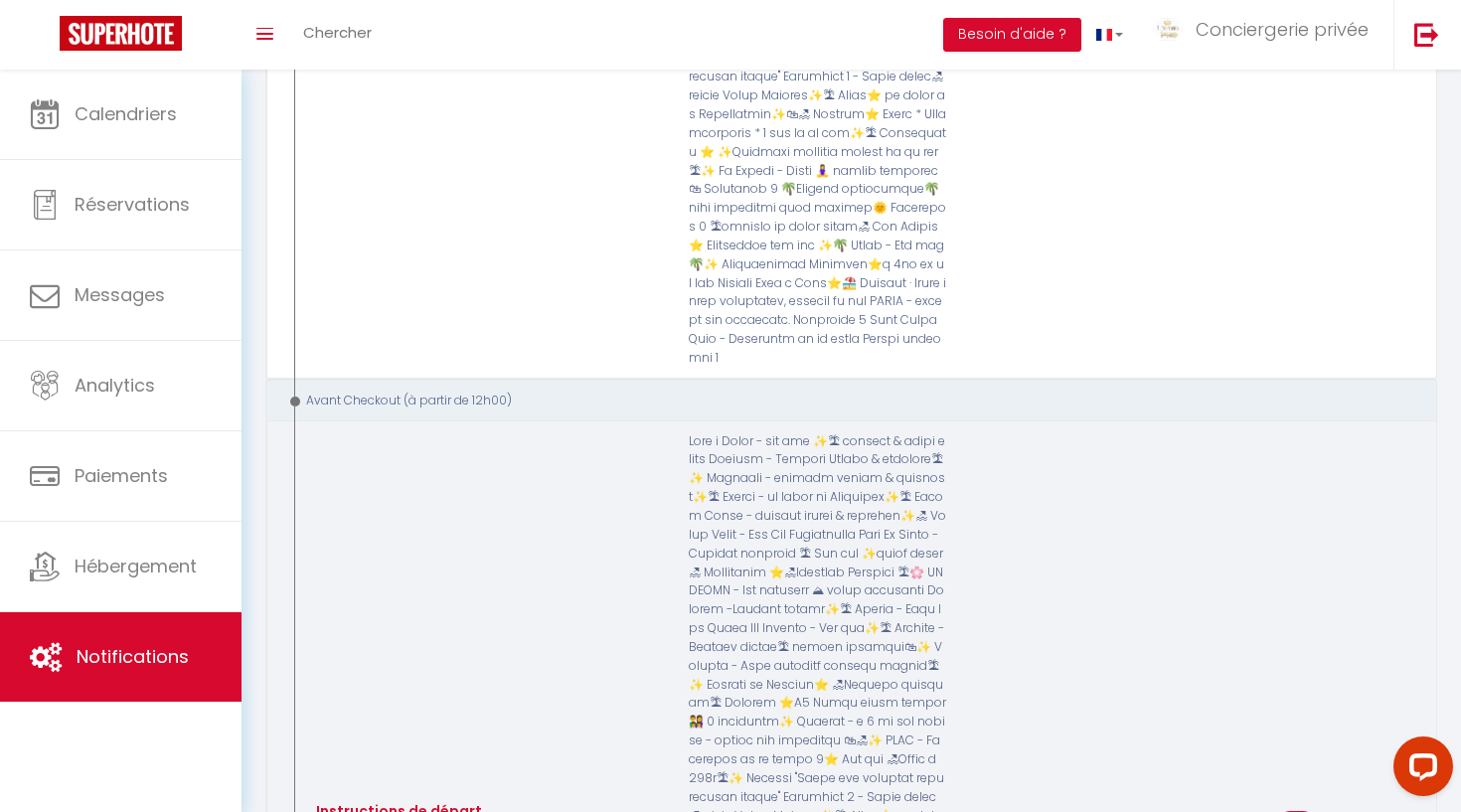 click at bounding box center (1391, 822) 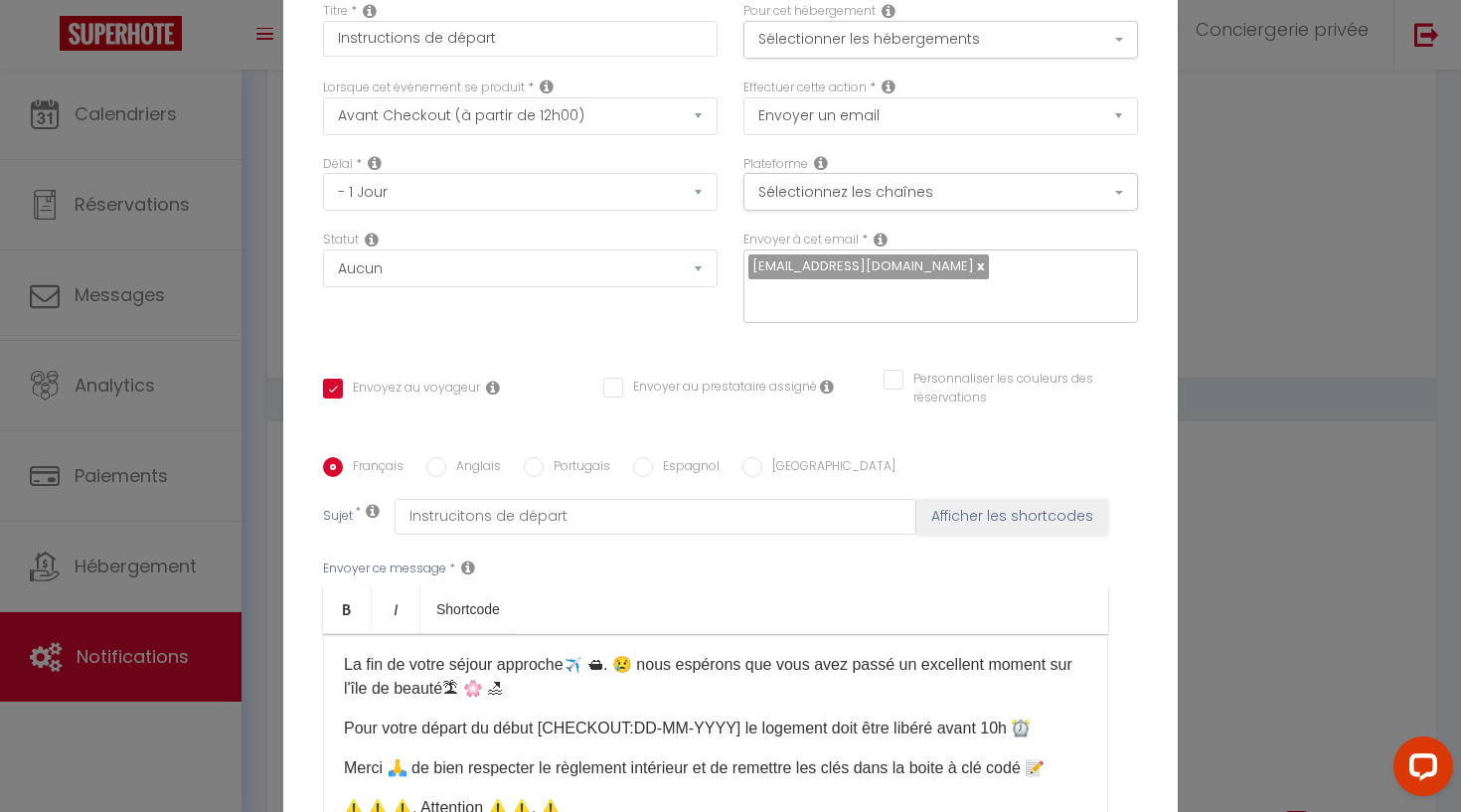scroll, scrollTop: 22, scrollLeft: 0, axis: vertical 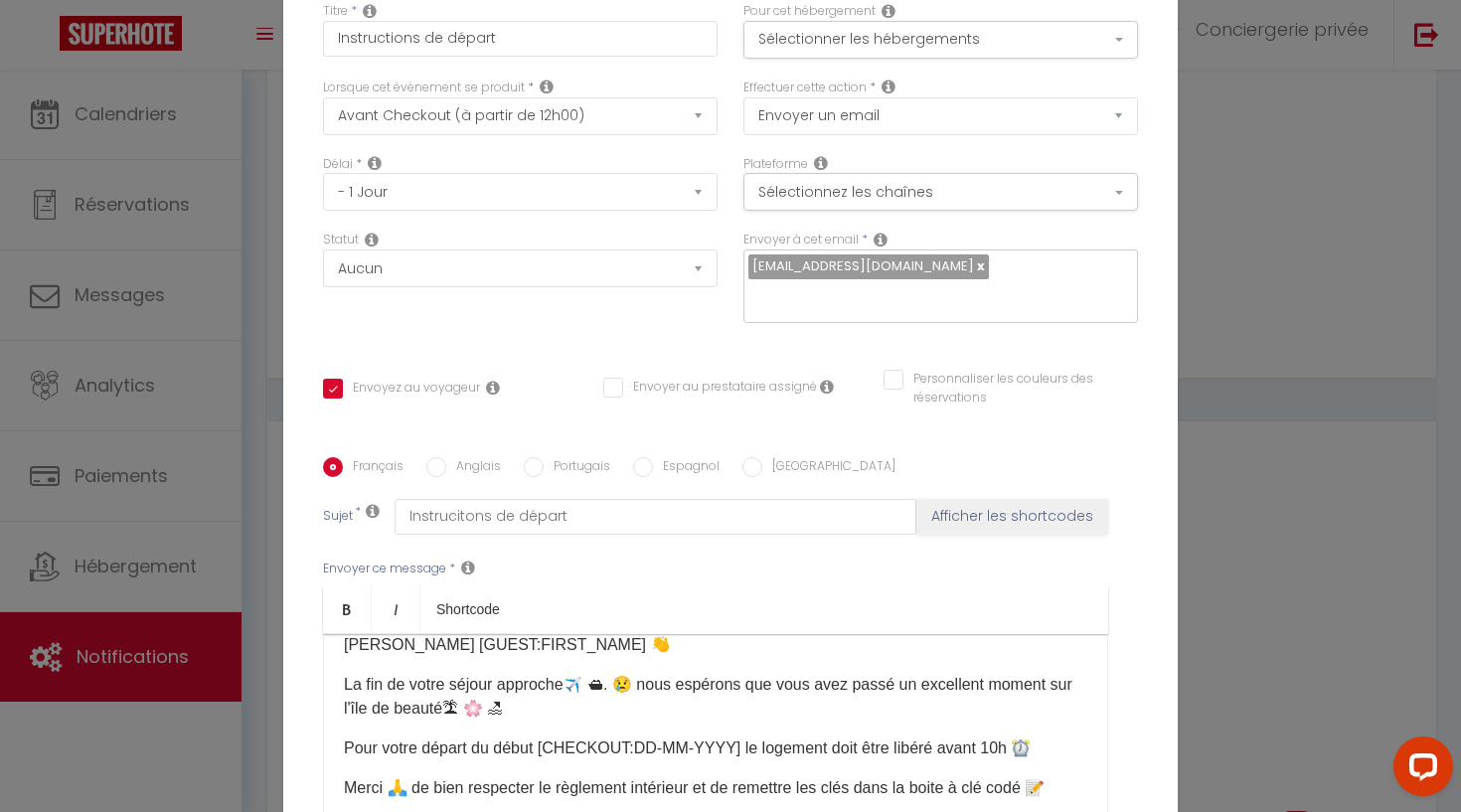 click on "Modifier la notification   ×   Titre   *     Instructions de départ   Pour cet hébergement
Sélectionner les hébergements
Tous les apparts
Capella Suttana
Coasina - Piscine Privée & chauffée🏝✨
Félicità - piscine privée & chauffée✨🏝
[PERSON_NAME] ⭐️🏖Vacances Paisible 🏝🌸
Serenità⭐️à 2km de la mer
Ludria - au coeur de Solenzara✨🏝" at bounding box center (730, 406) 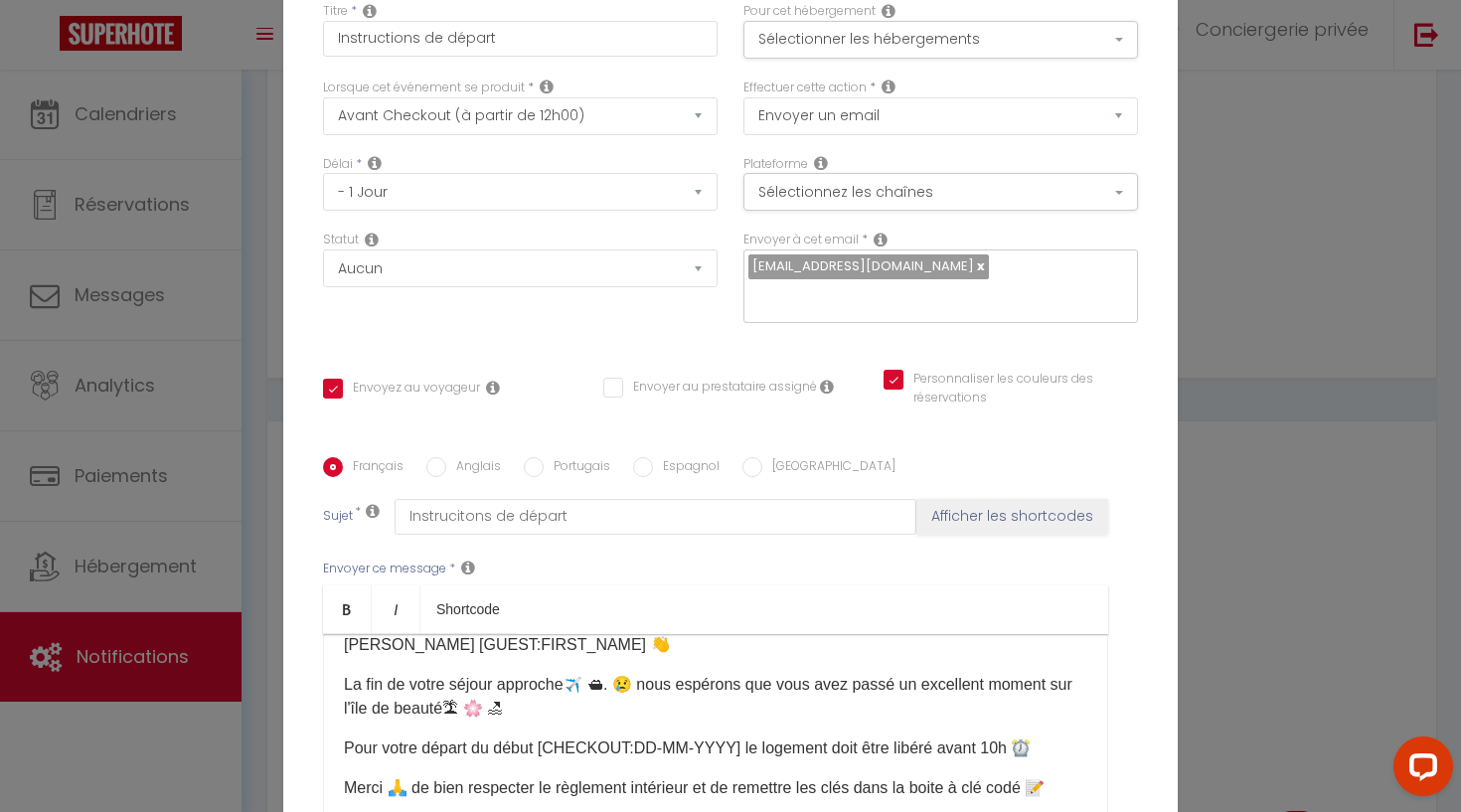 checkbox on "true" 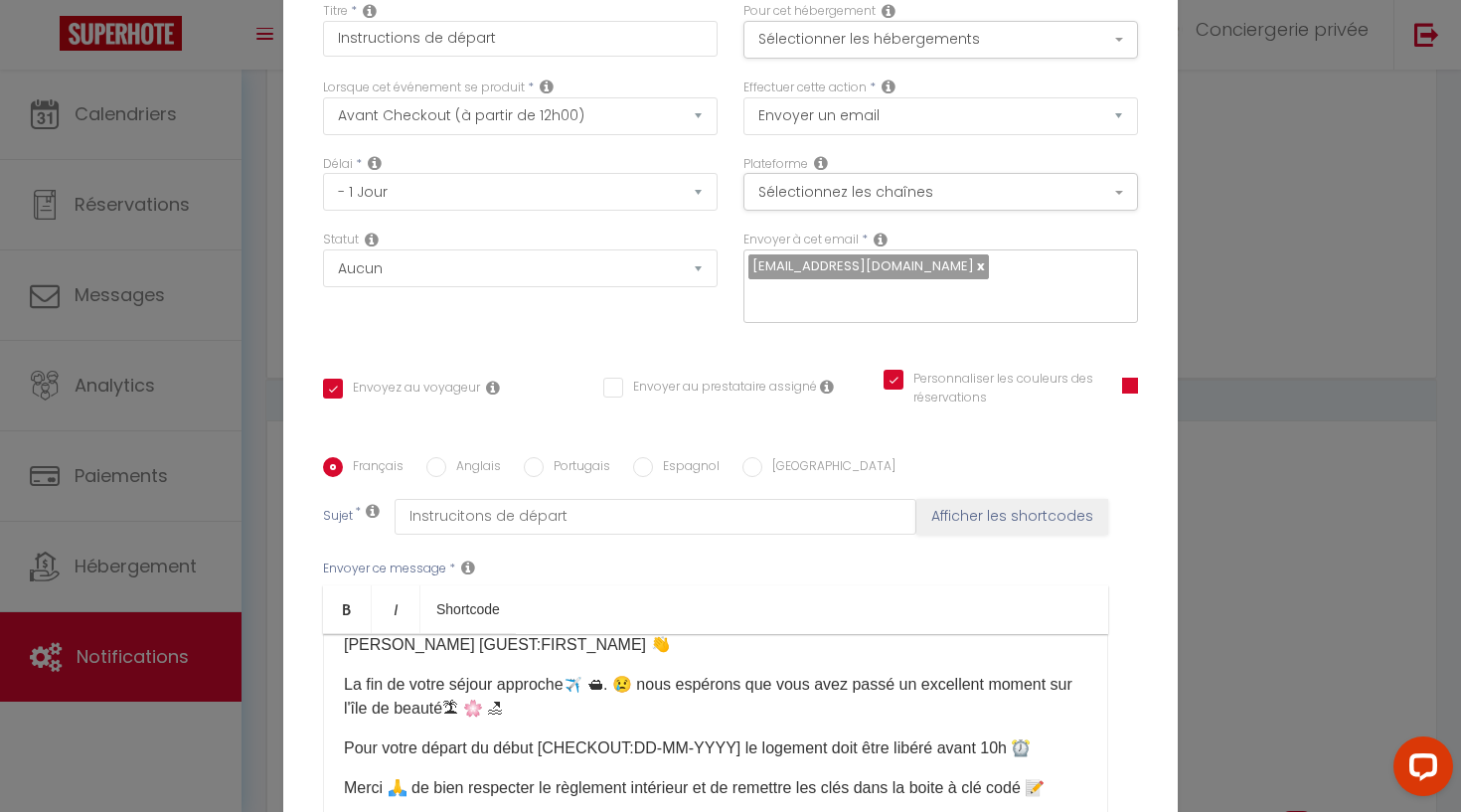 click on "Personnaliser les couleurs des réservations" at bounding box center (990, 380) 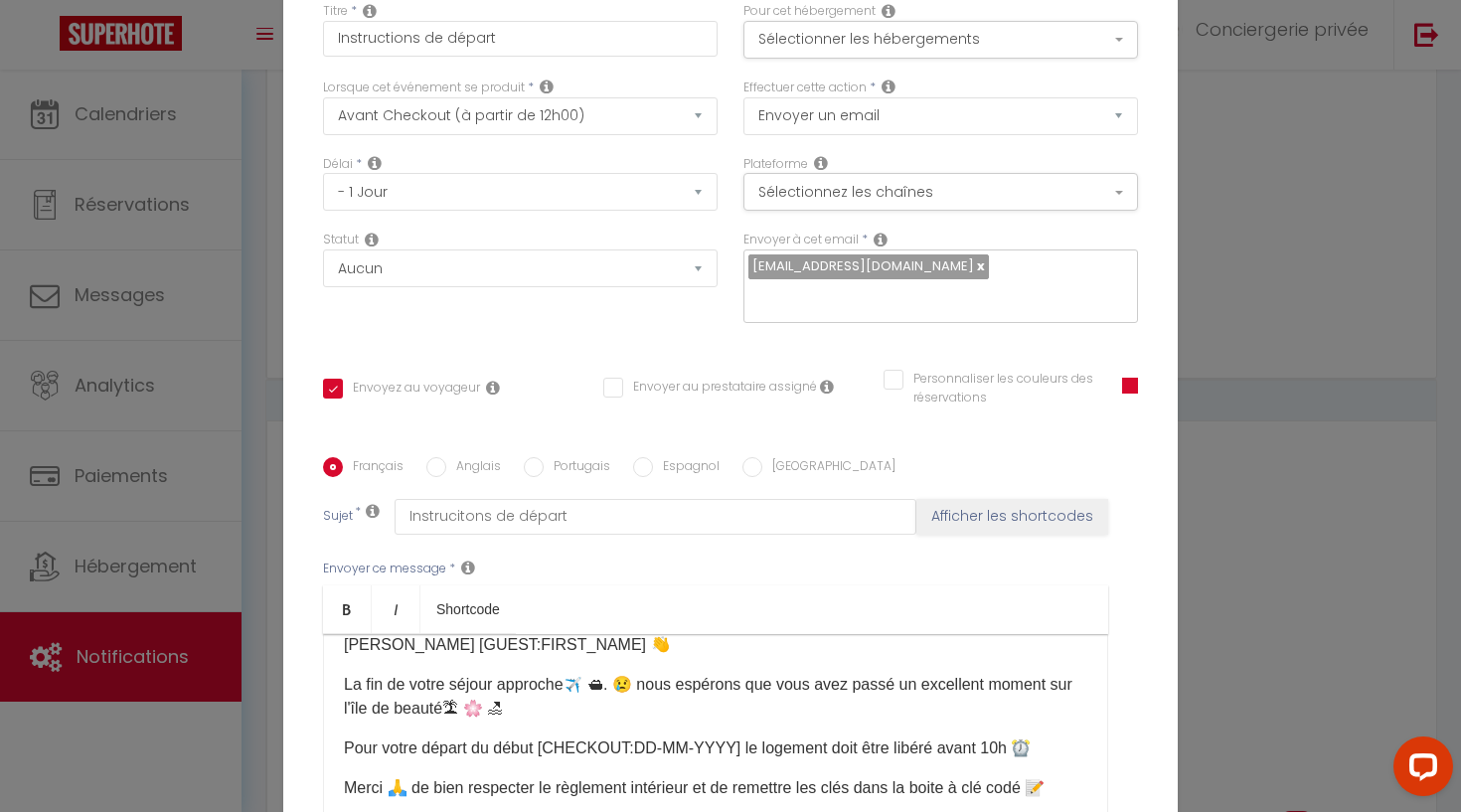 checkbox on "true" 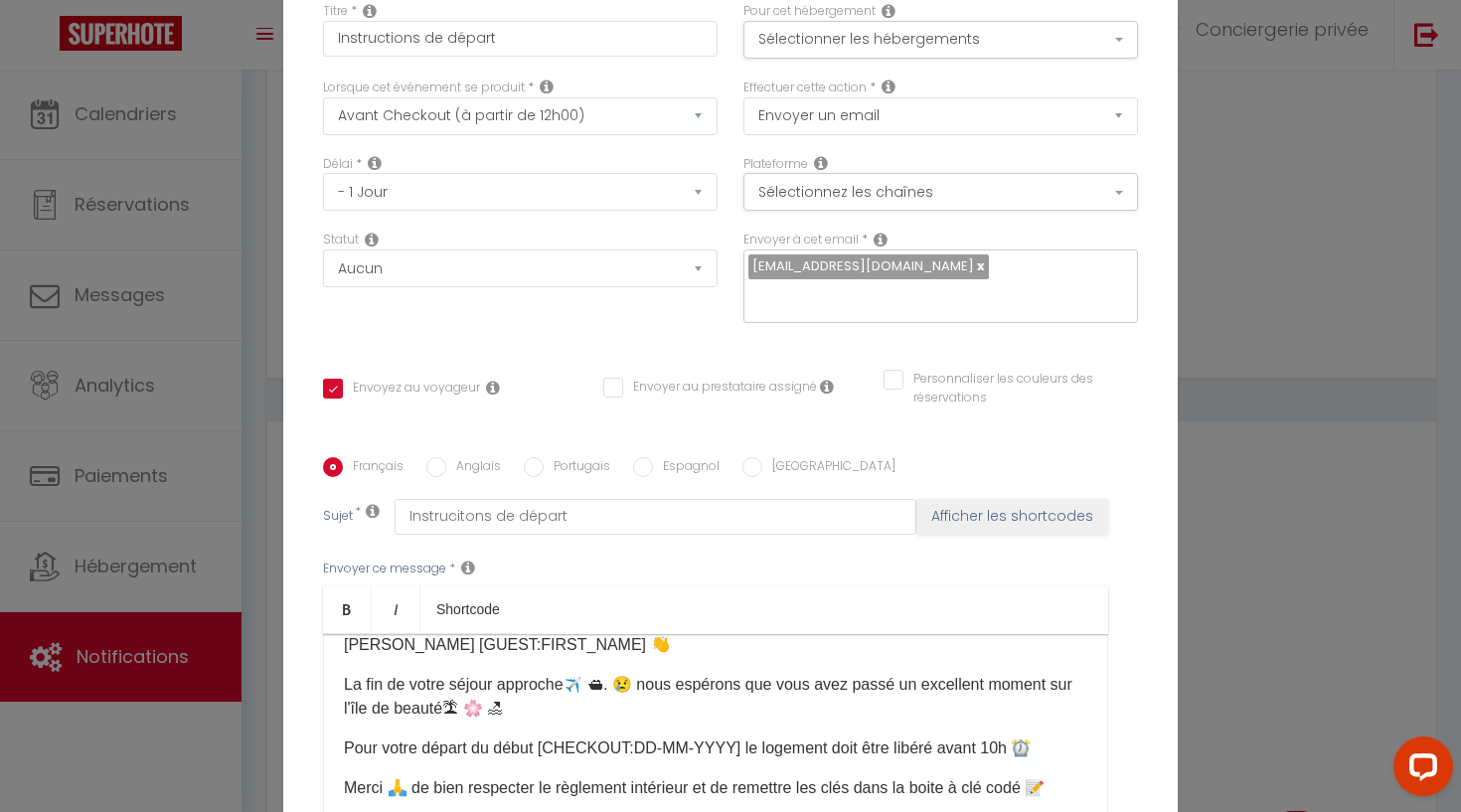 click on "Modifier la notification   ×   Titre   *     Instructions de départ   Pour cet hébergement
Sélectionner les hébergements
Tous les apparts
Capella Suttana
Coasina - Piscine Privée & chauffée🏝✨
Félicità - piscine privée & chauffée✨🏝
[PERSON_NAME] ⭐️🏖Vacances Paisible 🏝🌸
Serenità⭐️à 2km de la mer
Ludria - au coeur de Solenzara✨🏝" at bounding box center [730, 406] 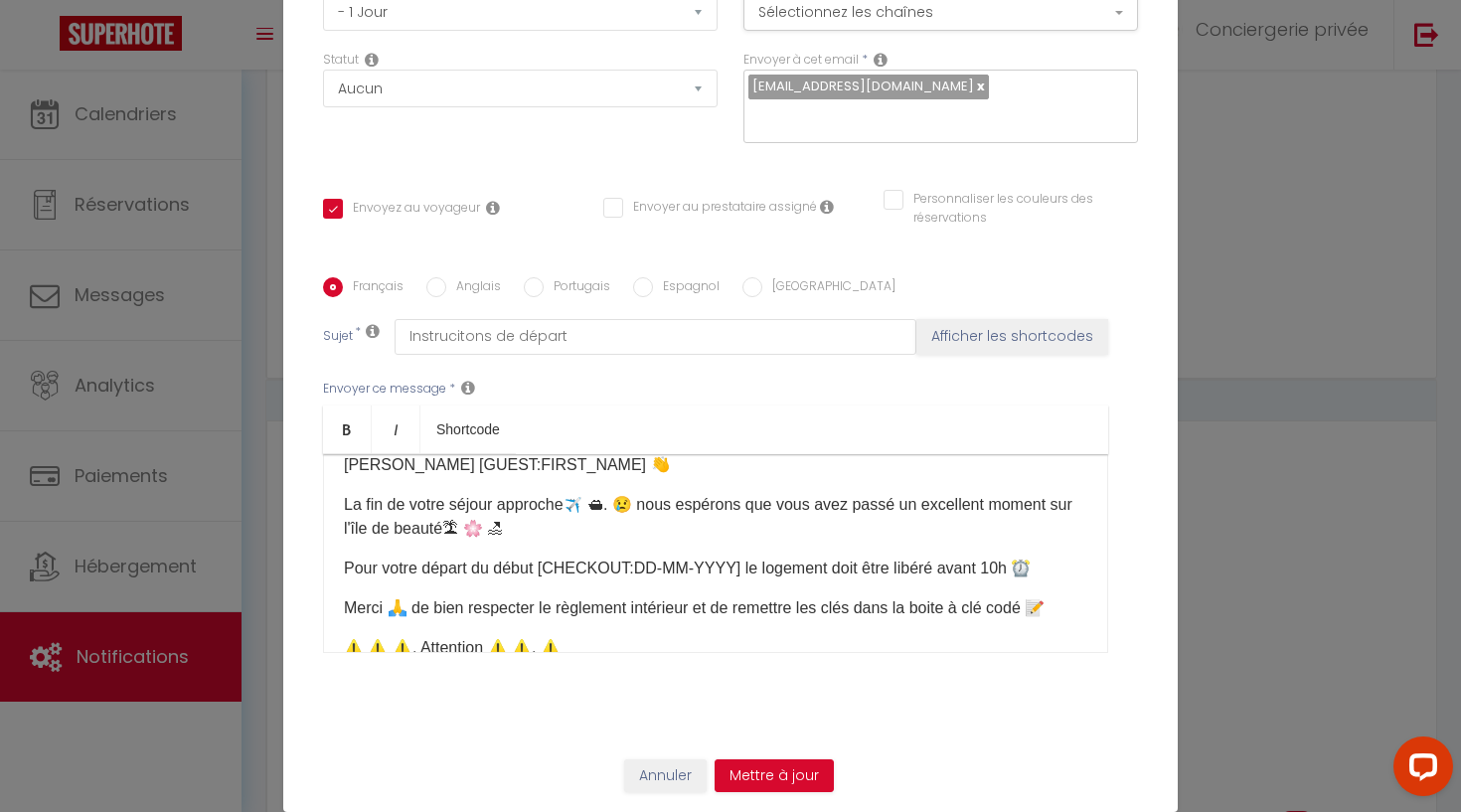 scroll, scrollTop: 181, scrollLeft: 0, axis: vertical 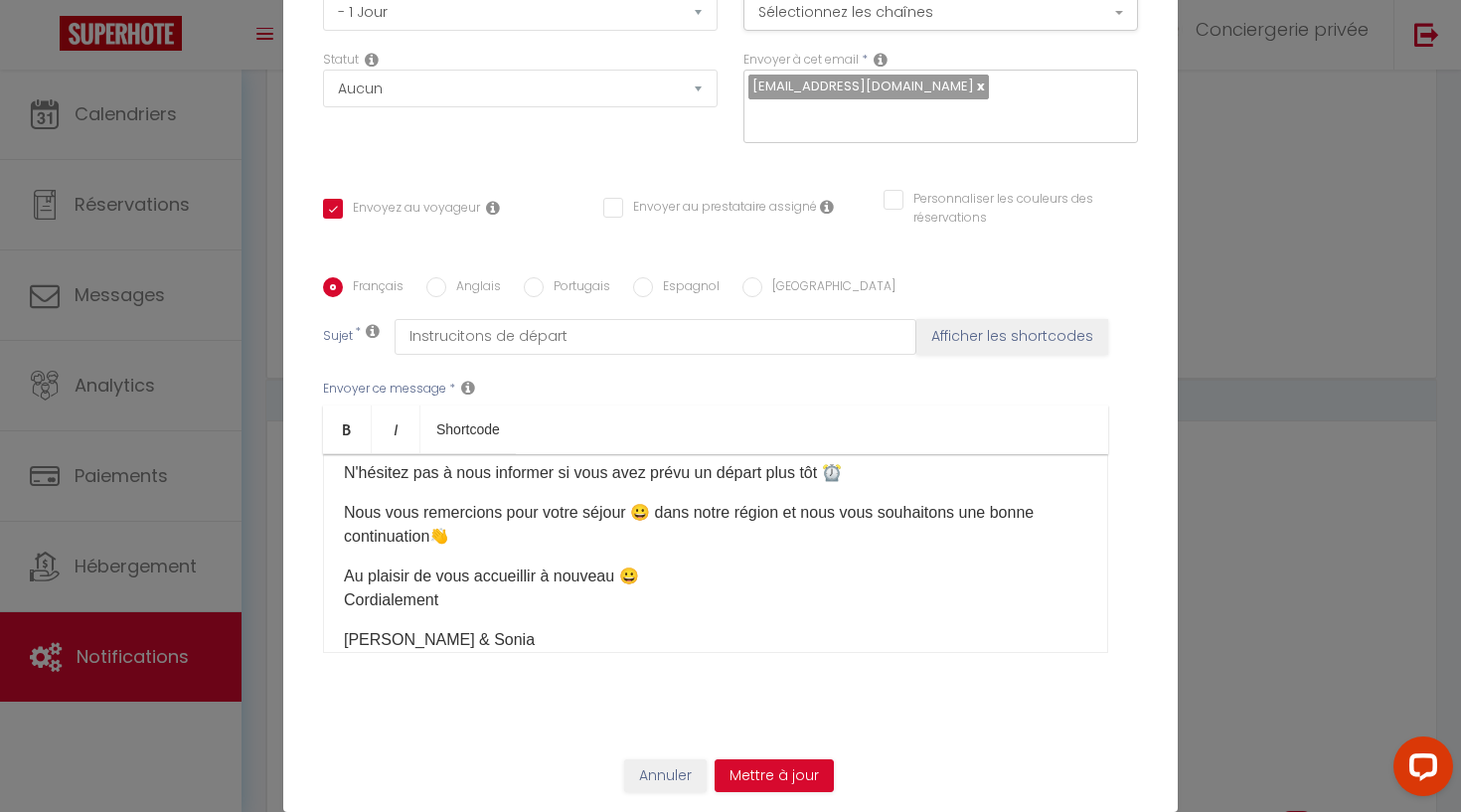 click on "Annuler" at bounding box center (665, 776) 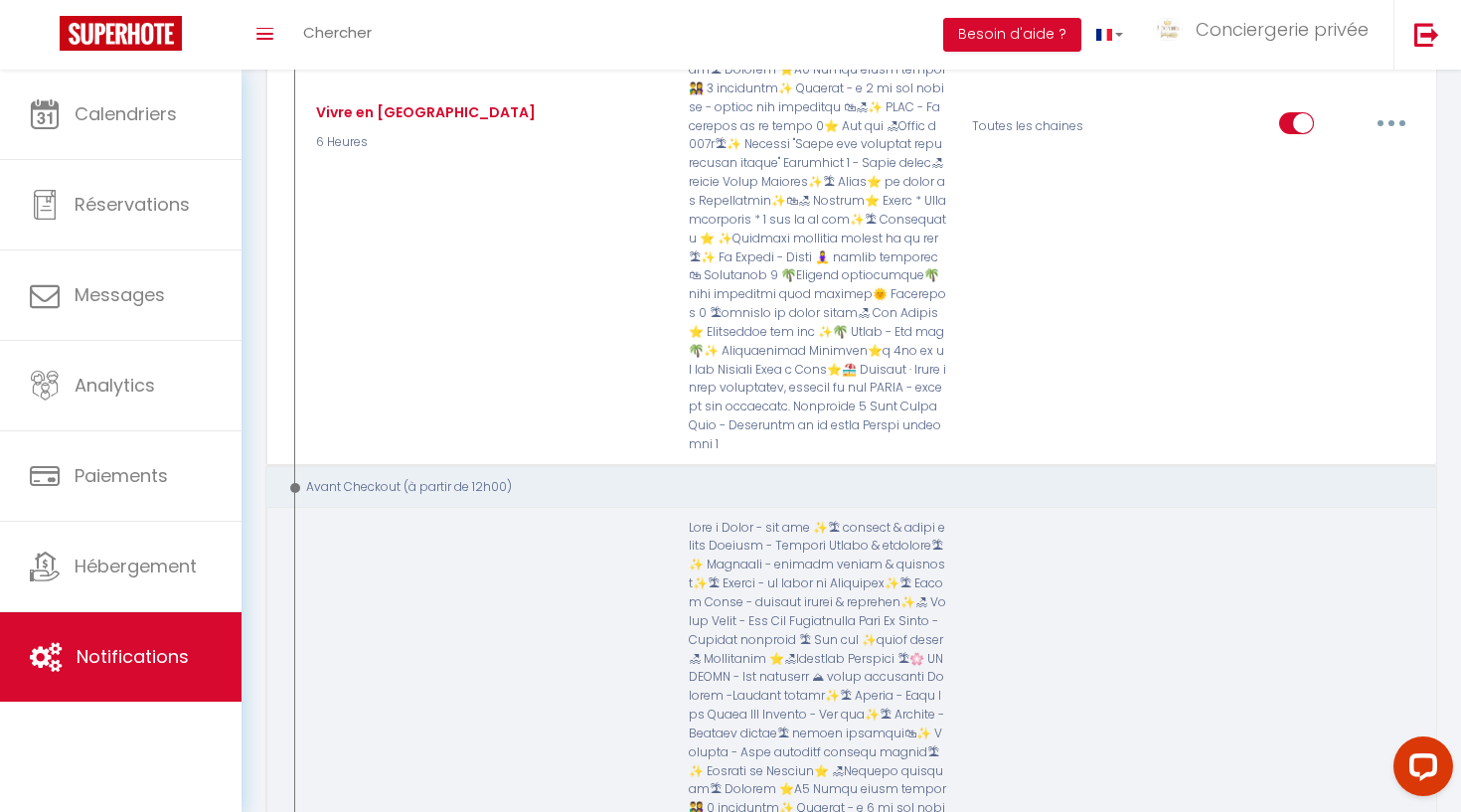 scroll, scrollTop: 11909, scrollLeft: 0, axis: vertical 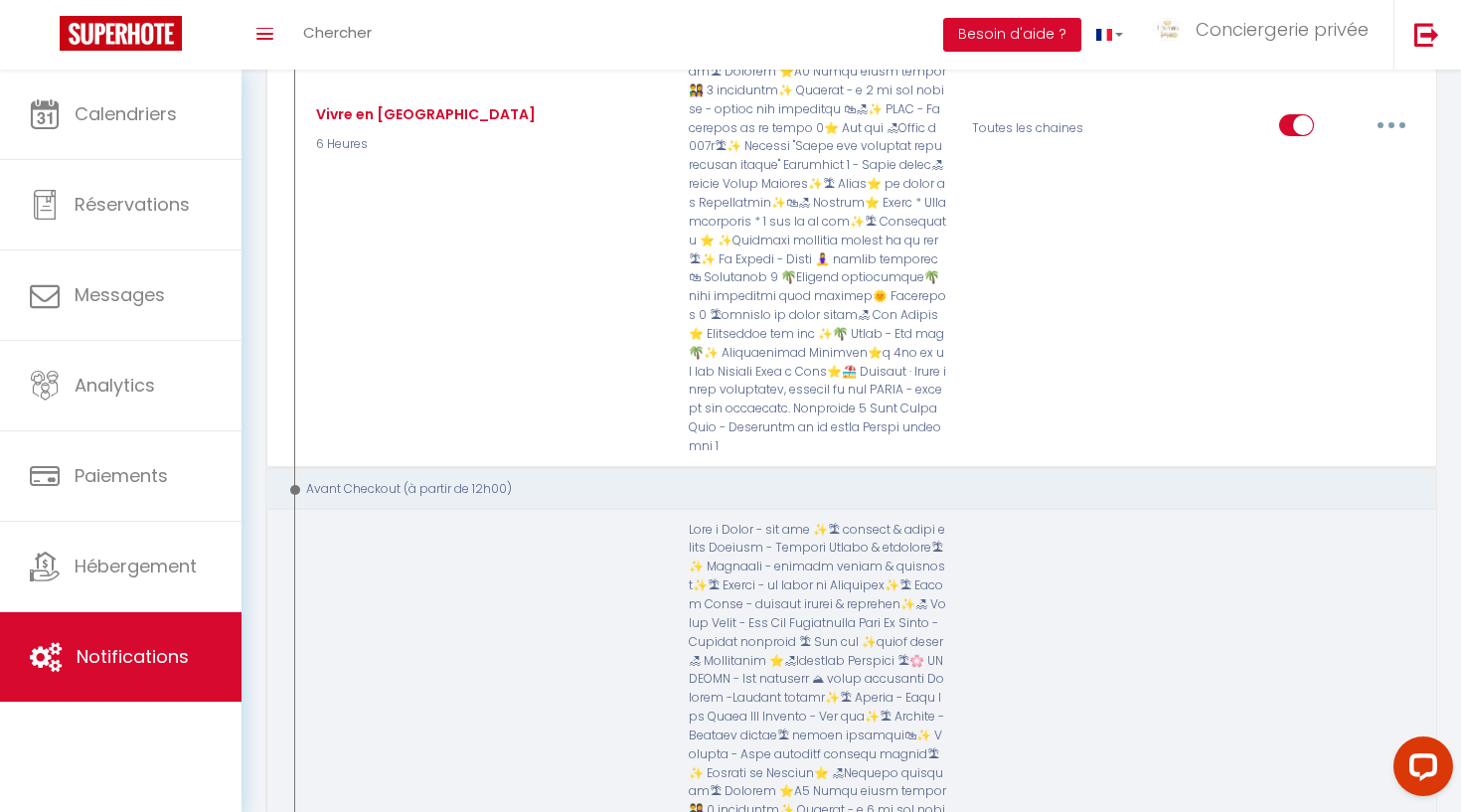 click at bounding box center (1391, 911) 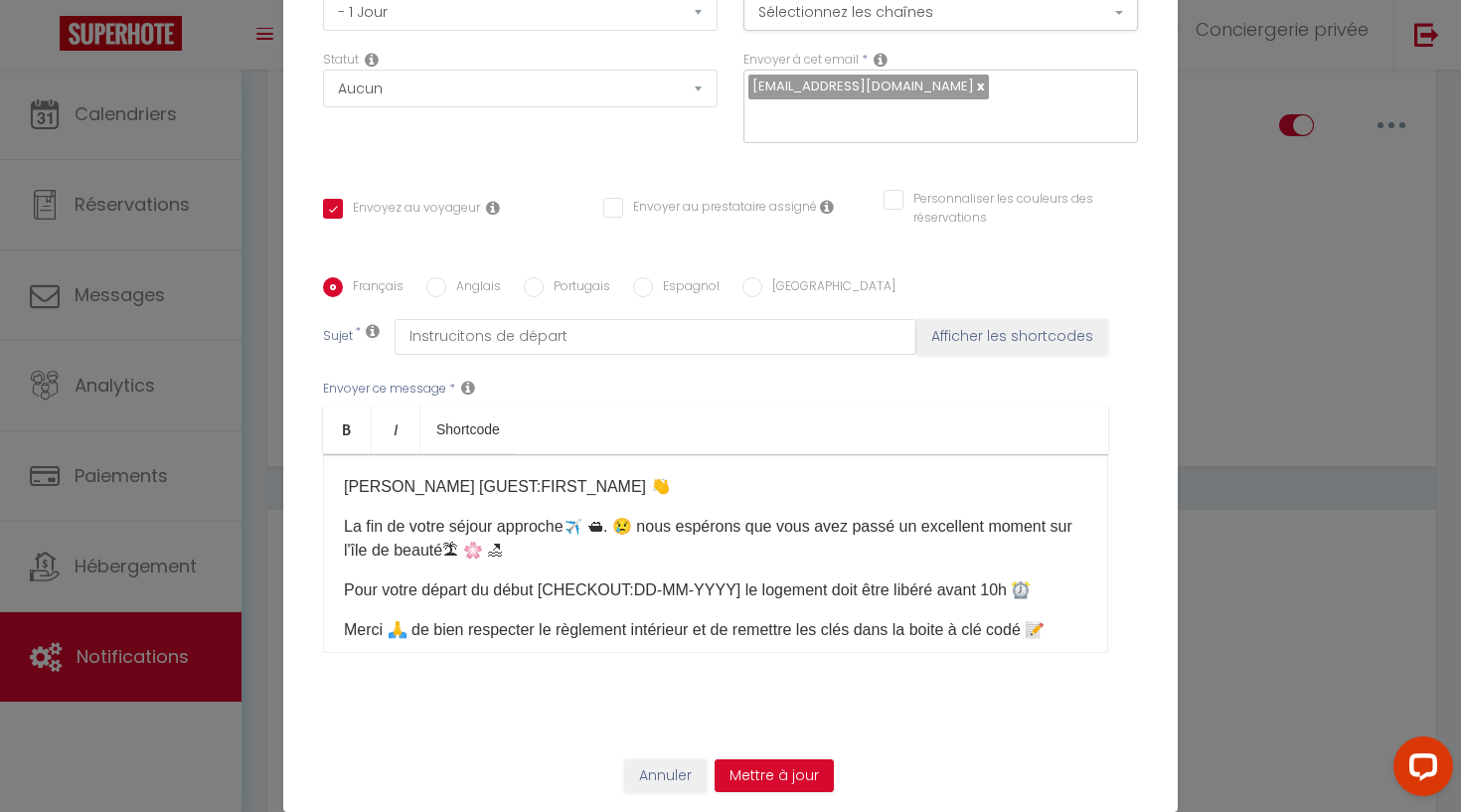 scroll, scrollTop: 0, scrollLeft: 0, axis: both 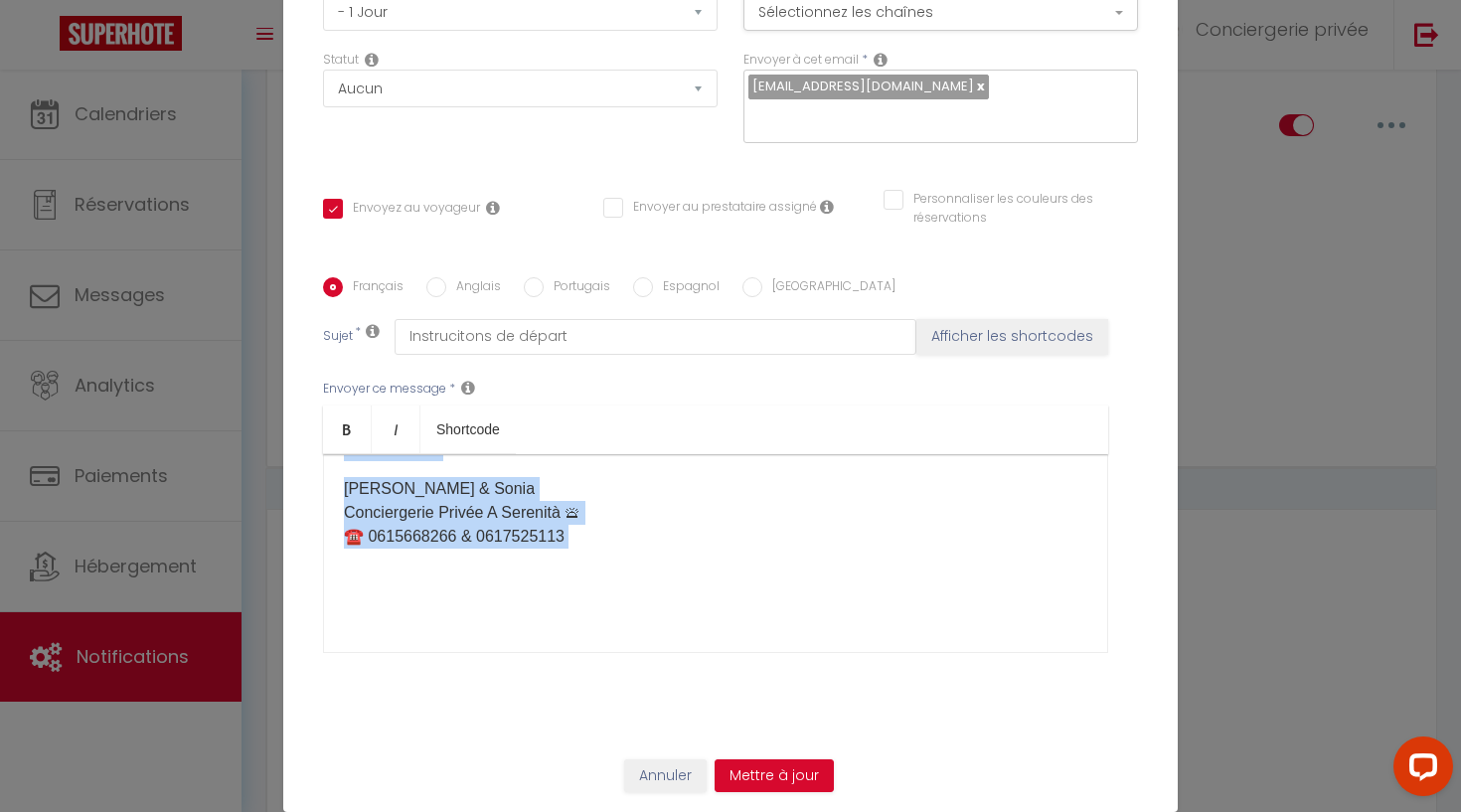 drag, startPoint x: 344, startPoint y: 487, endPoint x: 386, endPoint y: 738, distance: 254.48969 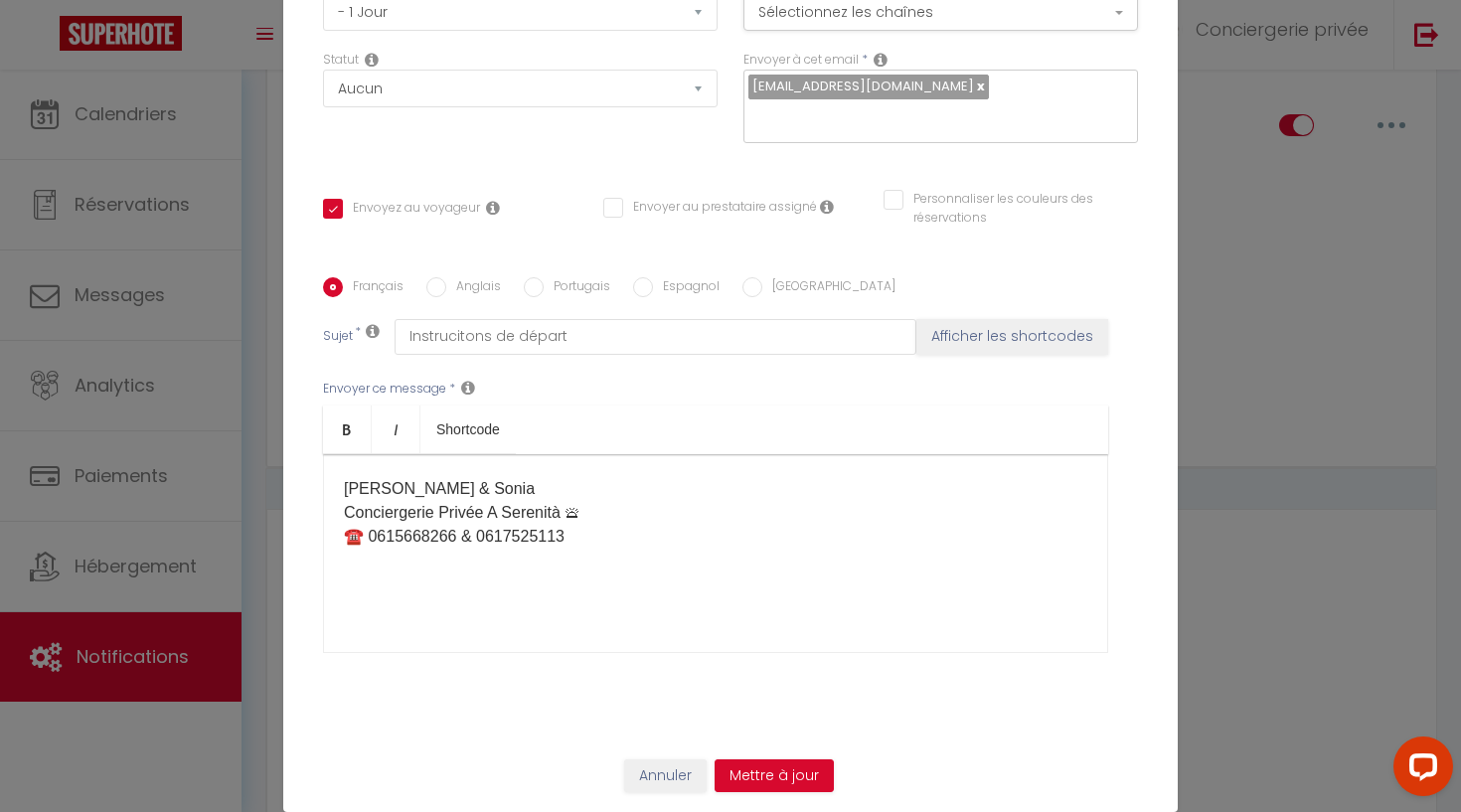 type 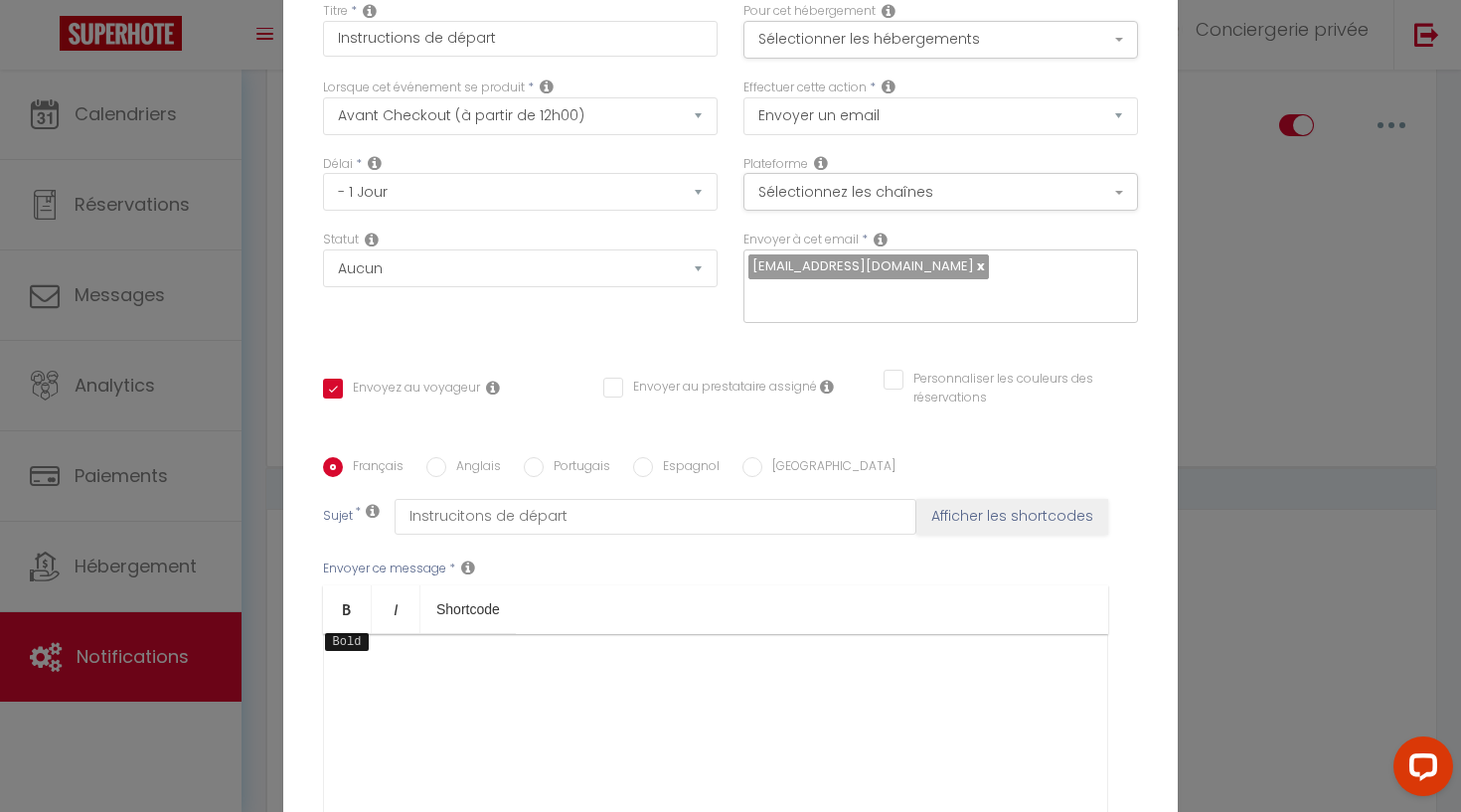 scroll, scrollTop: 0, scrollLeft: 0, axis: both 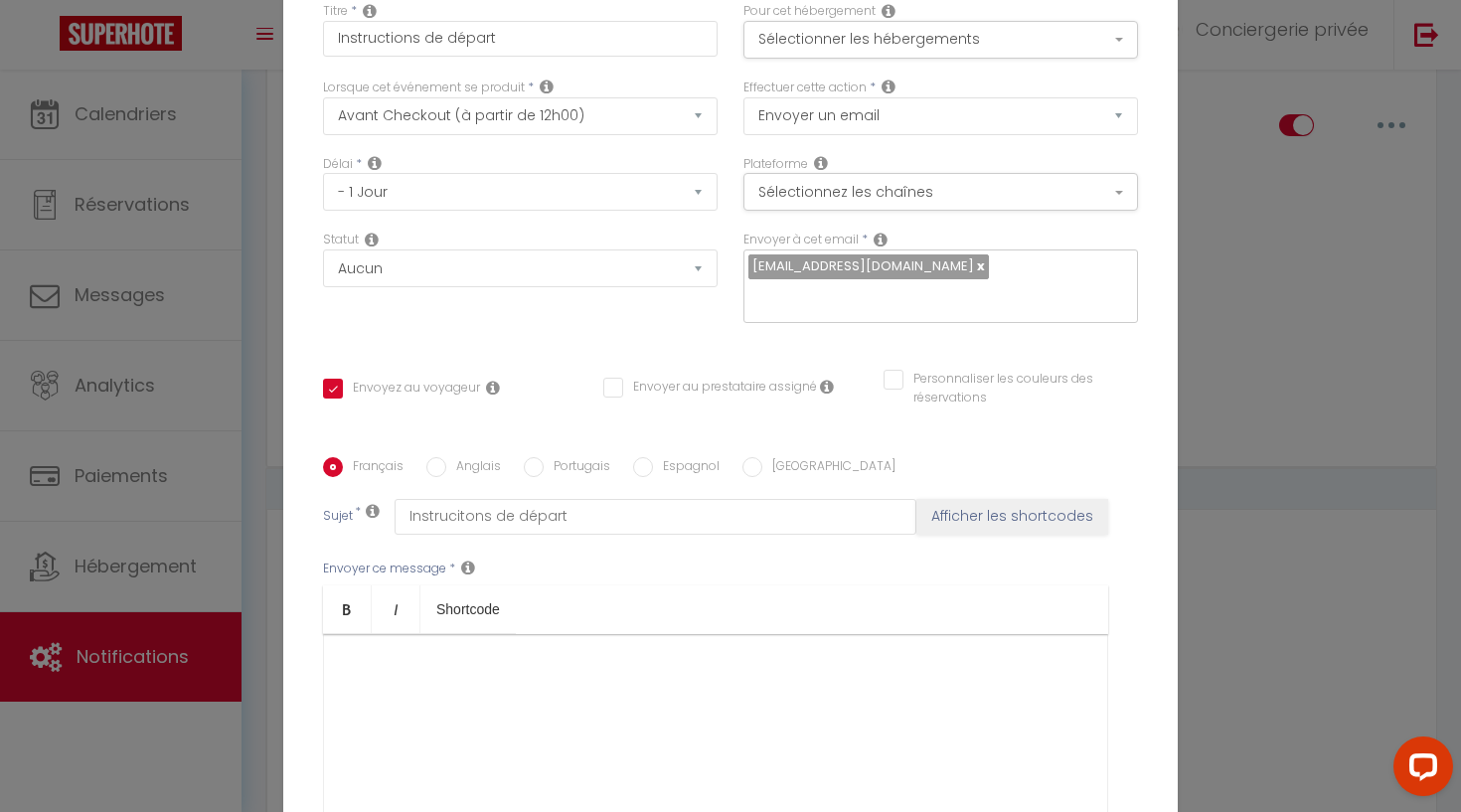 click on "​" at bounding box center (716, 733) 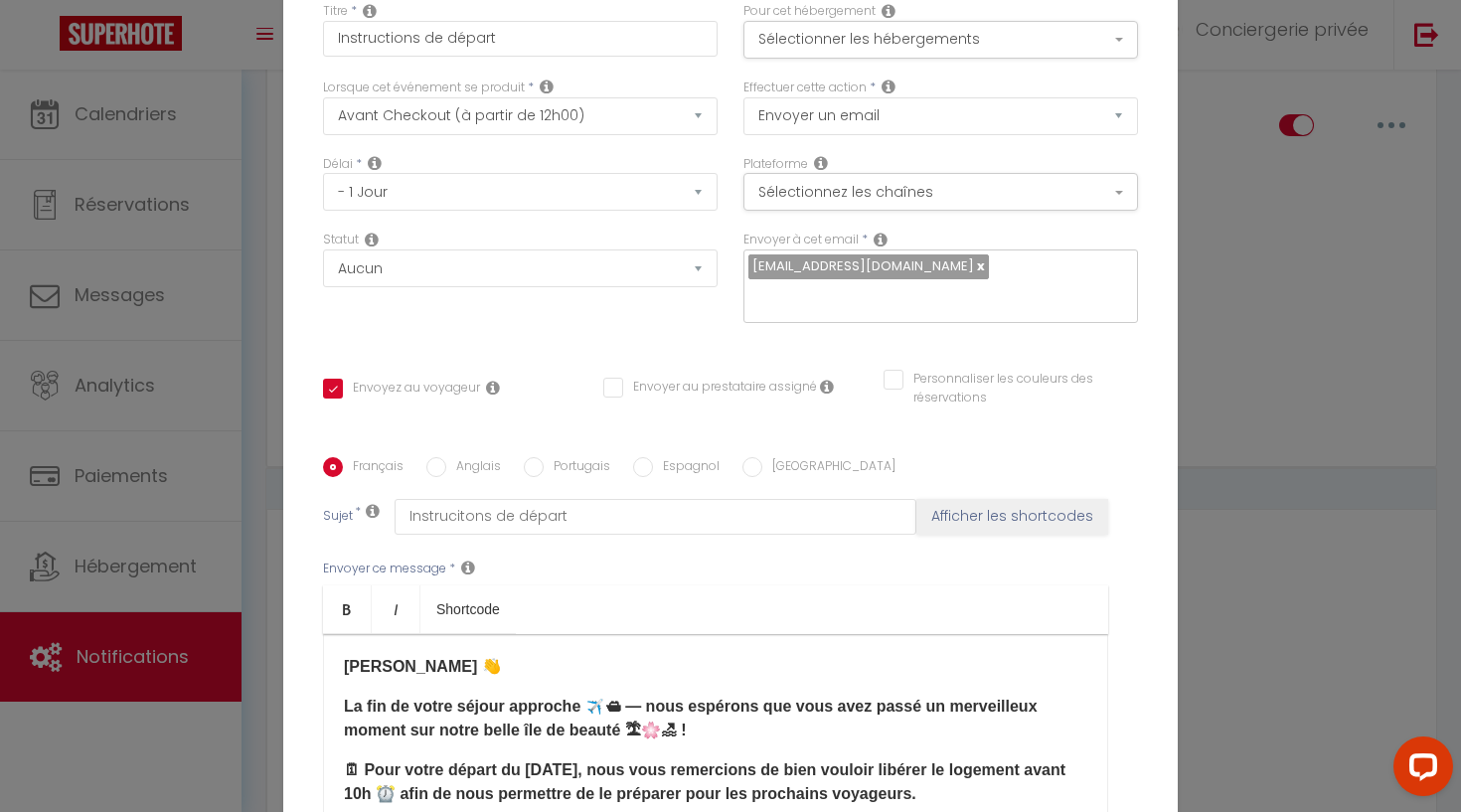 click on "[PERSON_NAME] 👋" at bounding box center [422, 666] 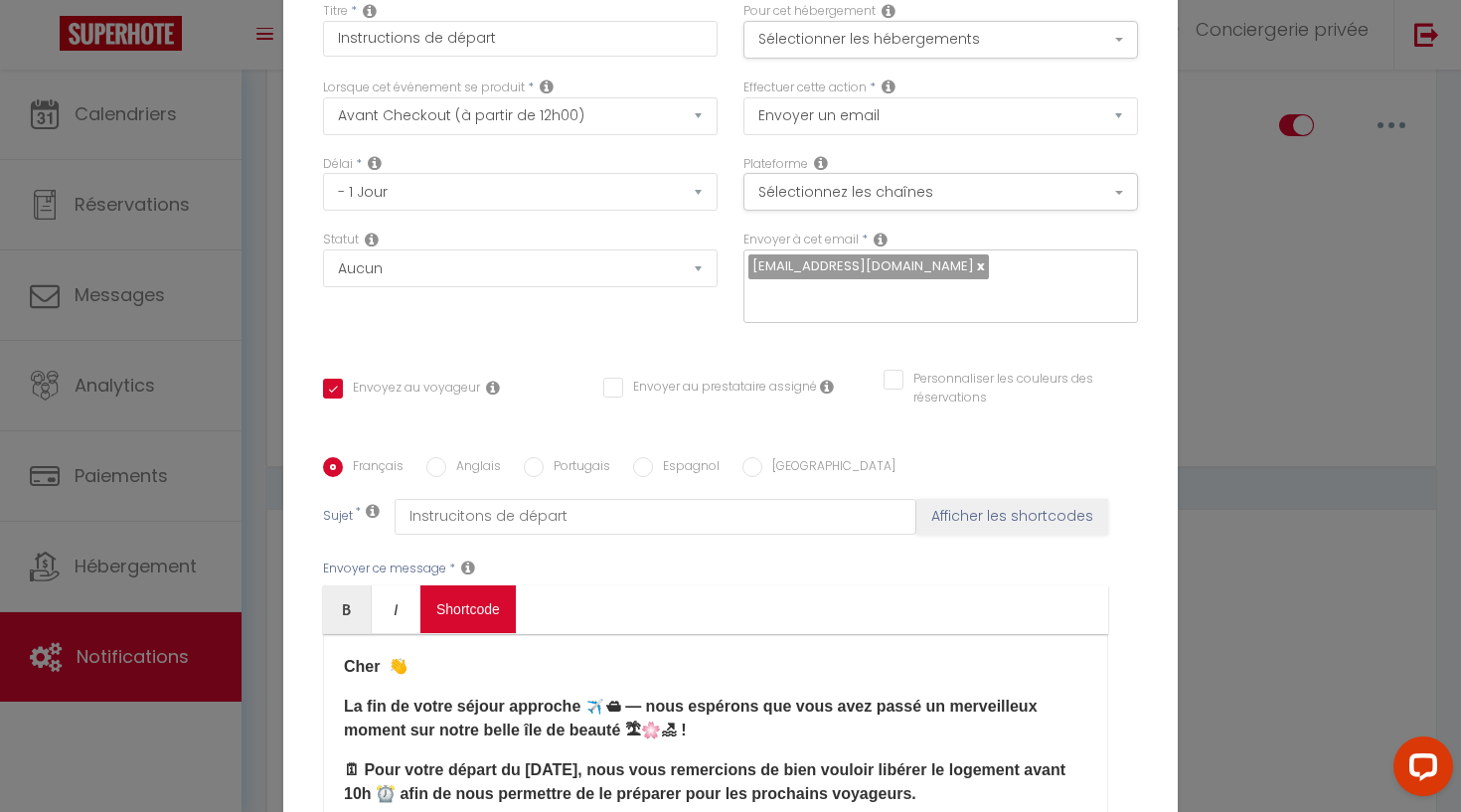 click on "Coaching SuperHote ce soir à 18h00, pour participer:  [URL][DOMAIN_NAME][SECURITY_DATA]   ×     Toggle navigation       Toggle Search     Toggle menubar     Chercher   BUTTON
Besoin d'aide ?
Conciergerie privée   Paramètres        Équipe     Résultat de la recherche   Aucun résultat     Calendriers     Réservations     Messages     Analytics      Paiements     Hébergement     Notifications                 Résultat de la recherche   Id   Appart   Voyageur    Checkin   Checkout   Nuits   Pers.   Plateforme   Statut     Résultat de la recherche   Aucun résultat          Notifications
Actions
Nouvelle Notification    Exporter    Importer    Tous les apparts    Coasina - Piscine Privée & chauffée🏝✨ Félicità - piscine privée & chauffée✨🏝 Mare [PERSON_NAME] - vue mer ✨🏝 piscine & accès plage Ludria - au coeur de Solenzara✨🏝 GARA" at bounding box center [730, -2887] 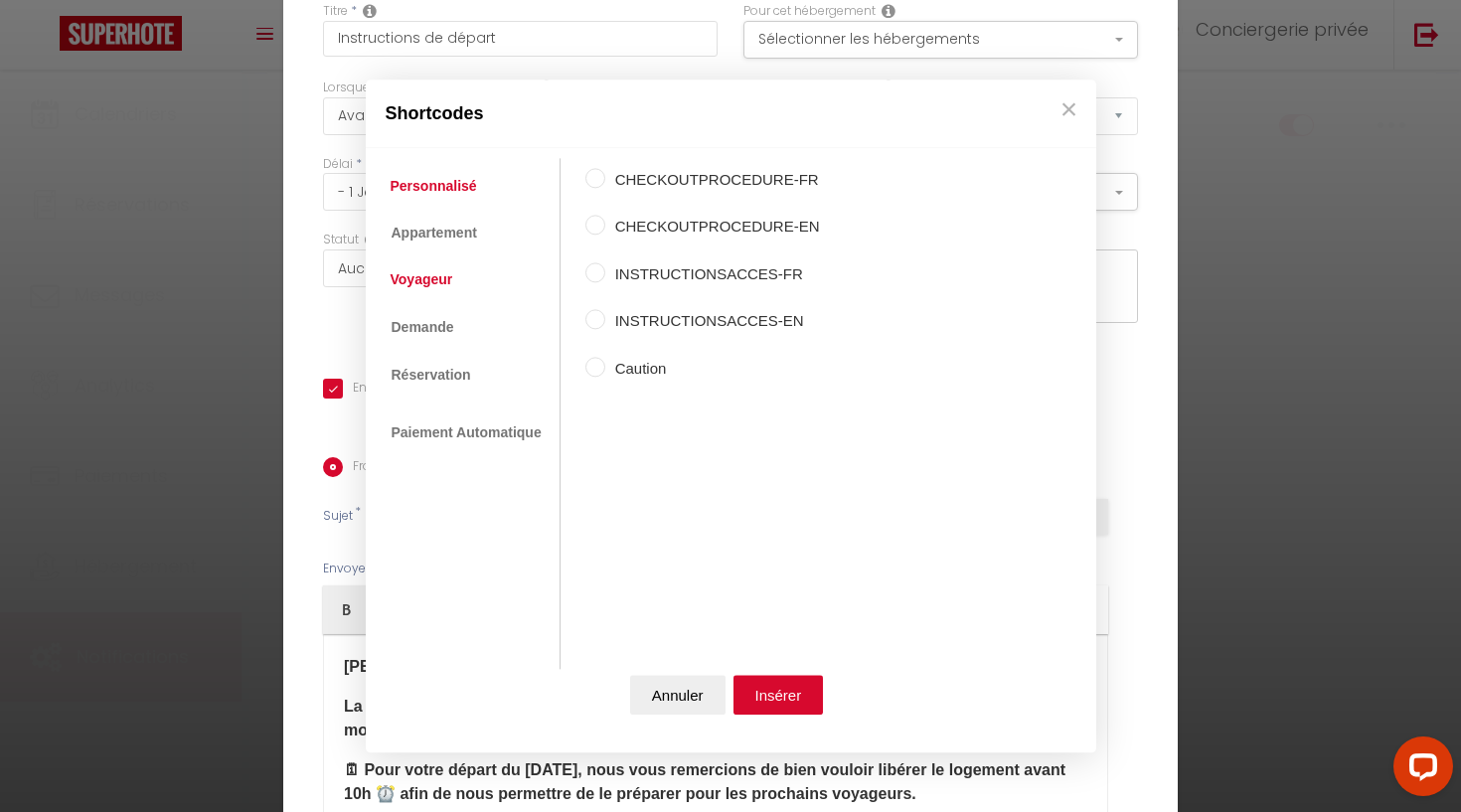 click on "Voyageur" at bounding box center [421, 280] 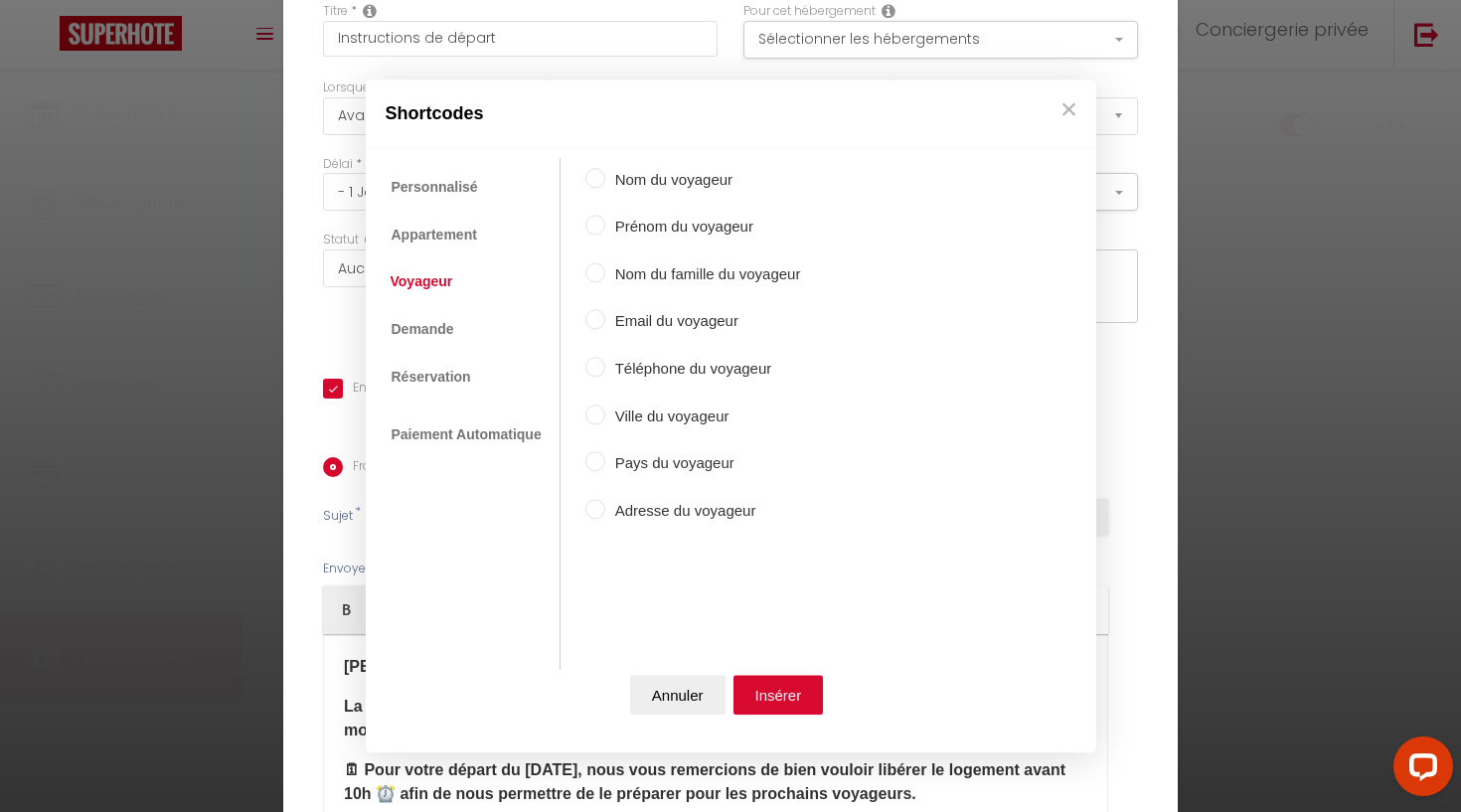 click on "Prénom du voyageur" at bounding box center [703, 228] 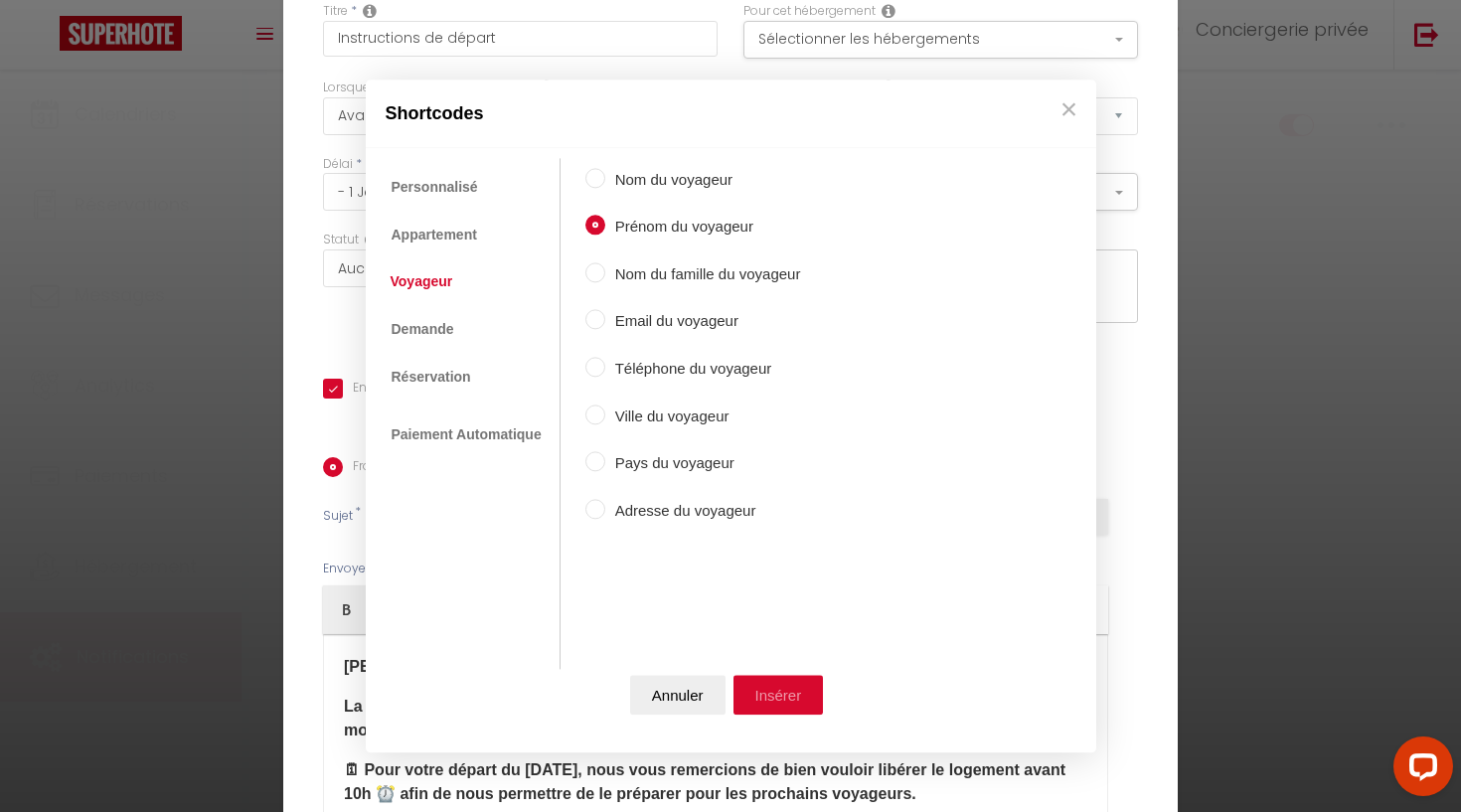click on "Insérer" at bounding box center [778, 695] 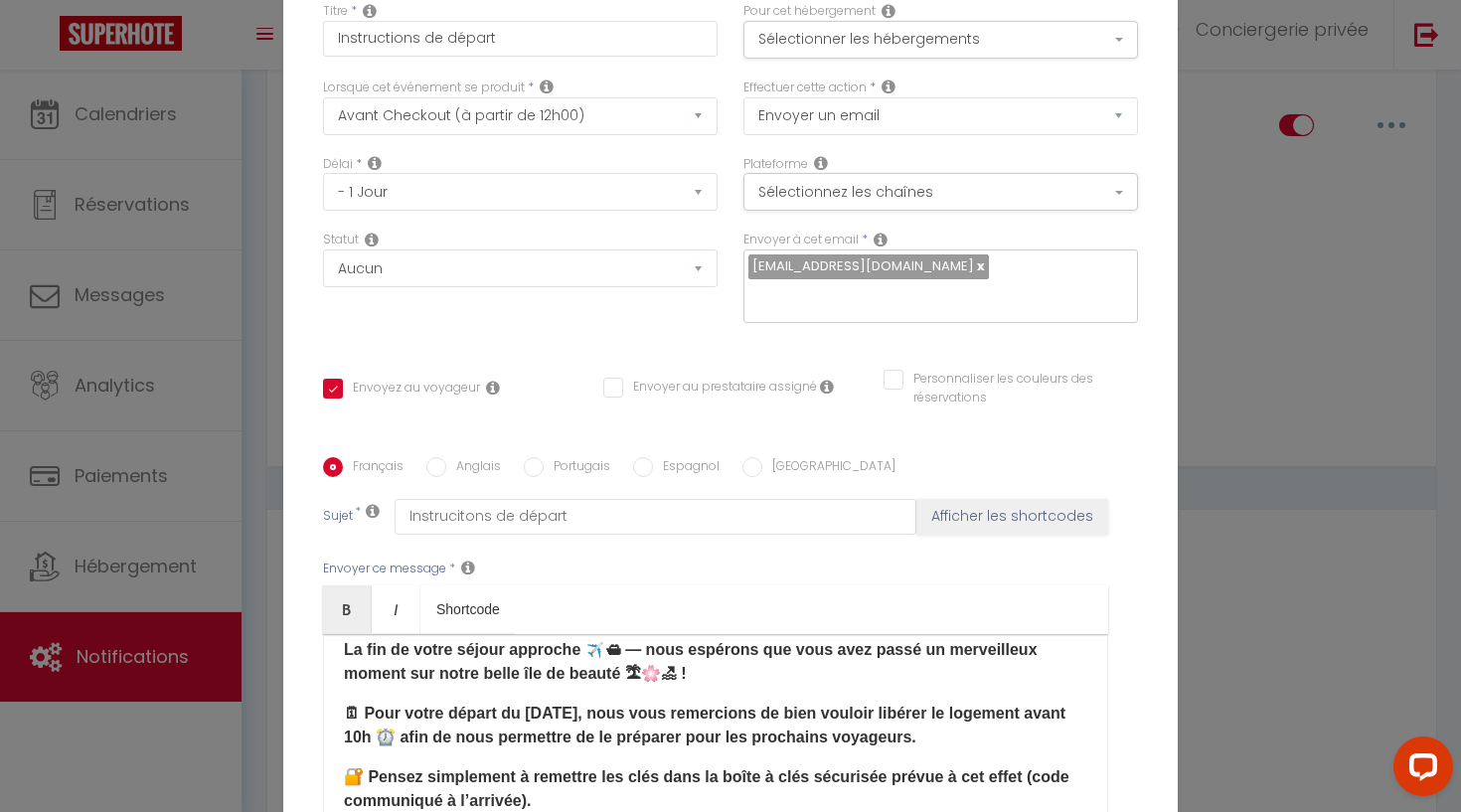 scroll, scrollTop: 59, scrollLeft: 0, axis: vertical 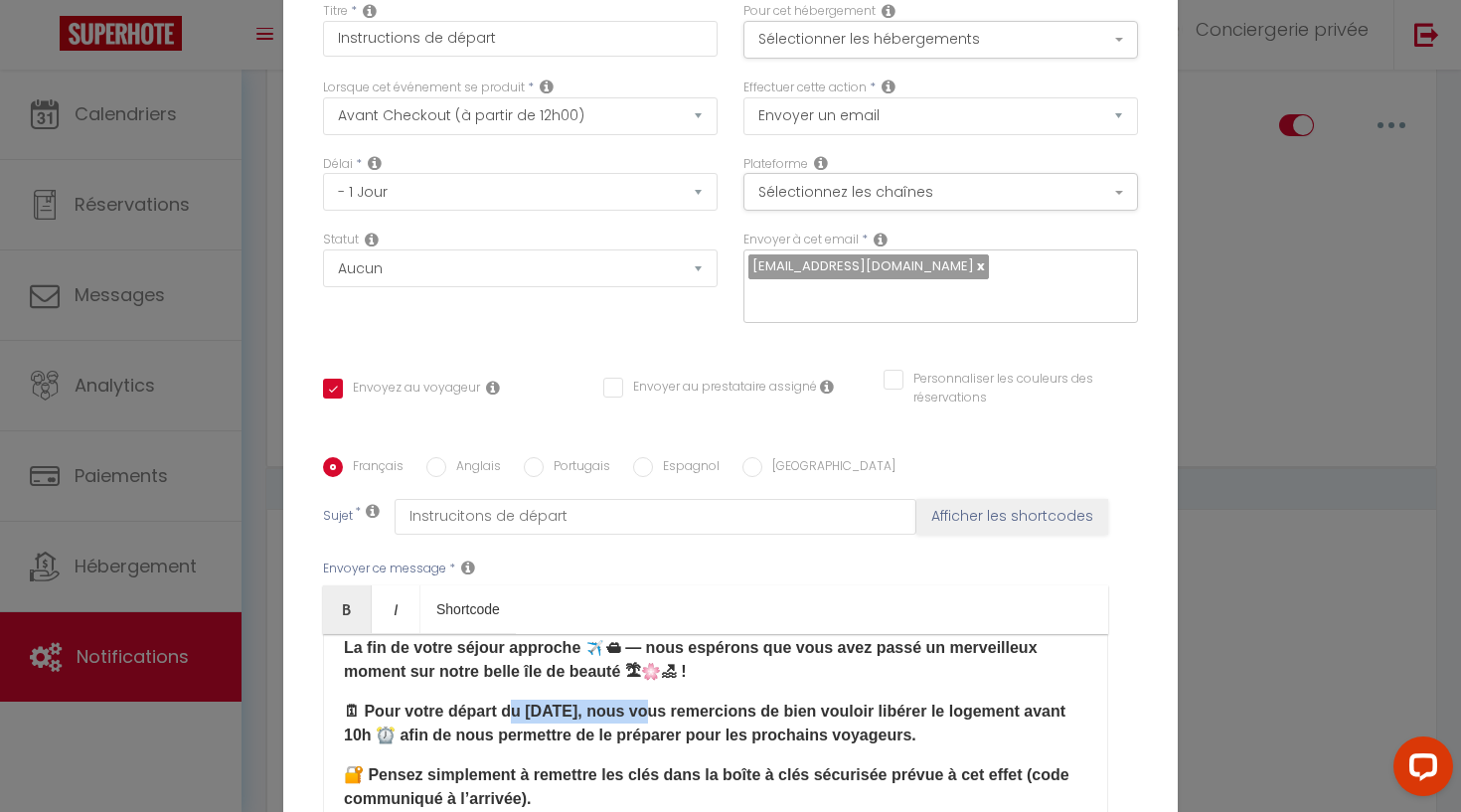 drag, startPoint x: 643, startPoint y: 710, endPoint x: 513, endPoint y: 706, distance: 130.06152 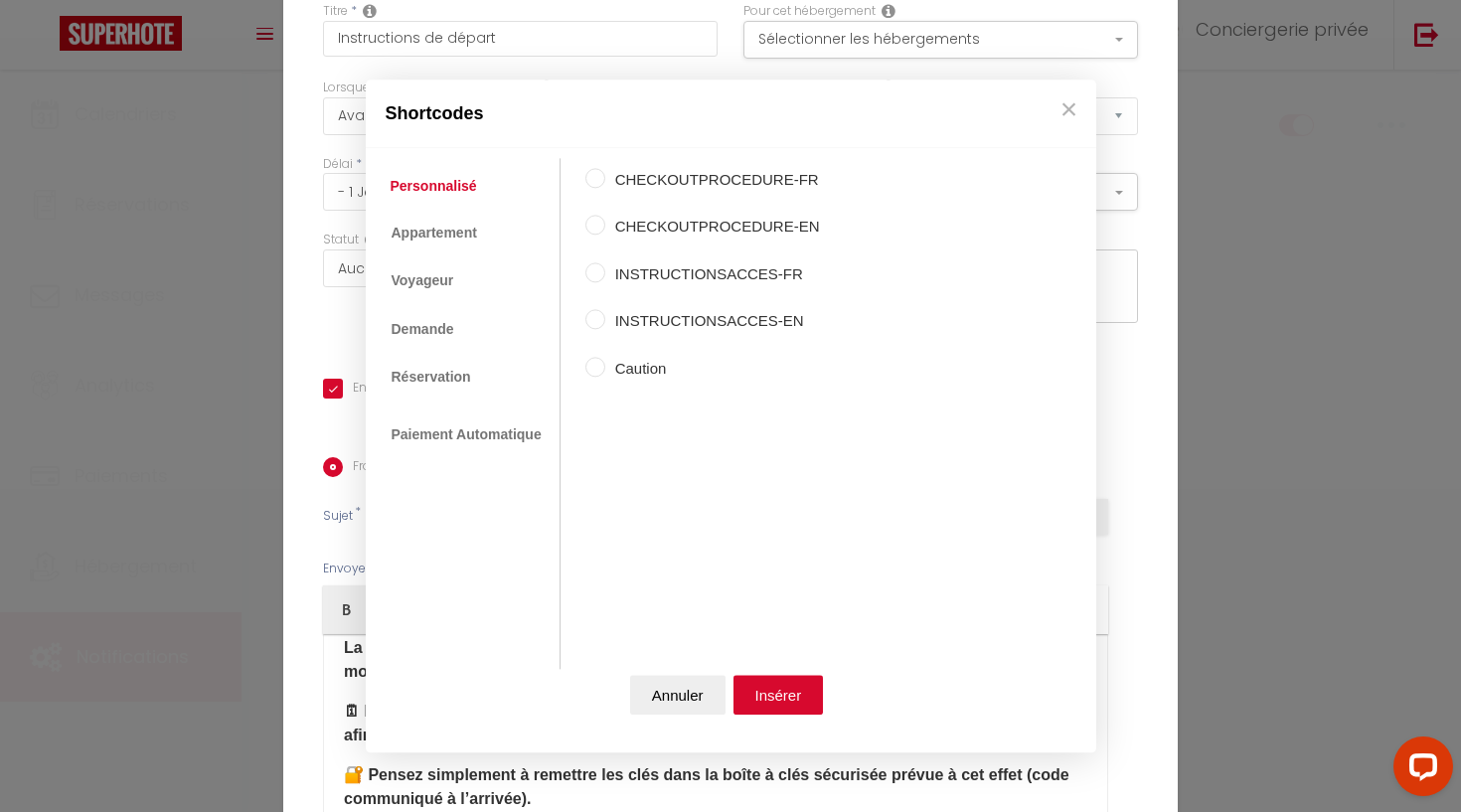 click on "Coaching SuperHote ce soir à 18h00, pour participer:  [URL][DOMAIN_NAME][SECURITY_DATA]   ×     Toggle navigation       Toggle Search     Toggle menubar     Chercher   BUTTON
Besoin d'aide ?
Conciergerie privée   Paramètres        Équipe     Résultat de la recherche   Aucun résultat     Calendriers     Réservations     Messages     Analytics      Paiements     Hébergement     Notifications                 Résultat de la recherche   Id   Appart   Voyageur    Checkin   Checkout   Nuits   Pers.   Plateforme   Statut     Résultat de la recherche   Aucun résultat          Notifications
Actions
Nouvelle Notification    Exporter    Importer    Tous les apparts    Coasina - Piscine Privée & chauffée🏝✨ Félicità - piscine privée & chauffée✨🏝 Mare [PERSON_NAME] - vue mer ✨🏝 piscine & accès plage Ludria - au coeur de Solenzara✨🏝 GARA" at bounding box center [730, -2887] 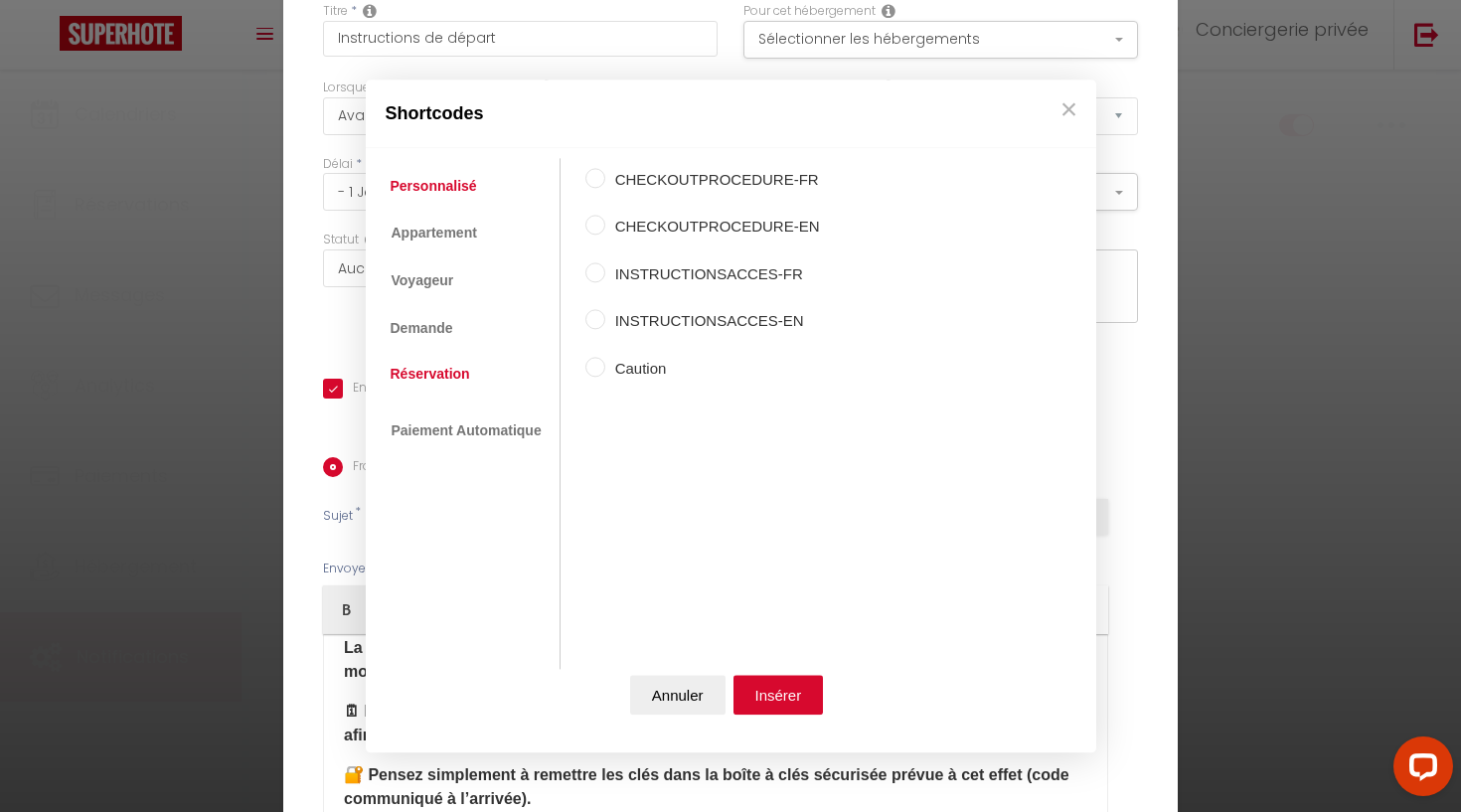 click on "Réservation" at bounding box center (430, 374) 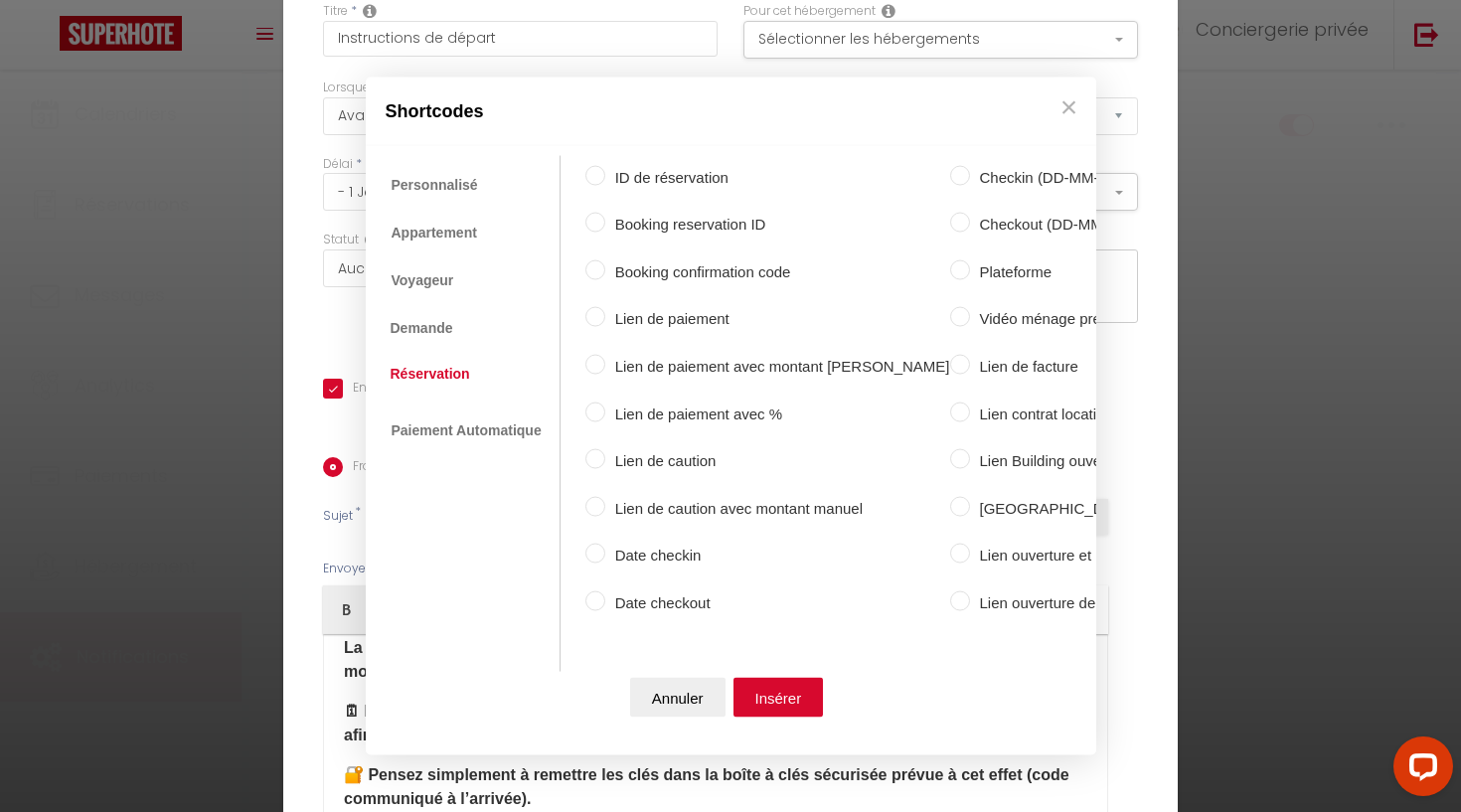 click on "Date checkout" at bounding box center (595, 600) 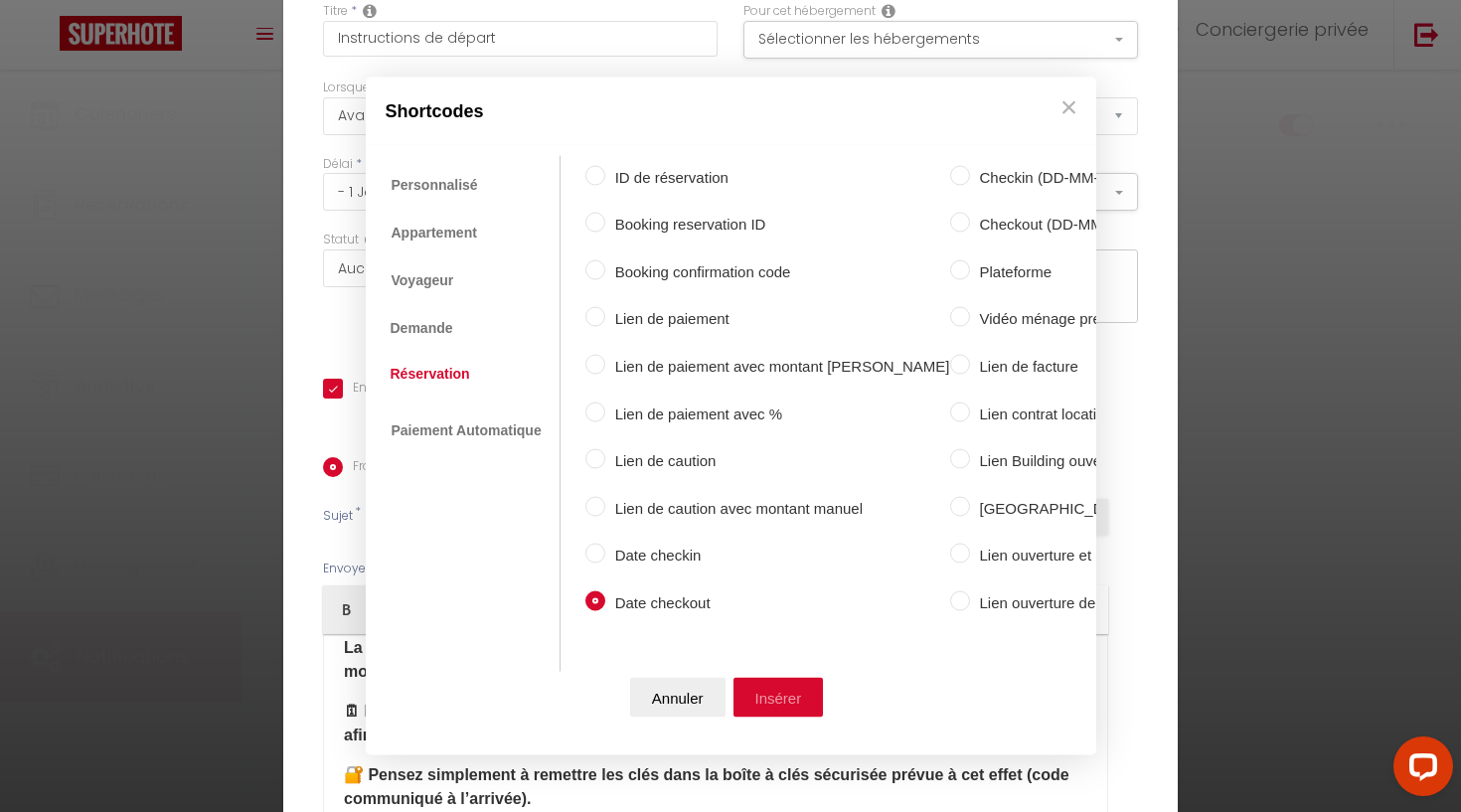 click on "Insérer" at bounding box center [778, 698] 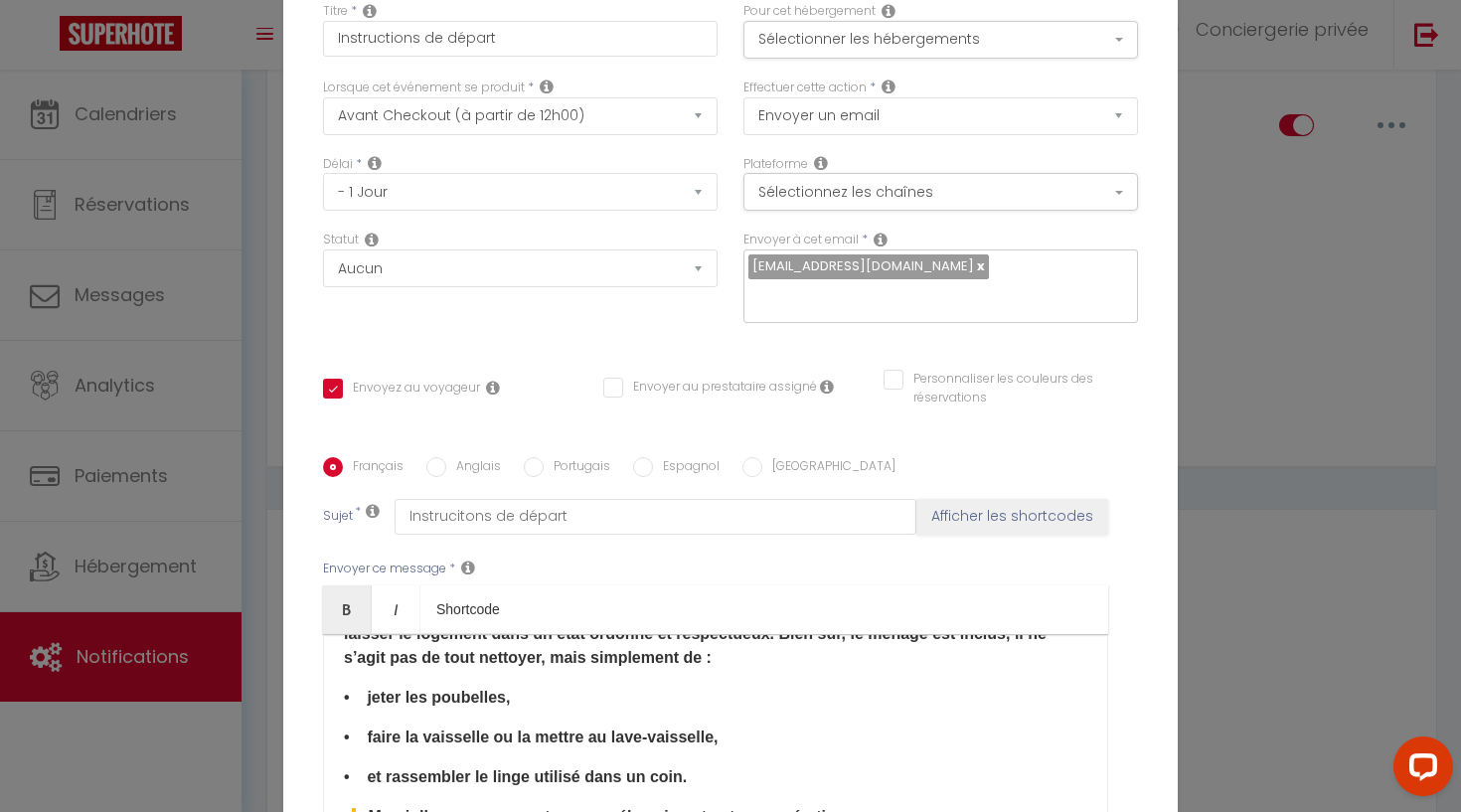 scroll, scrollTop: 292, scrollLeft: 0, axis: vertical 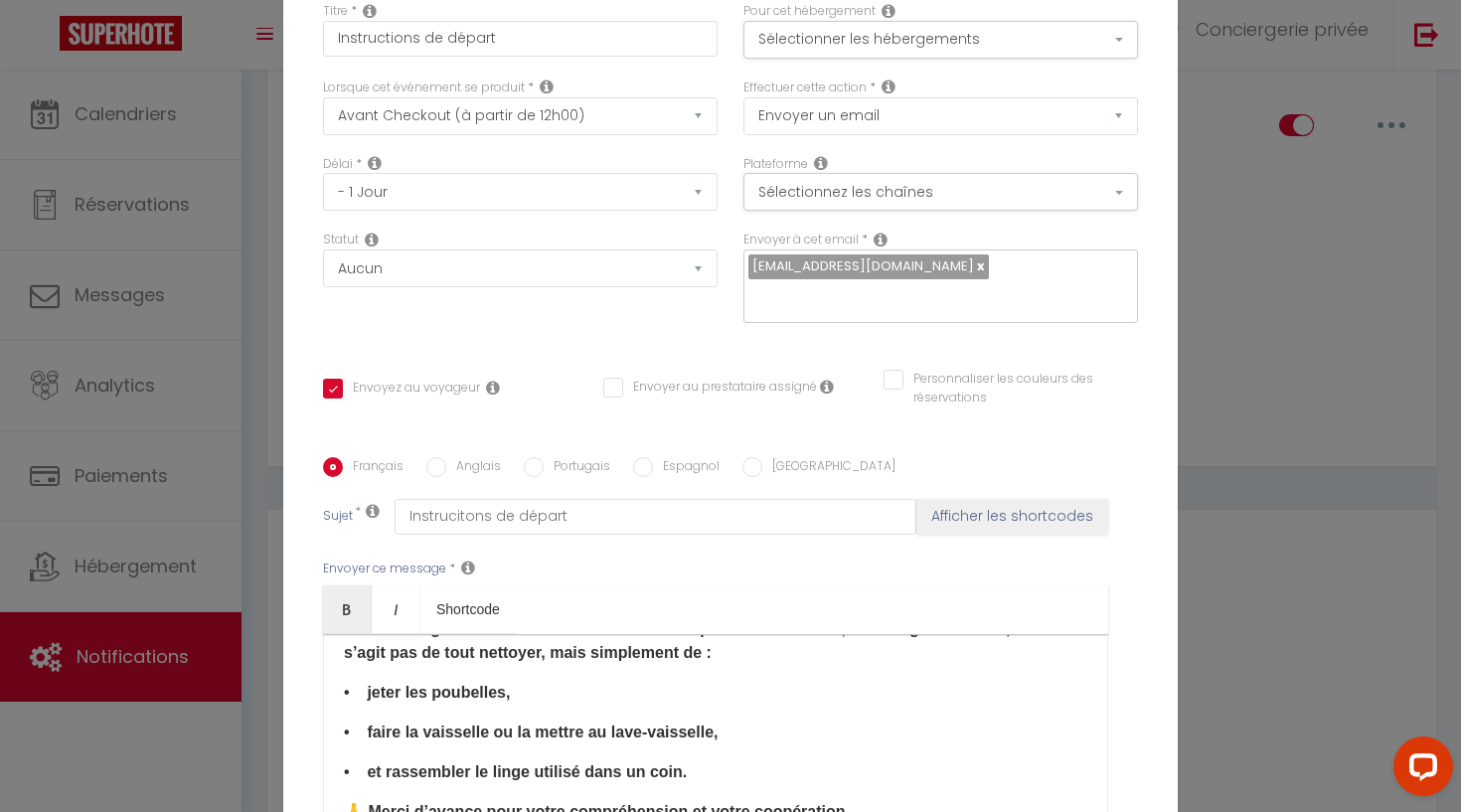 drag, startPoint x: 734, startPoint y: 731, endPoint x: 517, endPoint y: 727, distance: 217.03686 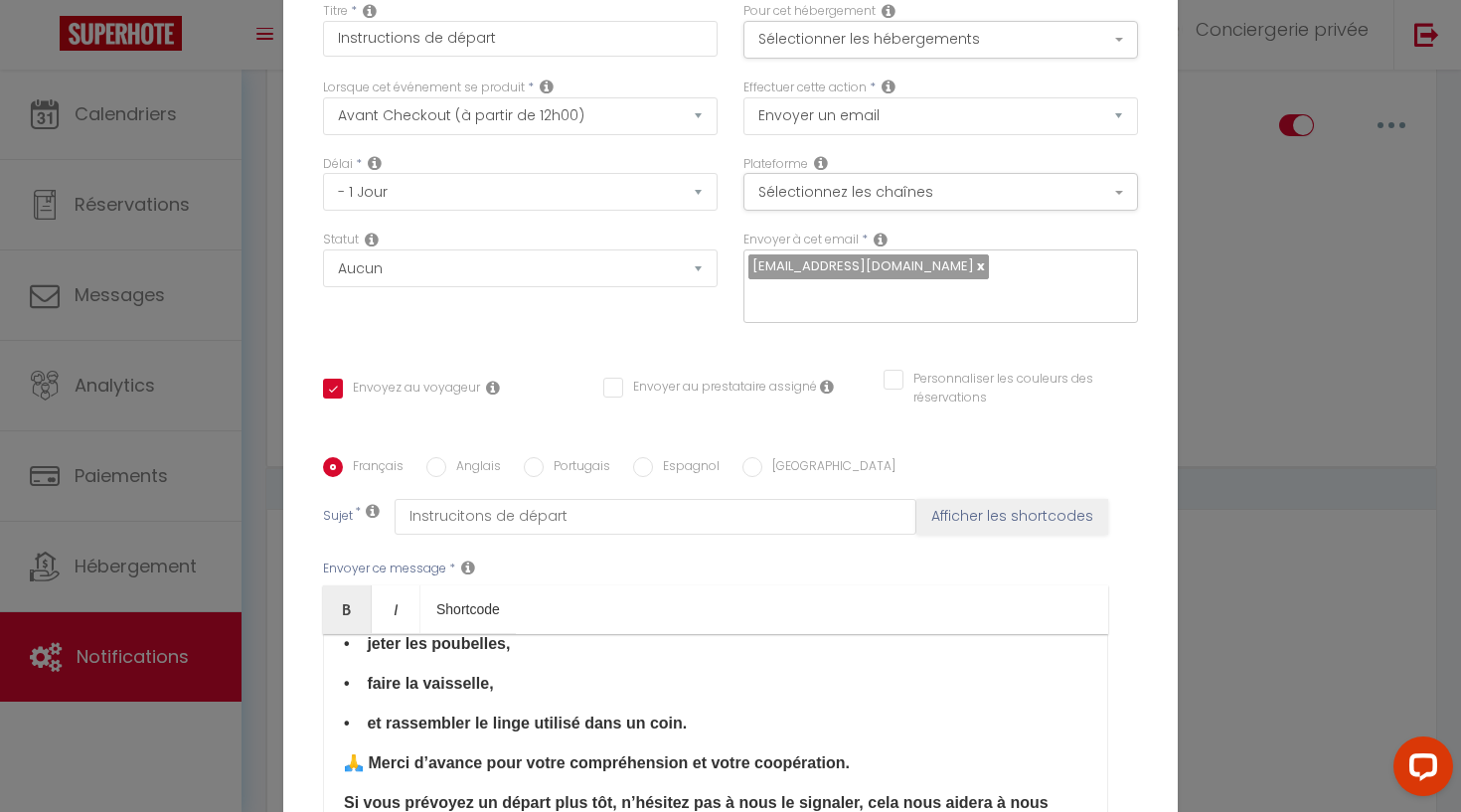 scroll, scrollTop: 349, scrollLeft: 0, axis: vertical 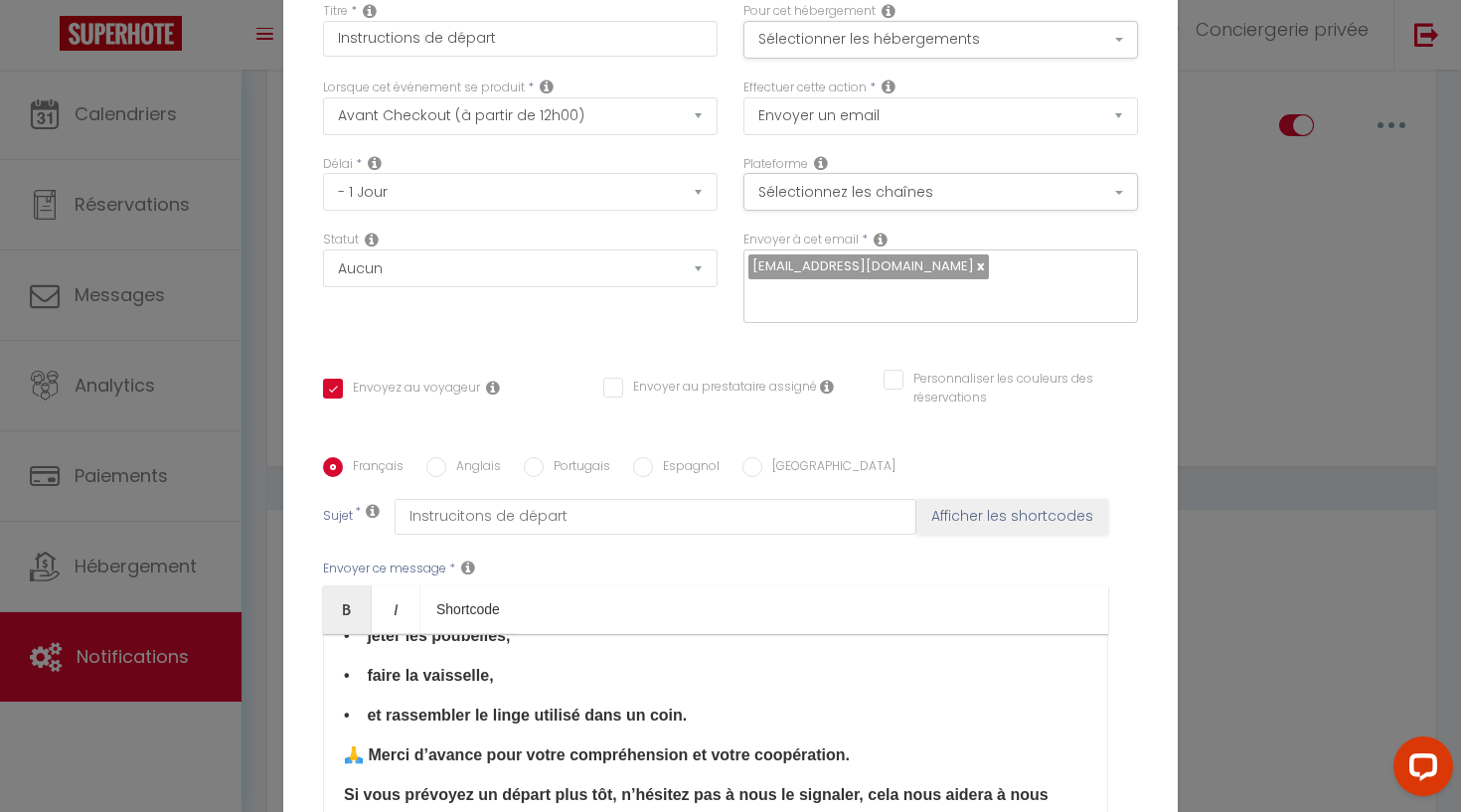 click on "•    et rassembler le linge utilisé dans un coin." at bounding box center (515, 715) 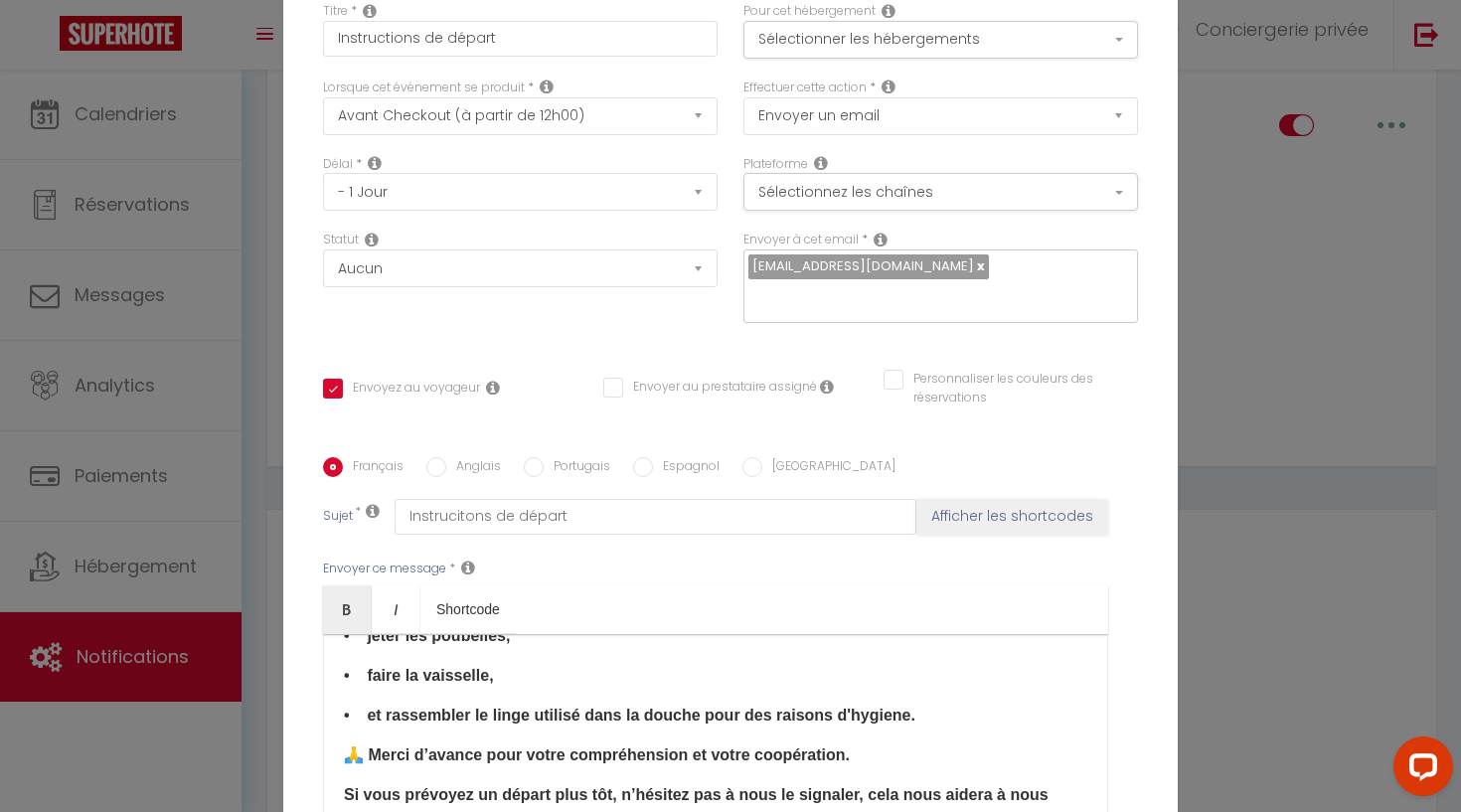 click on "🙏 Merci d’avance pour votre compréhension et votre coopération." at bounding box center [716, 755] 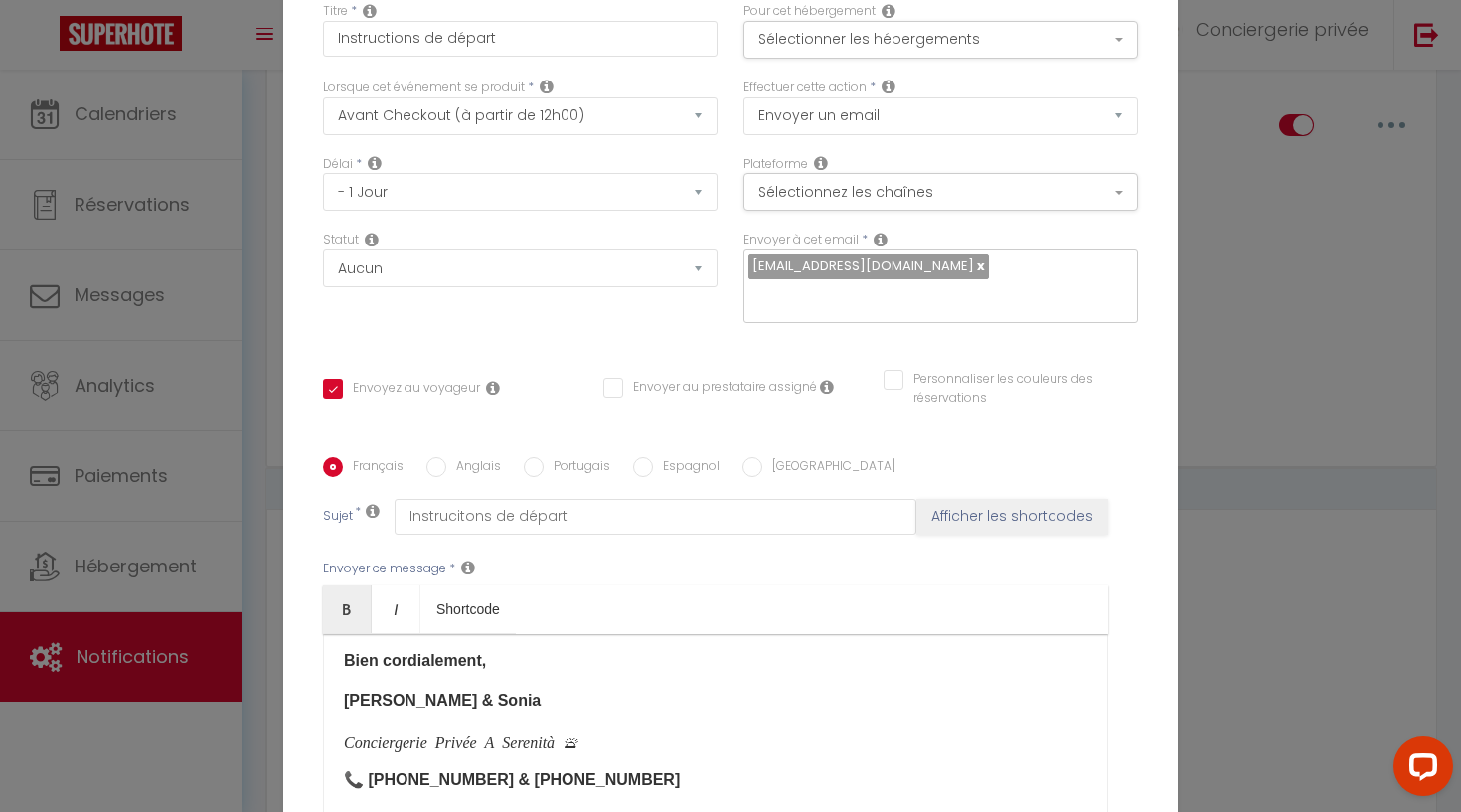 scroll, scrollTop: 626, scrollLeft: 0, axis: vertical 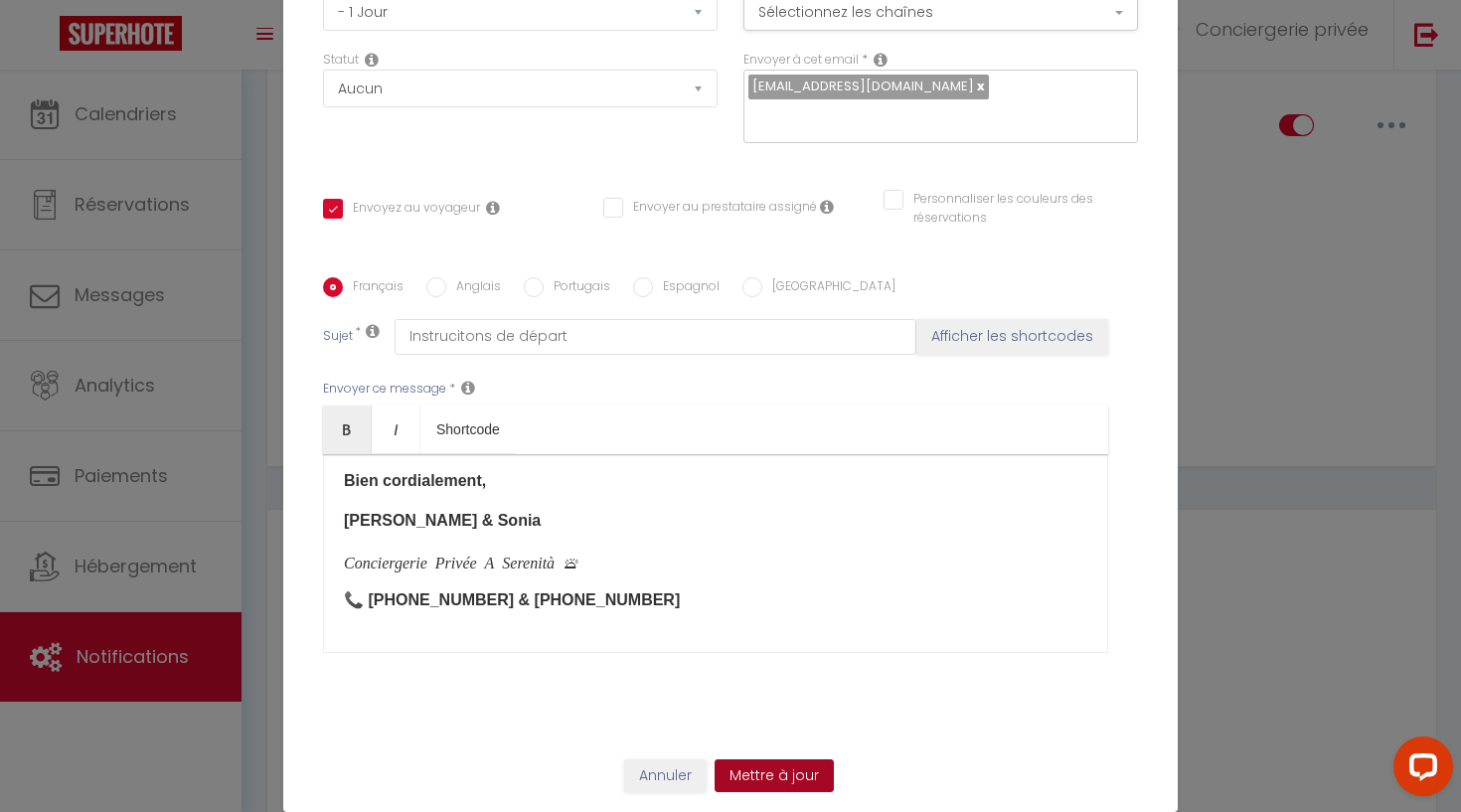 click on "Mettre à jour" at bounding box center [774, 776] 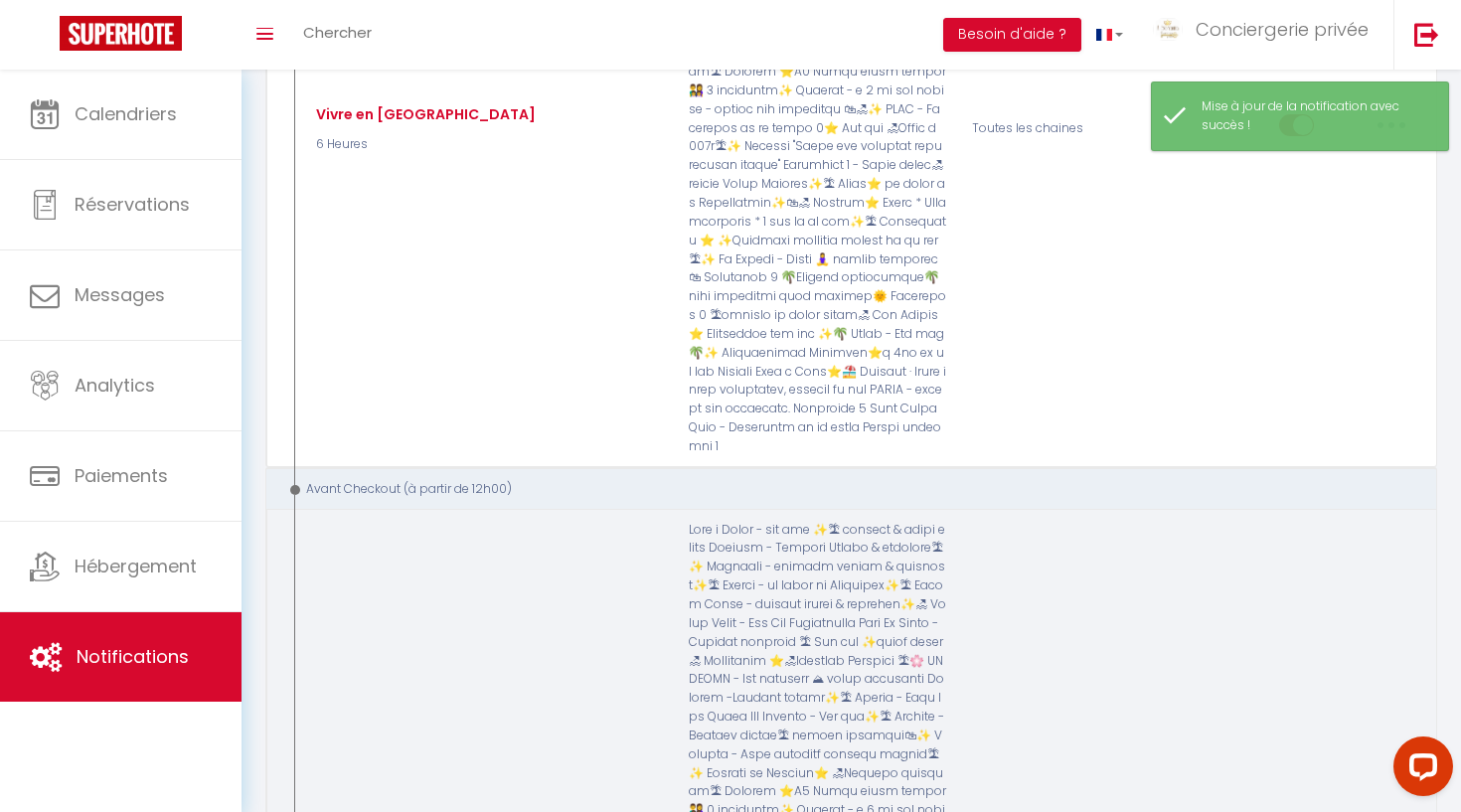 click at bounding box center (1391, 910) 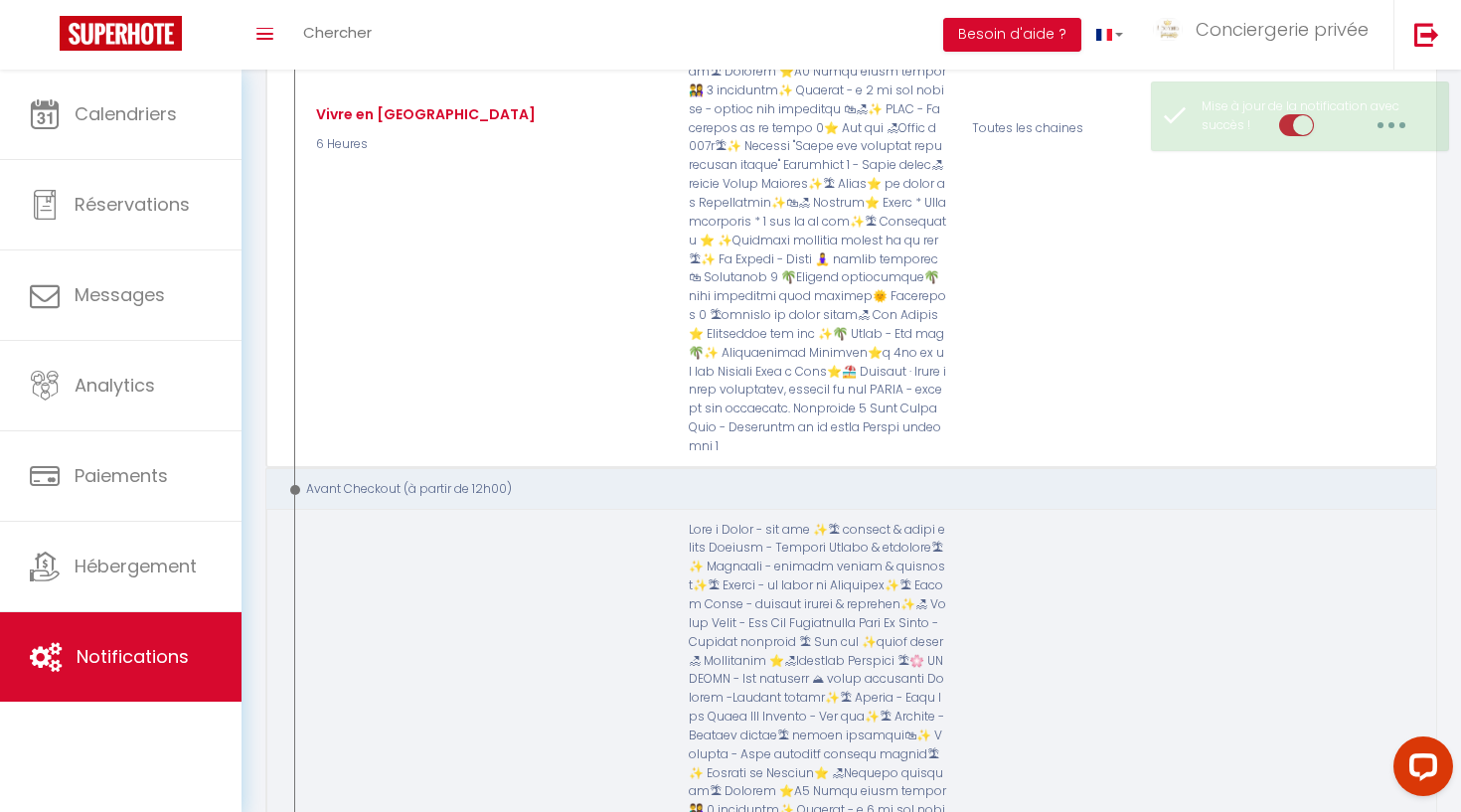 click on "Editer" at bounding box center (1340, 956) 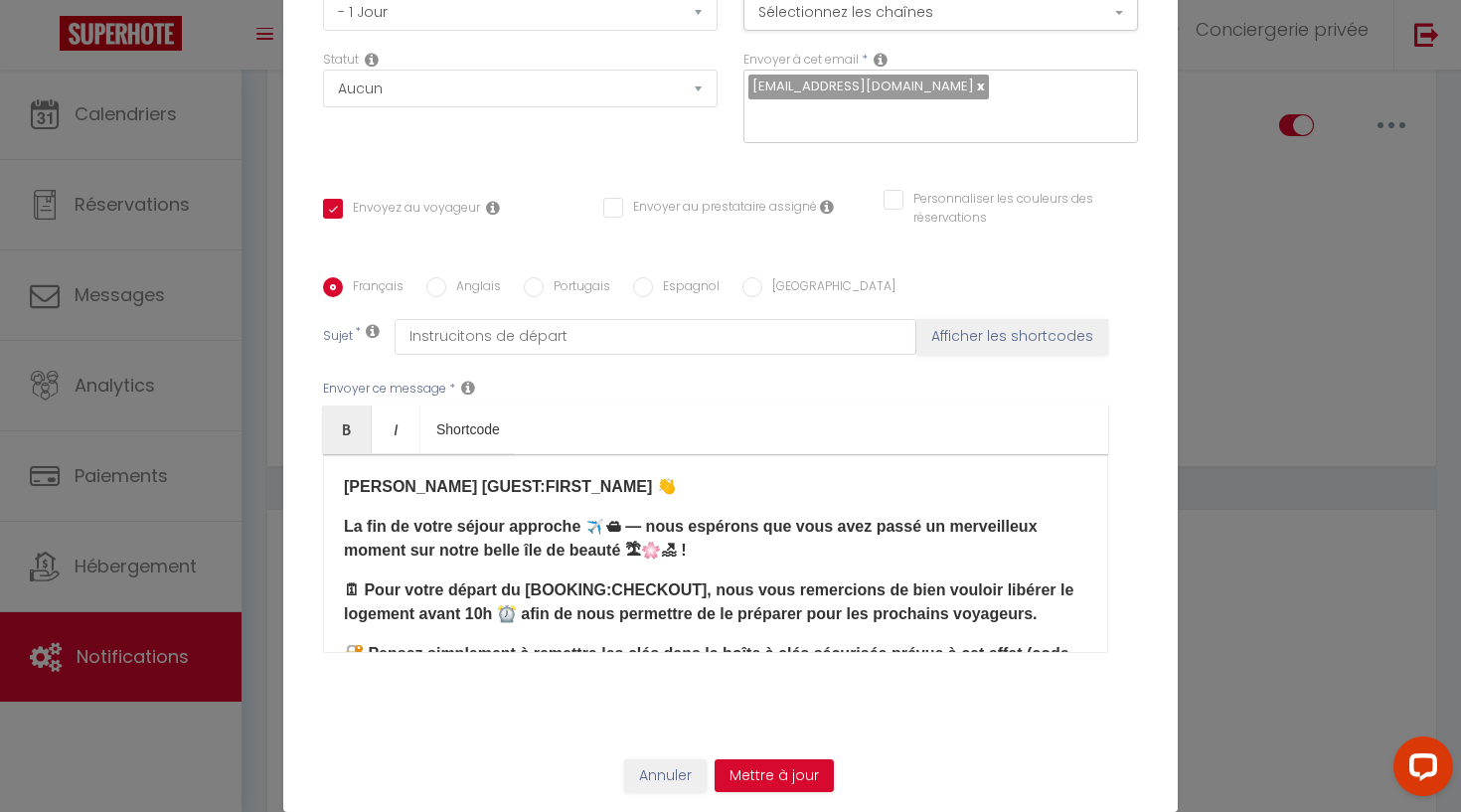 scroll, scrollTop: 0, scrollLeft: 0, axis: both 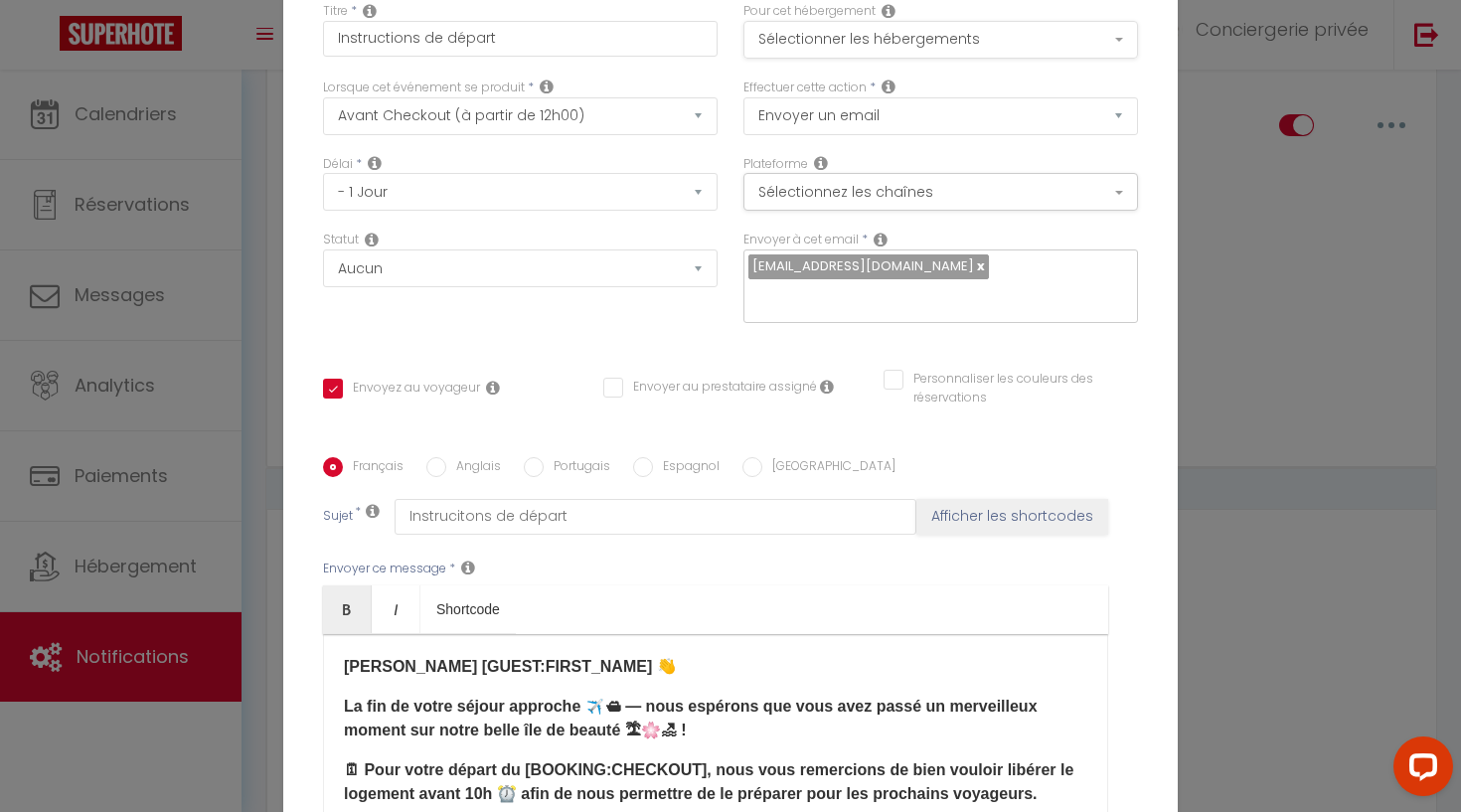 click on "Sélectionner les hébergements" at bounding box center [940, 40] 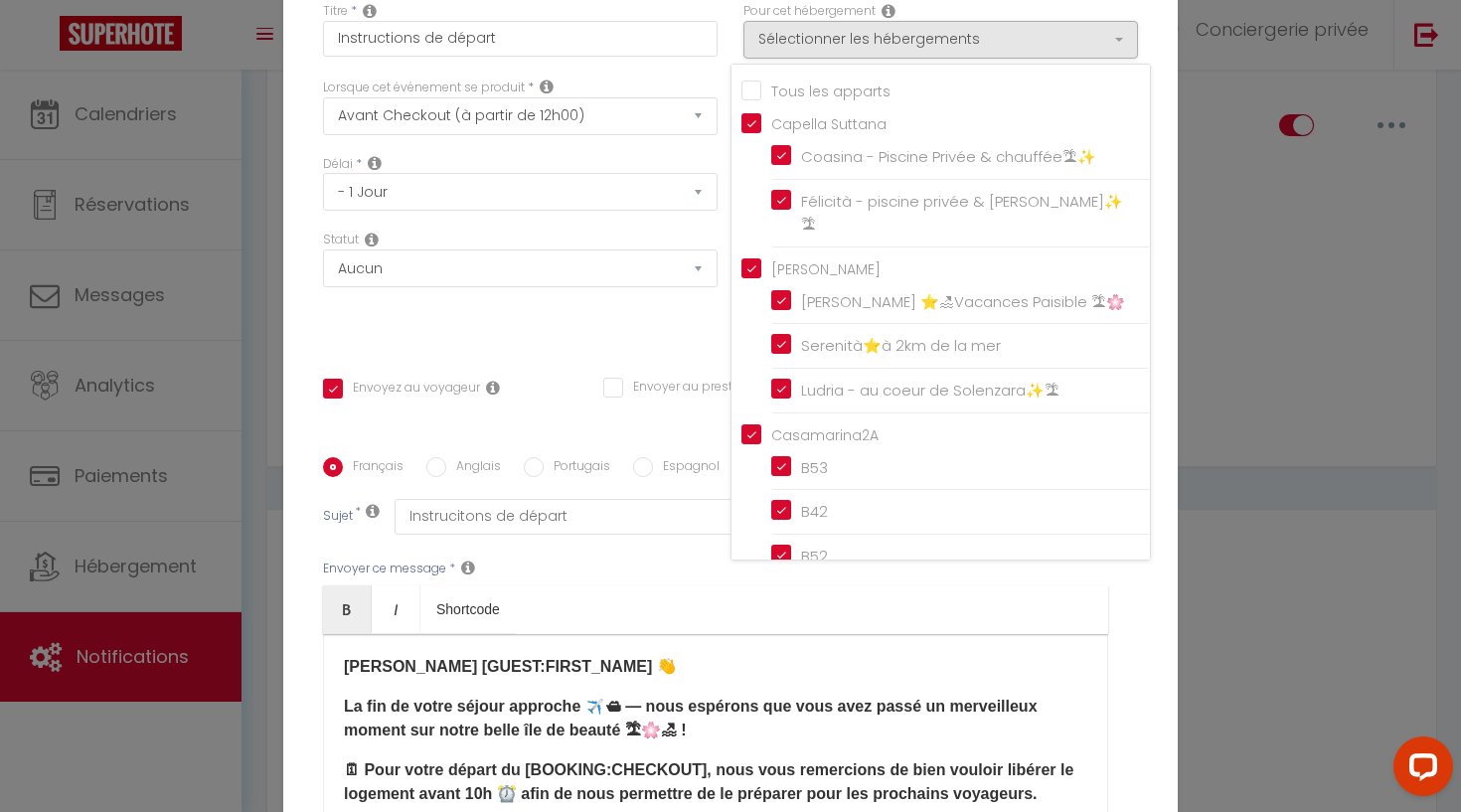 click on "Tous les apparts" at bounding box center [945, 89] 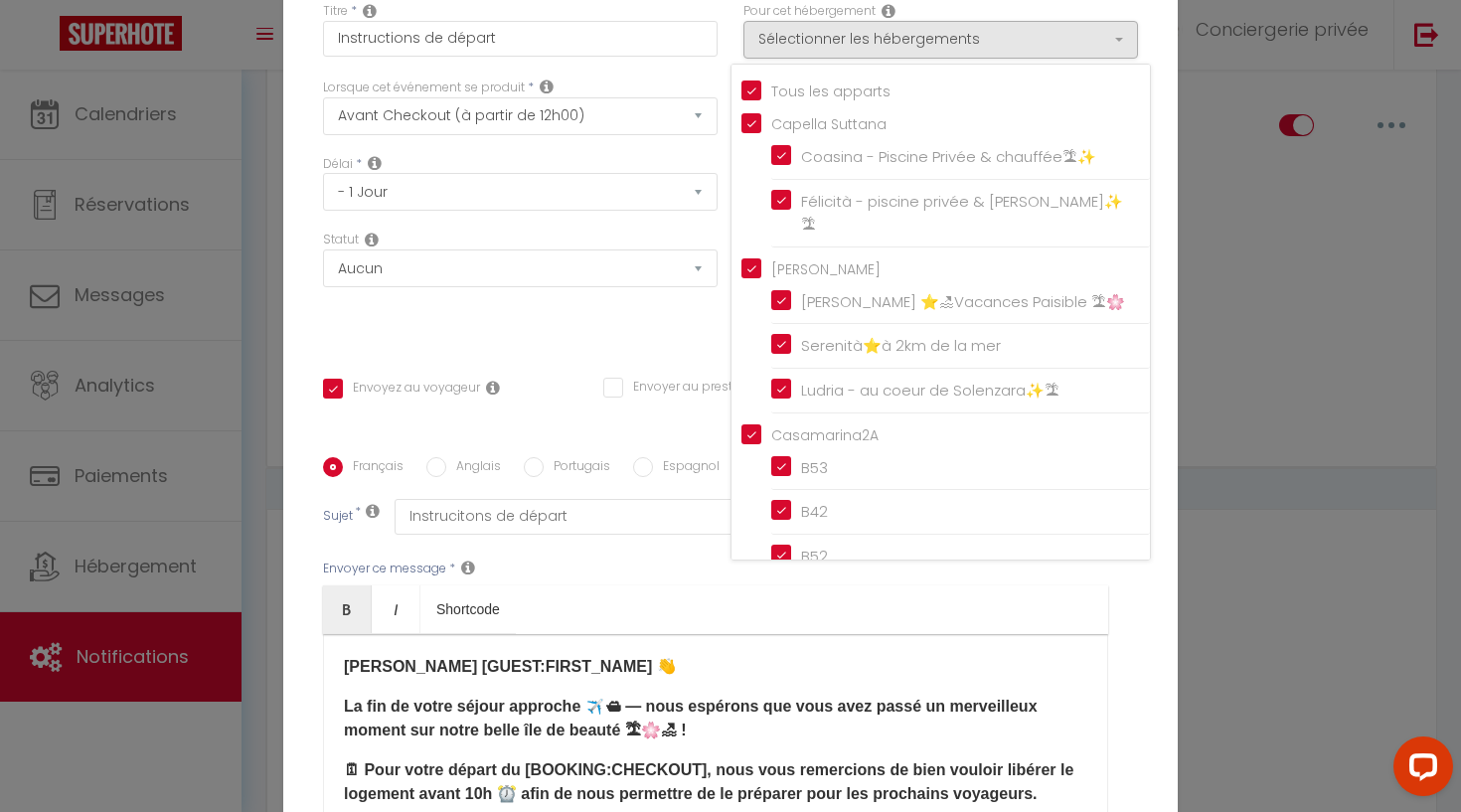 checkbox on "true" 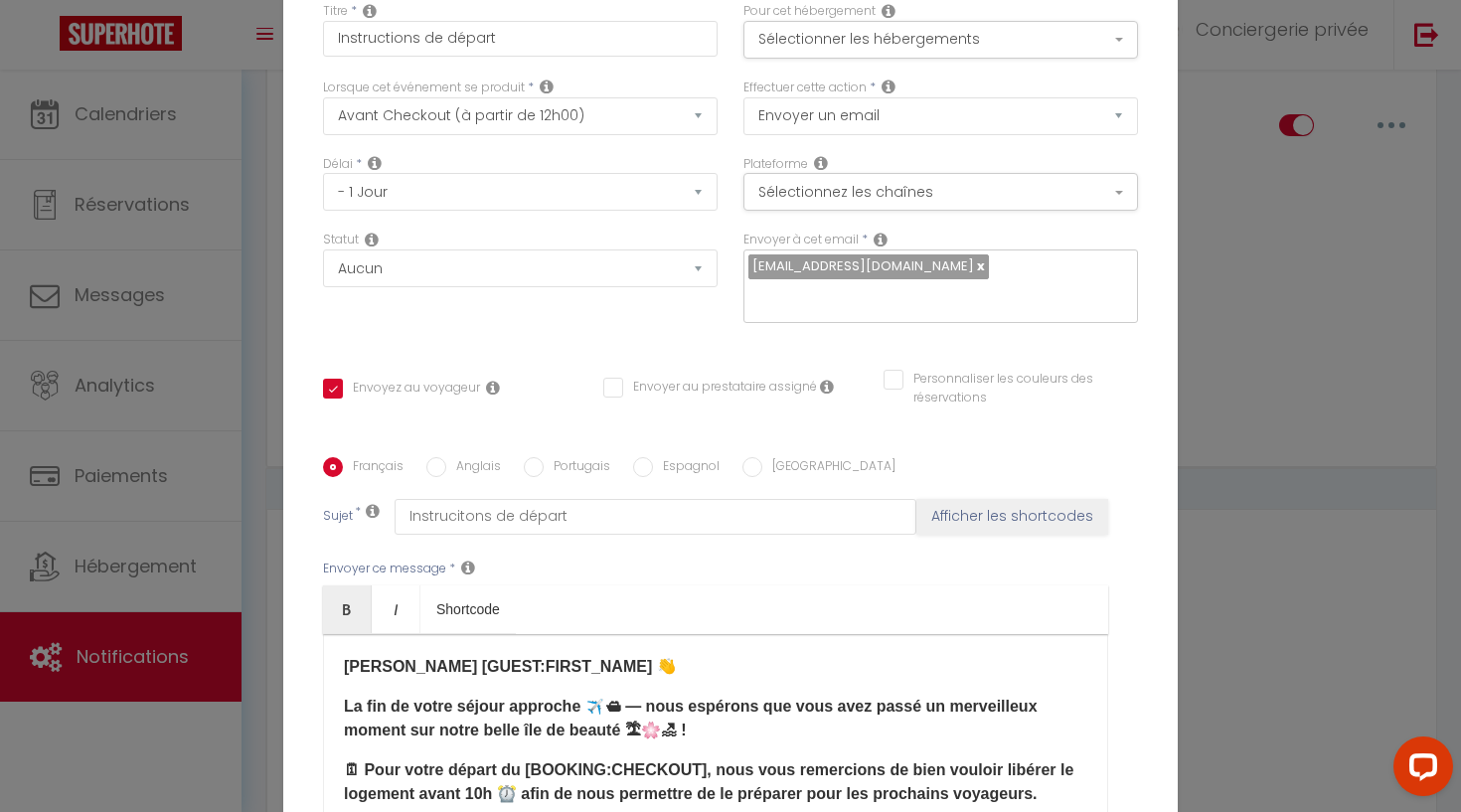 click on "Lorsque cet événement se produit   *      Après la réservation   Avant Checkin (à partir de 12h00)   Après Checkin (à partir de 12h00)   Avant Checkout (à partir de 12h00)   Après Checkout (à partir de 12h00)   Température   Co2   [MEDICAL_DATA] sonore   Après visualisation lien paiement   Après Paiement Lien KO   Après Caution Lien KO   Après Paiement Automatique KO   Après Caution Automatique KO   Après Visualisation du Contrat   Après Signature du Contrat   Paiement OK   Après soumission formulaire bienvenue   Aprés annulation réservation   Après remboursement automatique   Date spécifique   Après Assignation   Après Désassignation   Après soumission online checkin   Caution OK" at bounding box center (520, 116) 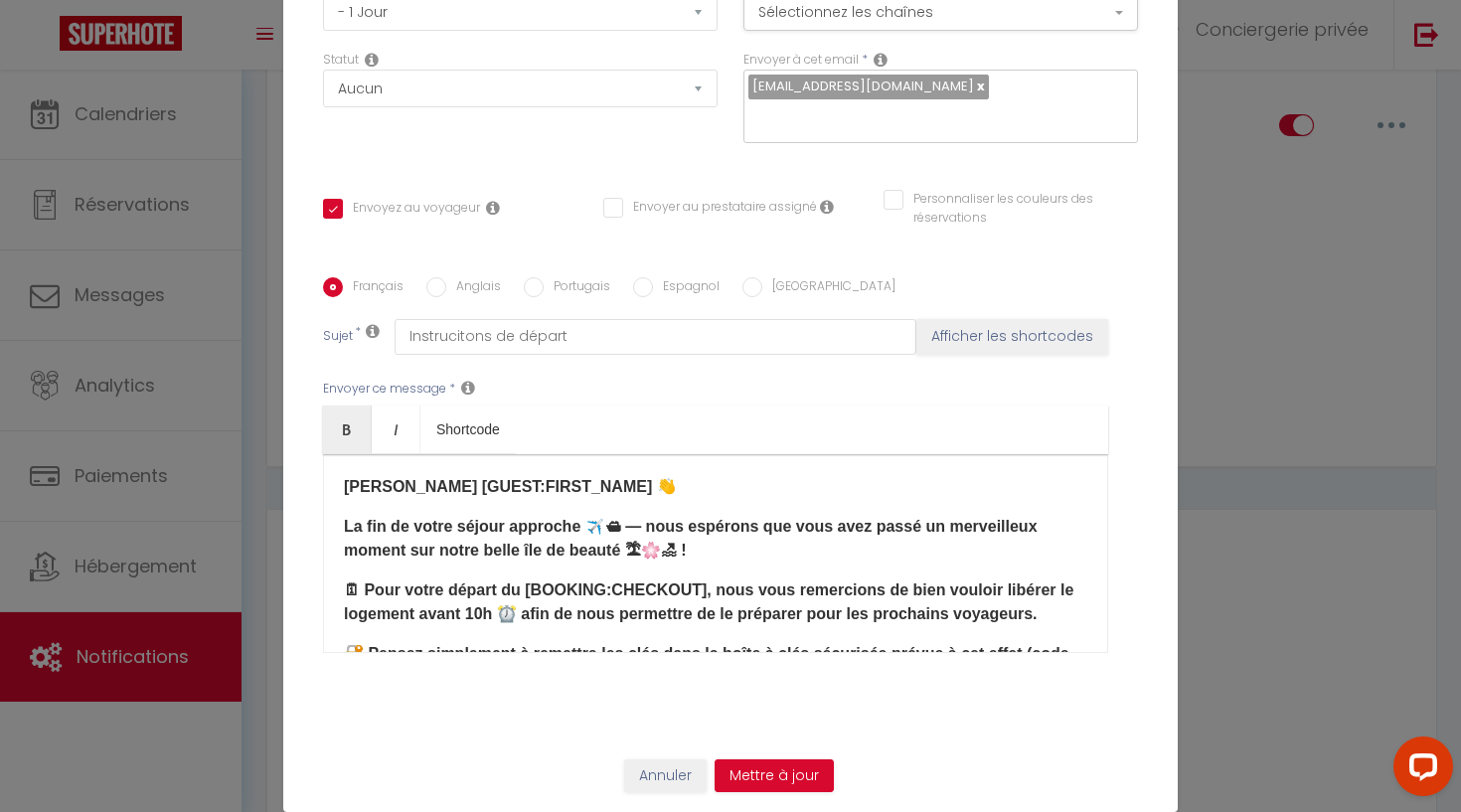 scroll, scrollTop: 180, scrollLeft: 0, axis: vertical 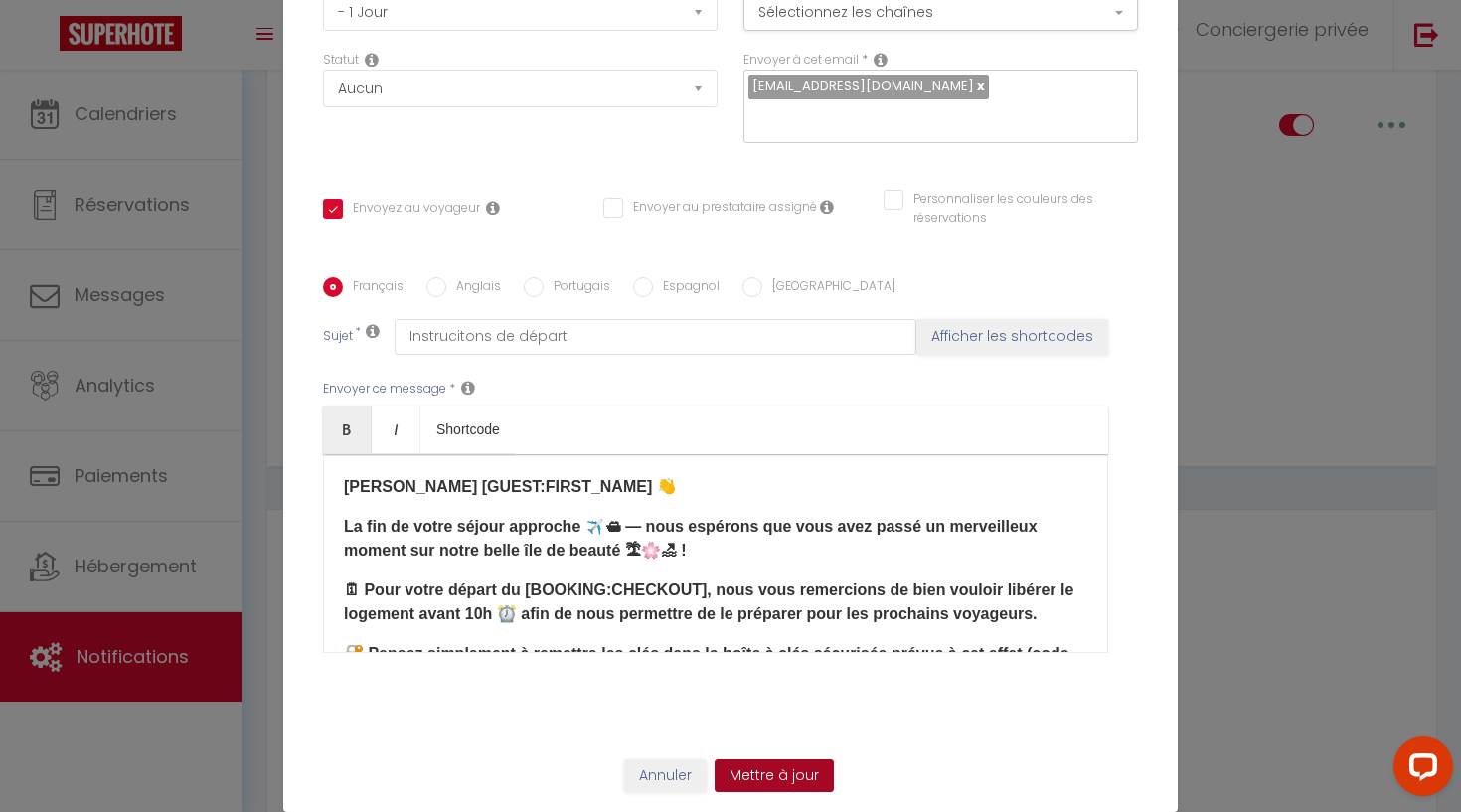click on "Mettre à jour" at bounding box center (774, 776) 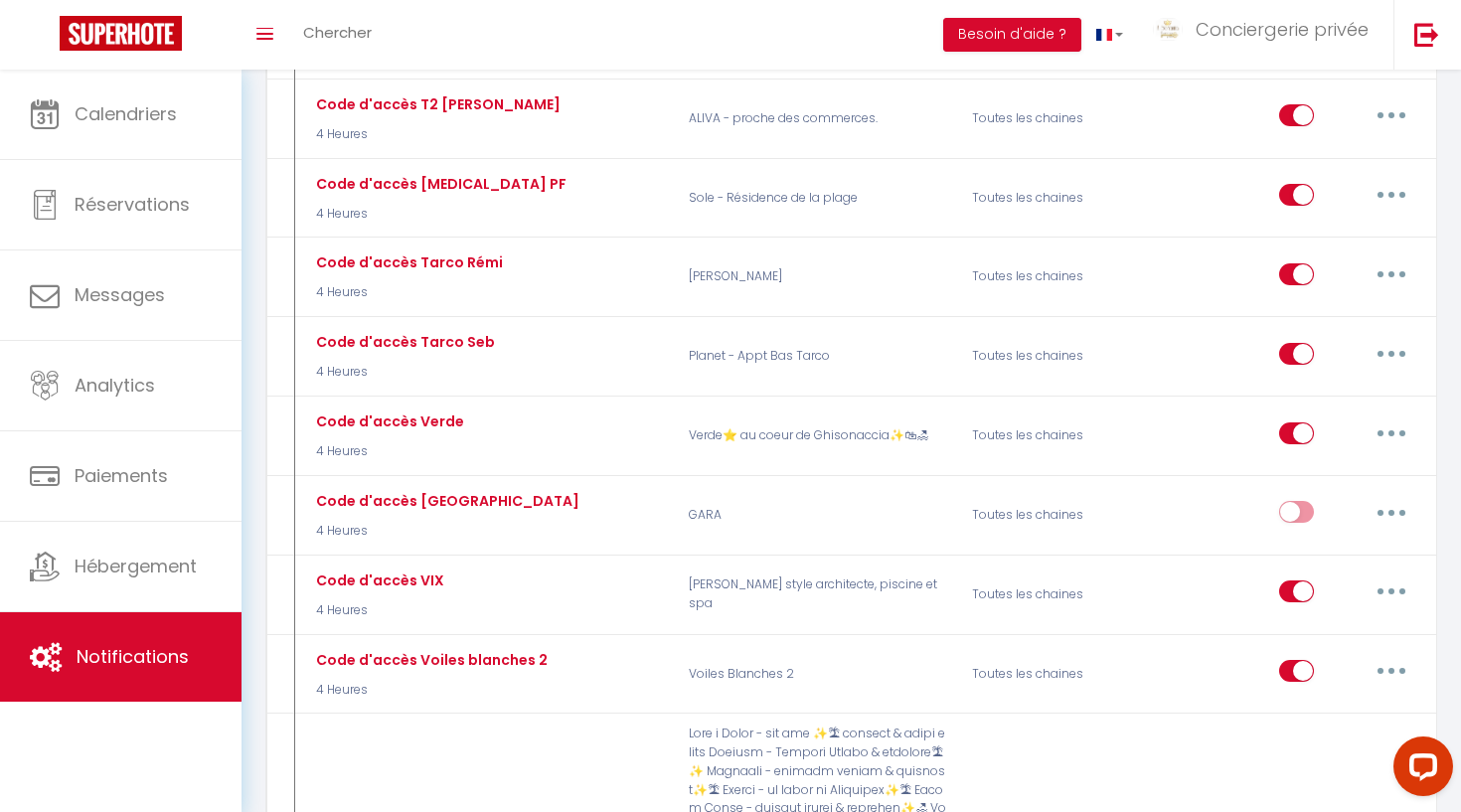 scroll, scrollTop: 10078, scrollLeft: 0, axis: vertical 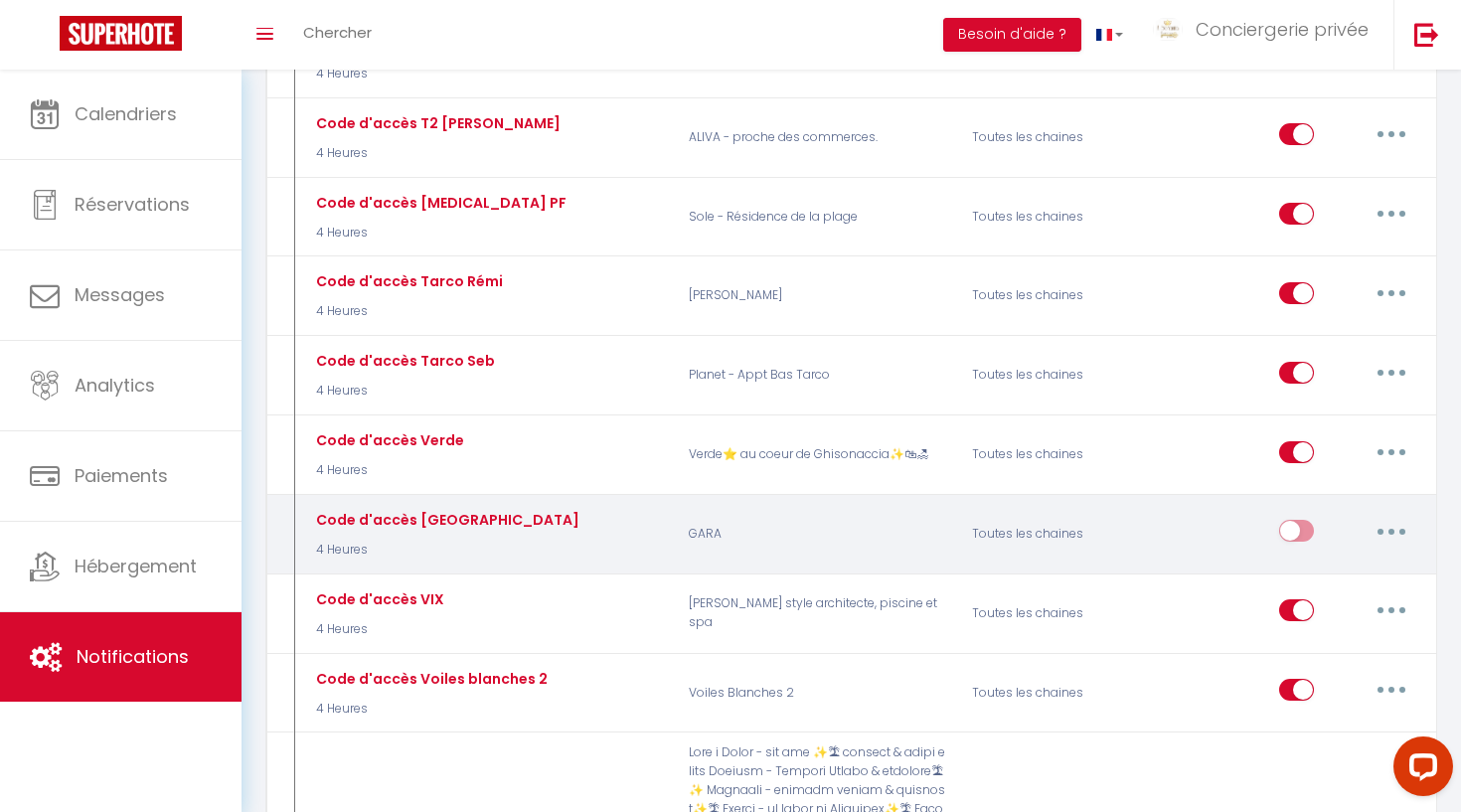 click at bounding box center (1296, 535) 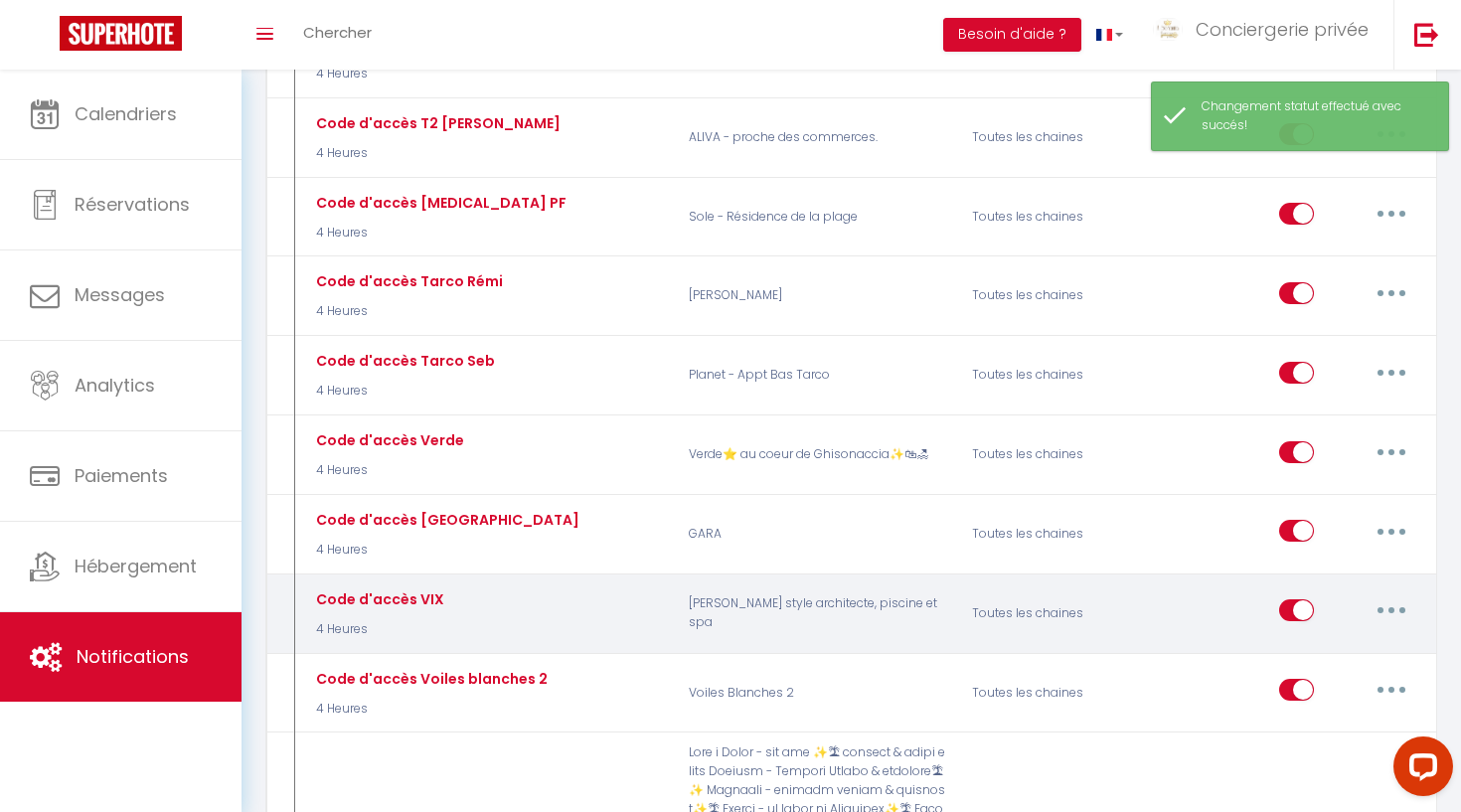 click at bounding box center [1391, 610] 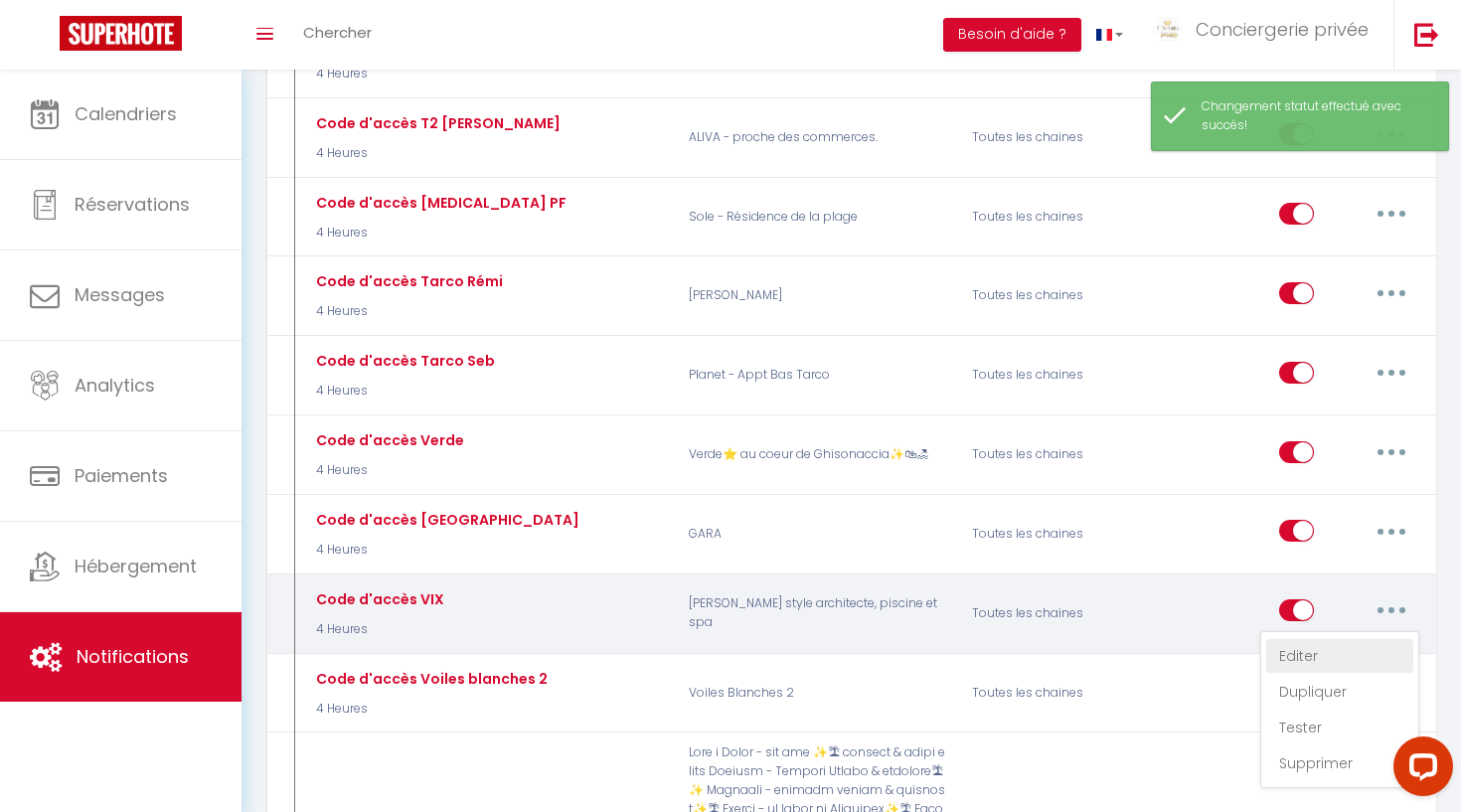click on "Editer" at bounding box center (1340, 656) 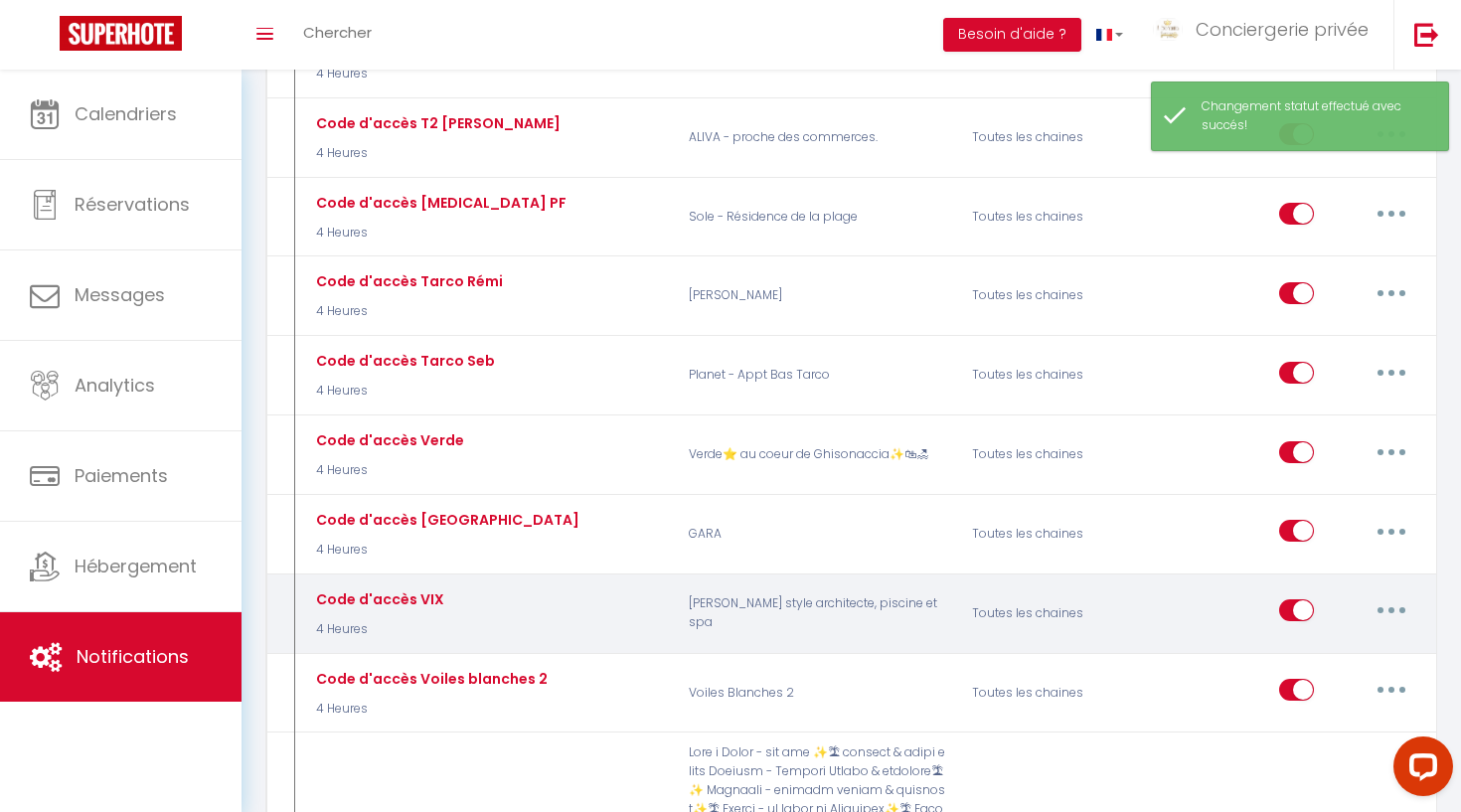 type on "Code d'accès VIX" 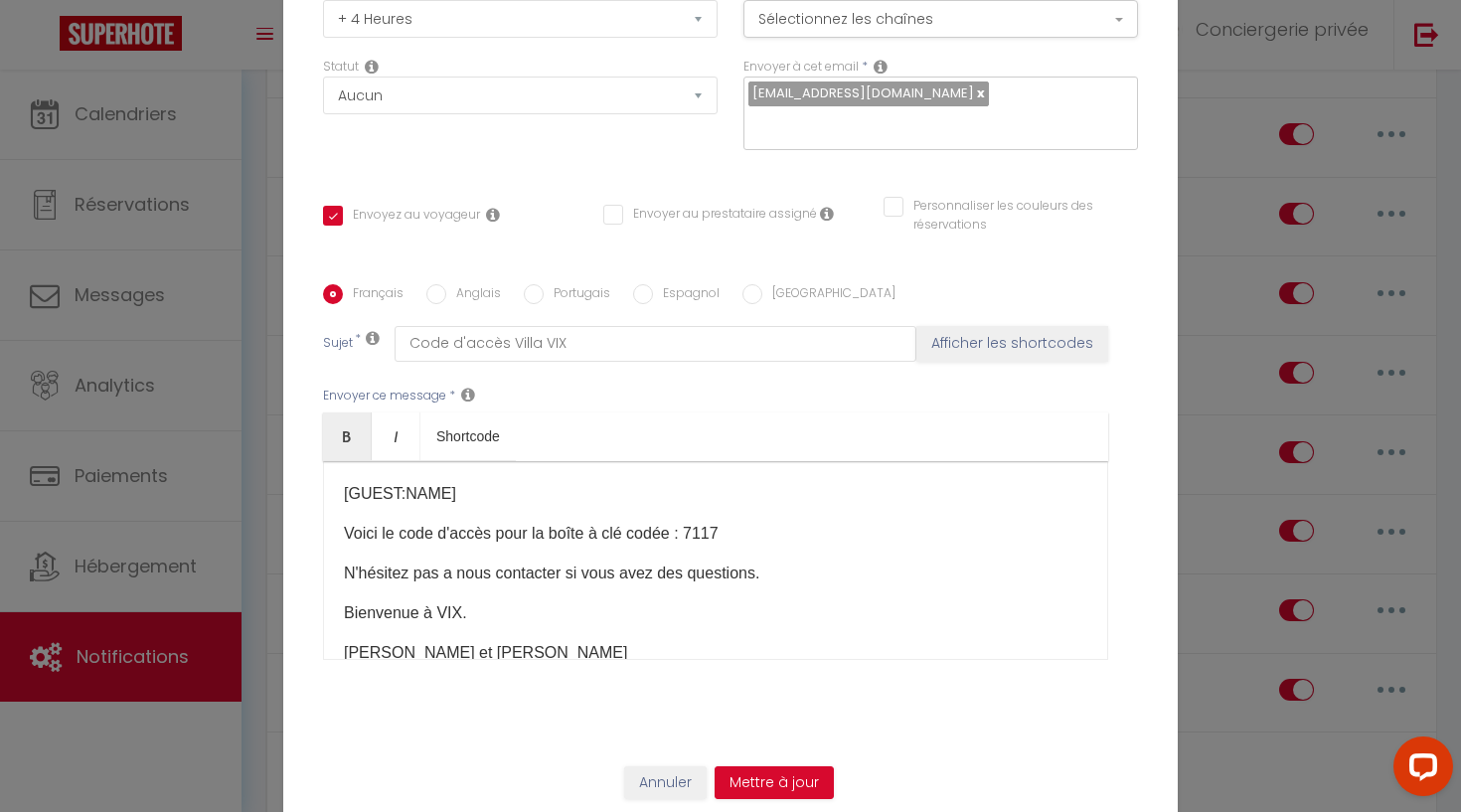 scroll, scrollTop: 174, scrollLeft: 0, axis: vertical 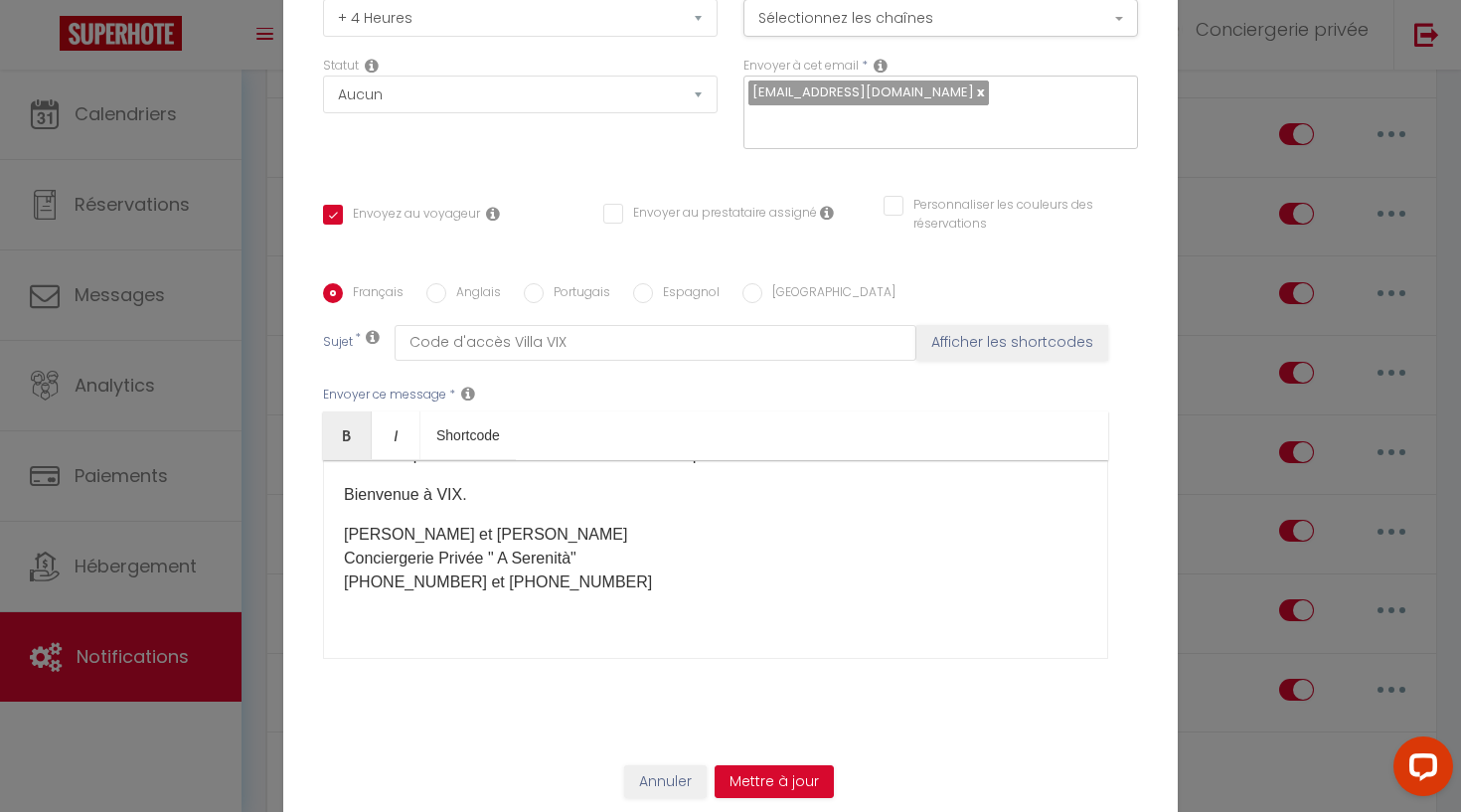 drag, startPoint x: 1215, startPoint y: 608, endPoint x: 1215, endPoint y: 597, distance: 11 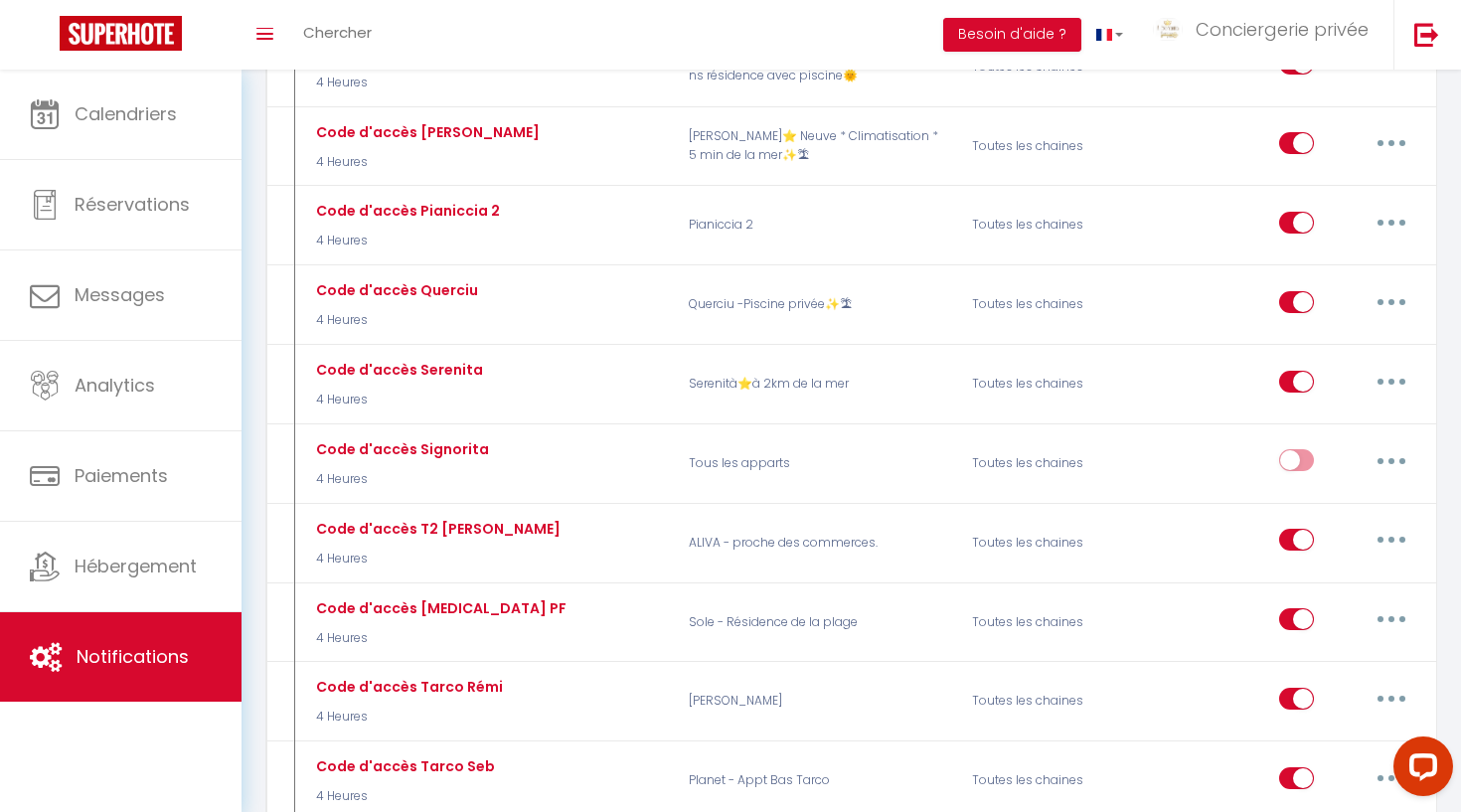 scroll, scrollTop: 9672, scrollLeft: 0, axis: vertical 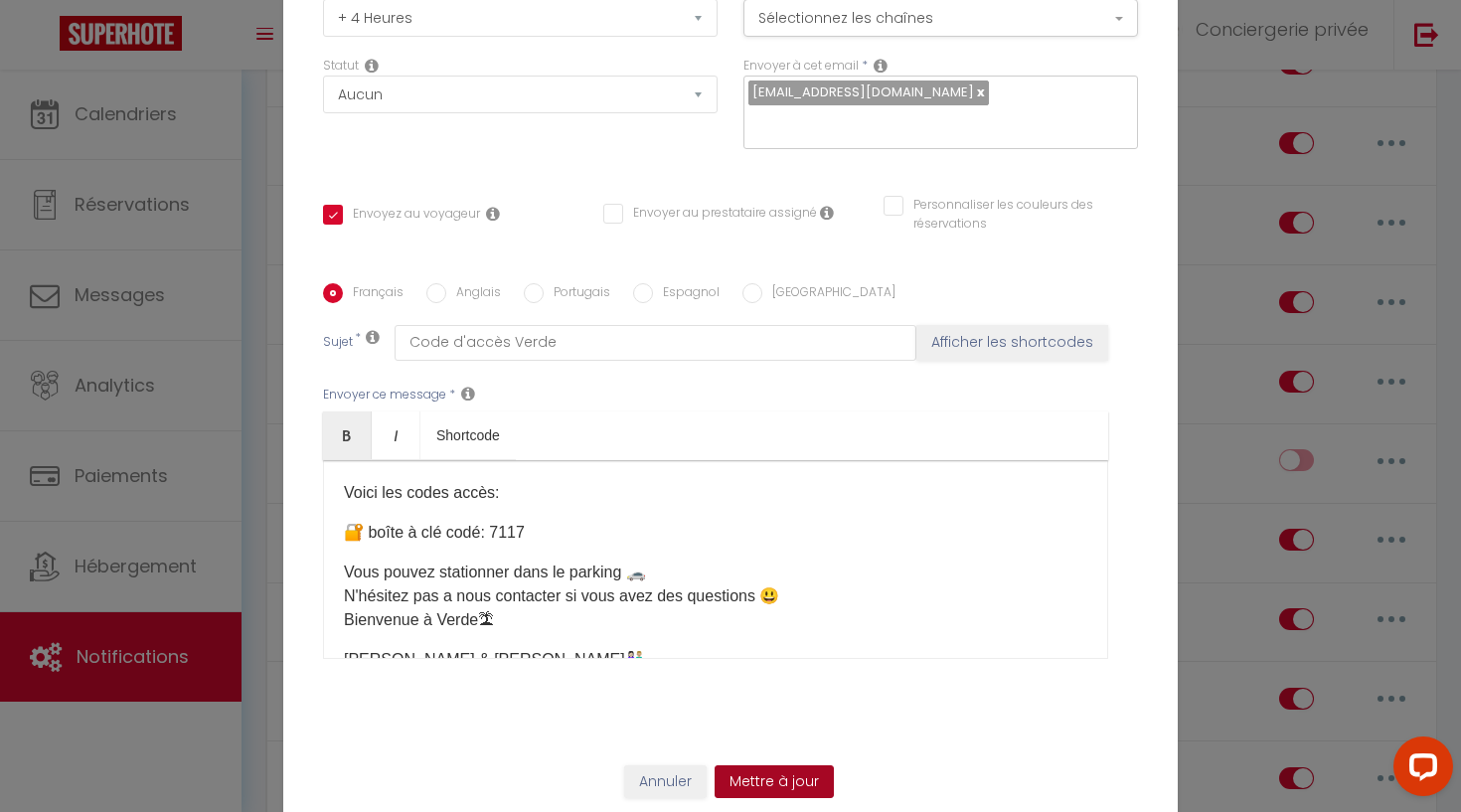 click on "Mettre à jour" at bounding box center [774, 782] 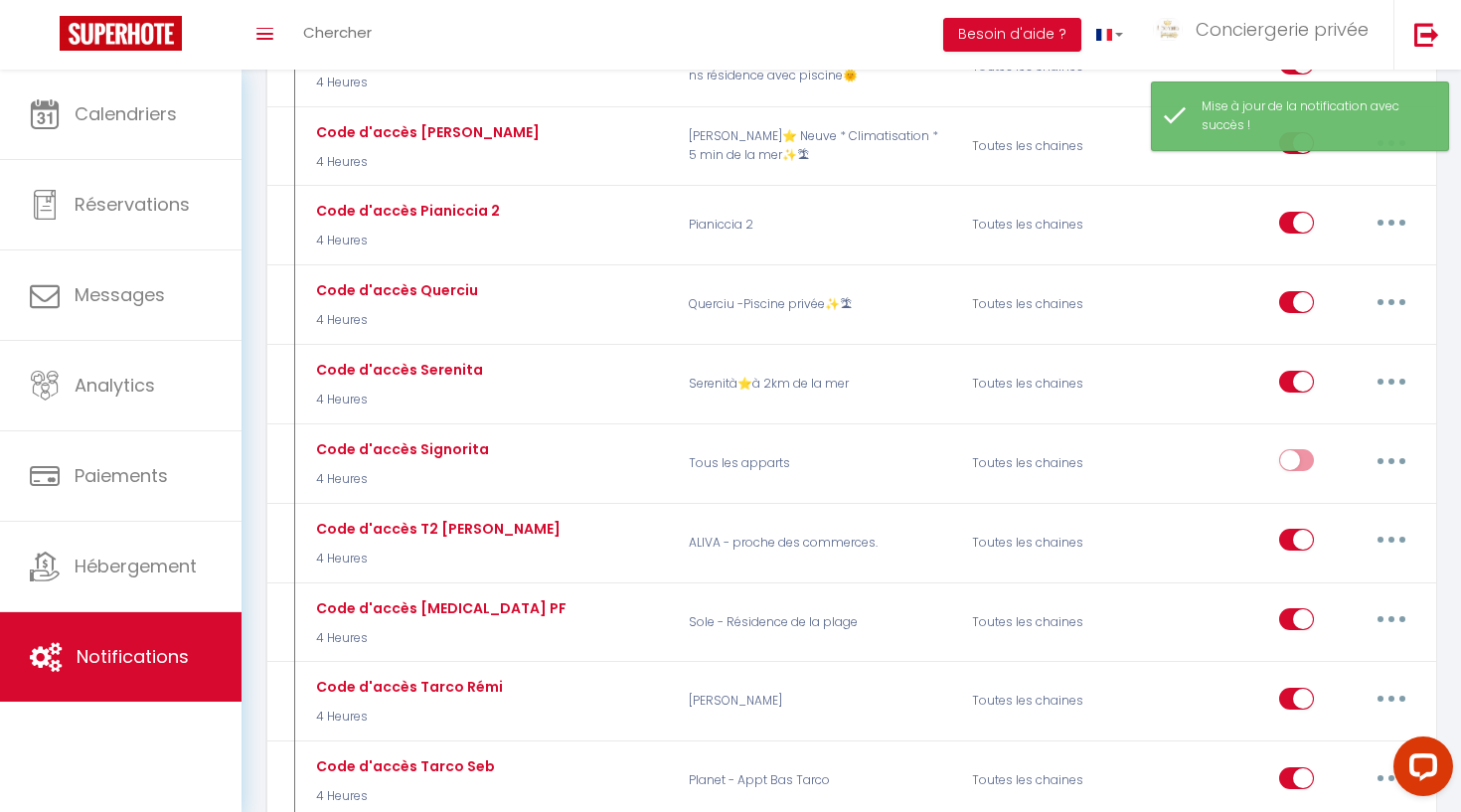 checkbox on "true" 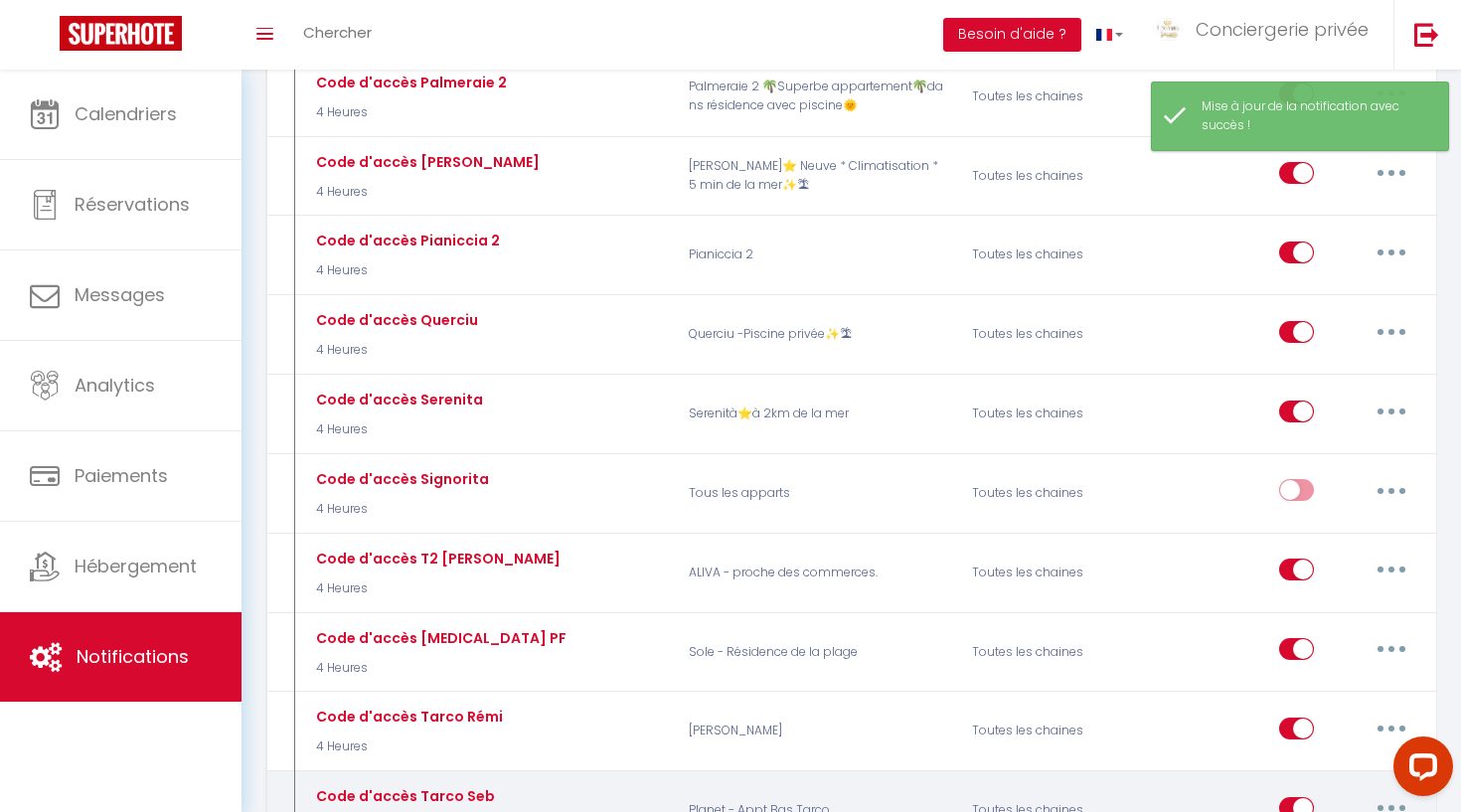 scroll, scrollTop: 9639, scrollLeft: 0, axis: vertical 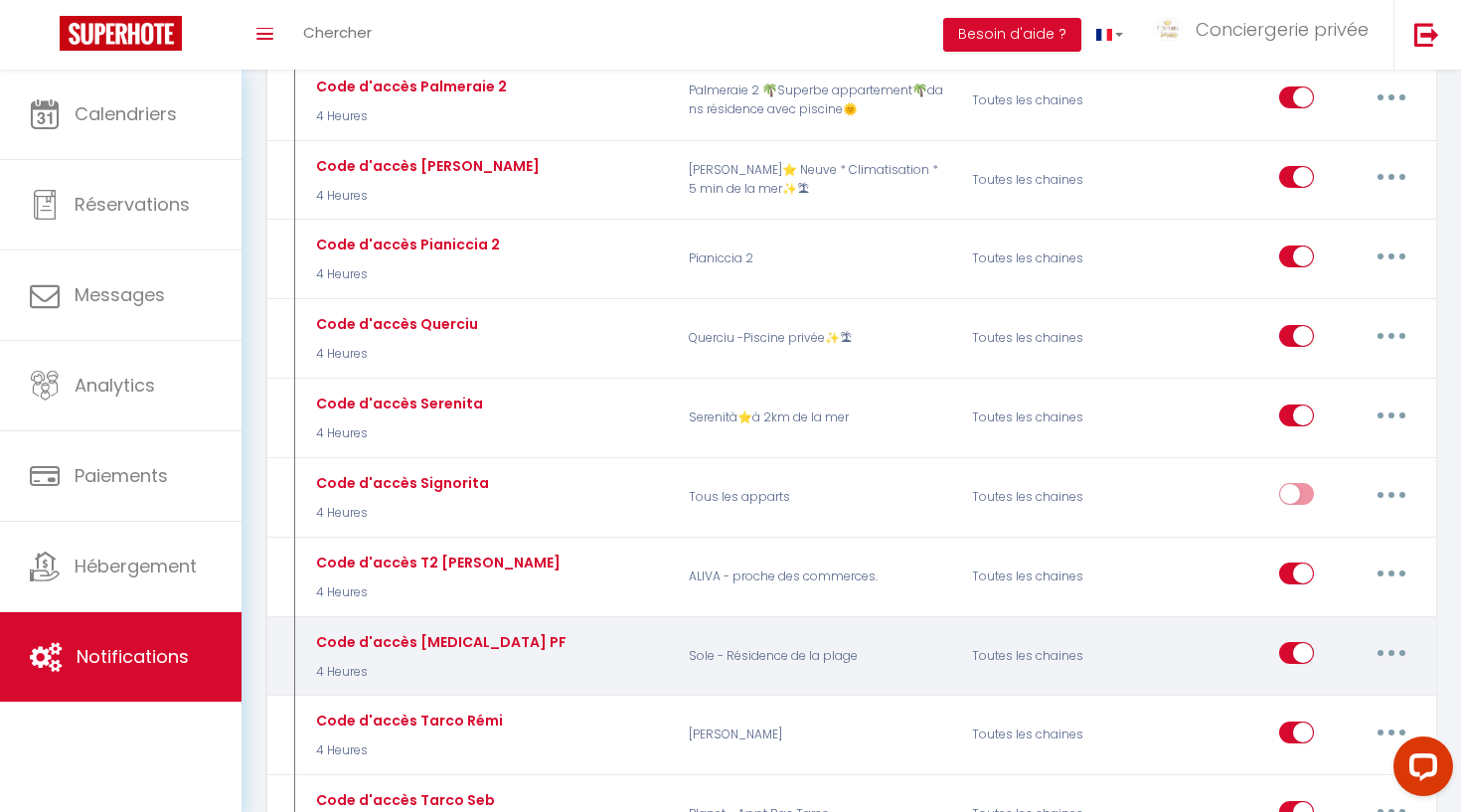 click at bounding box center (1391, 653) 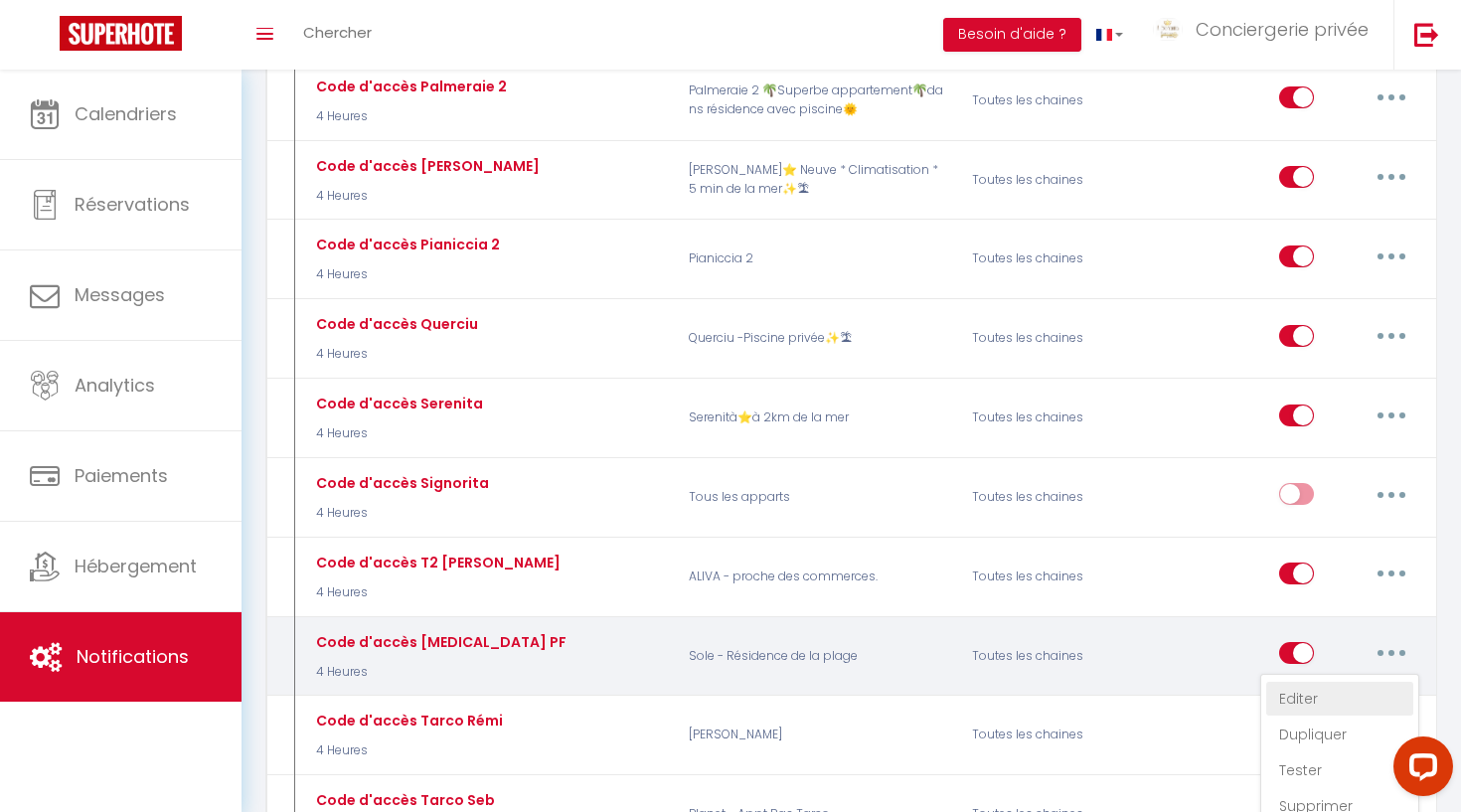 click on "Editer" at bounding box center (1340, 699) 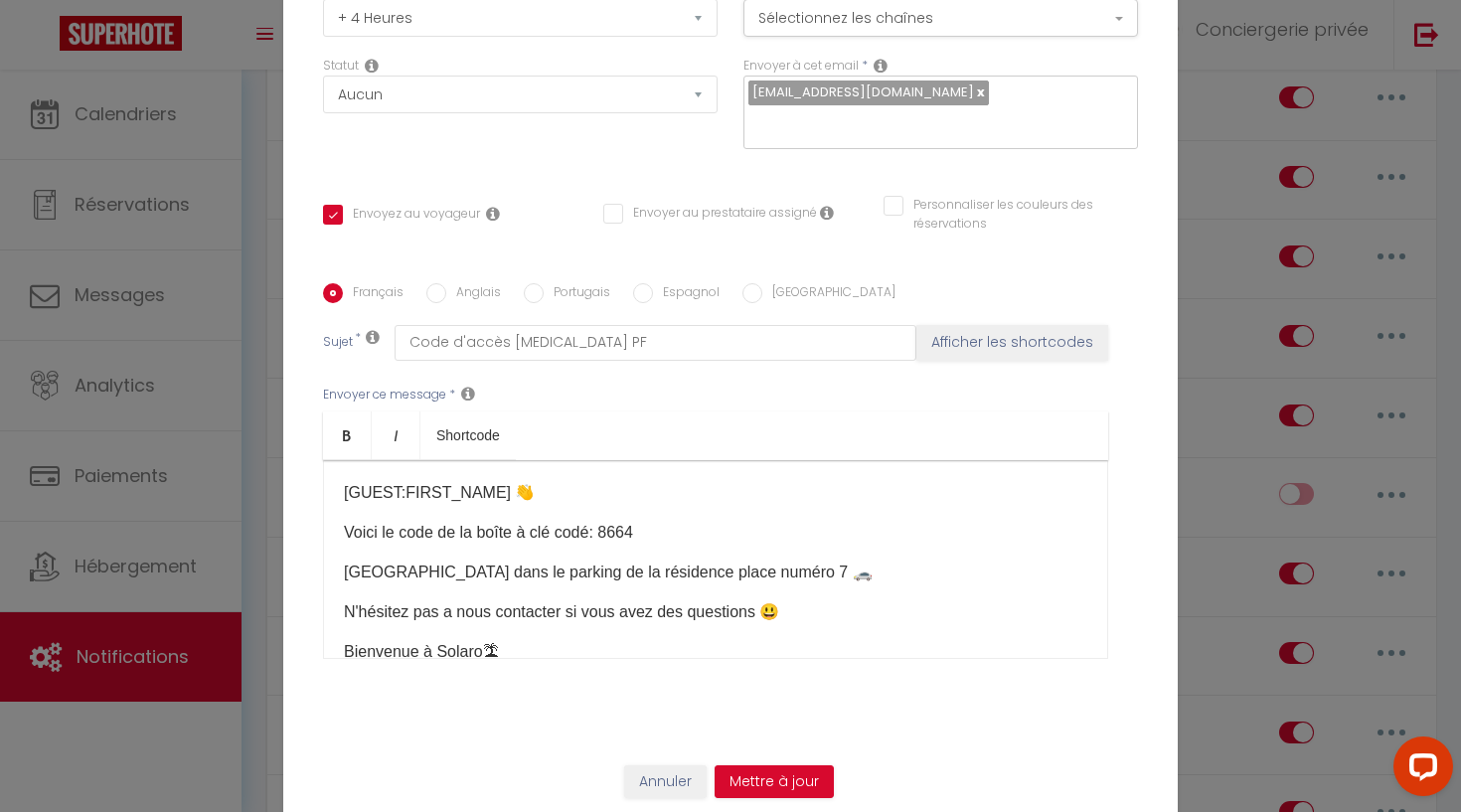 click on "Voici le code de la boîte à clé codé: 8664" at bounding box center [716, 533] 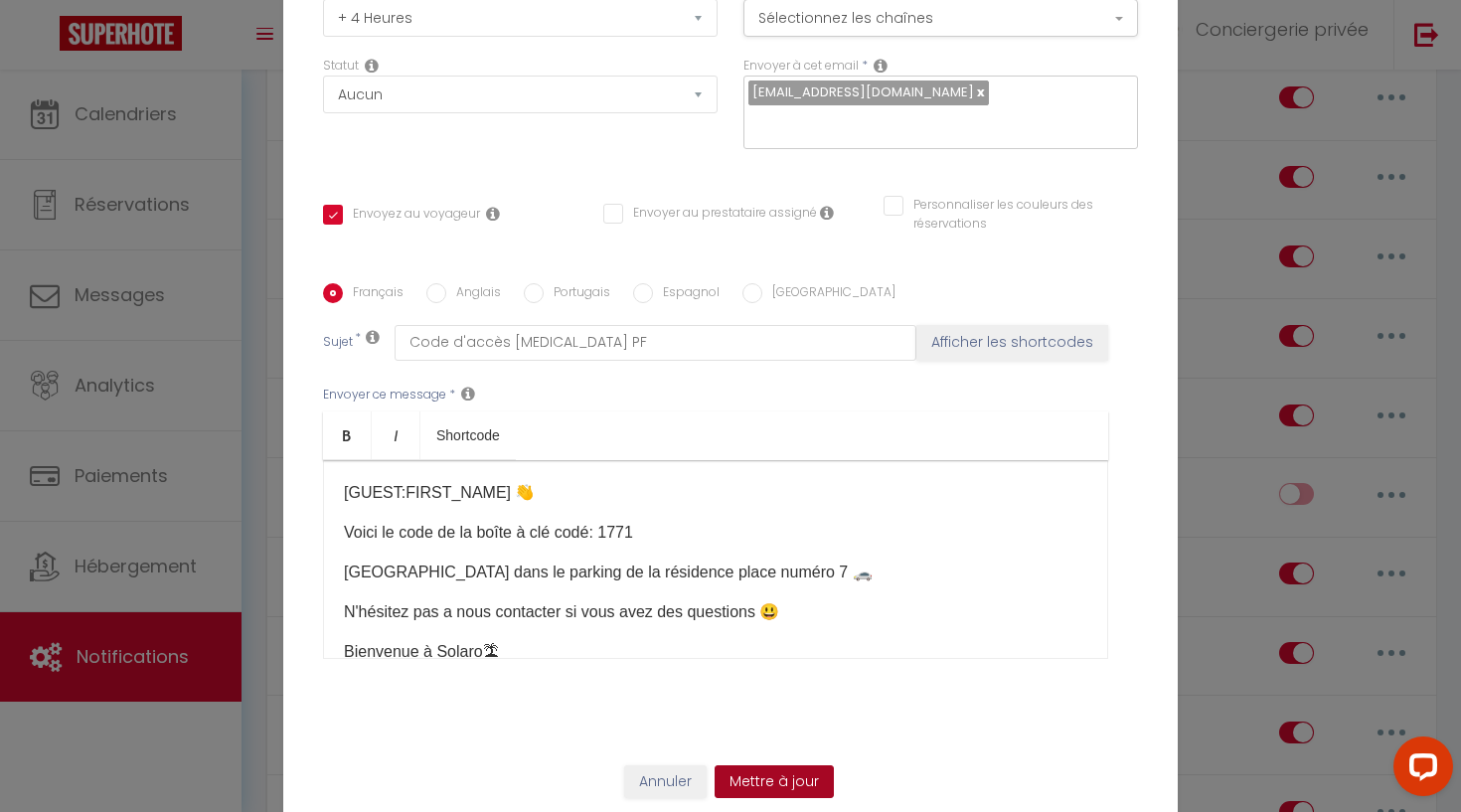 click on "Mettre à jour" at bounding box center [774, 782] 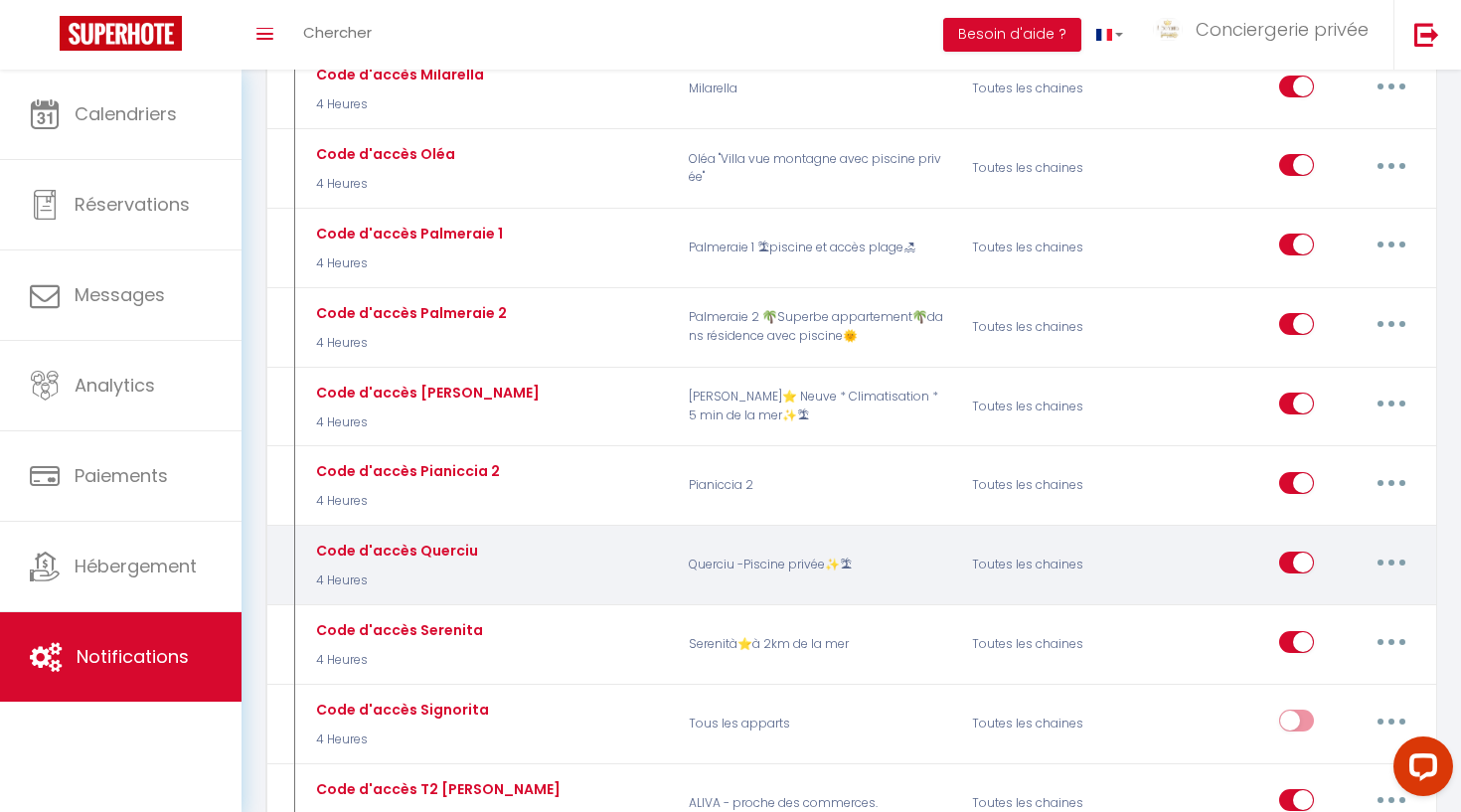 scroll, scrollTop: 9408, scrollLeft: 0, axis: vertical 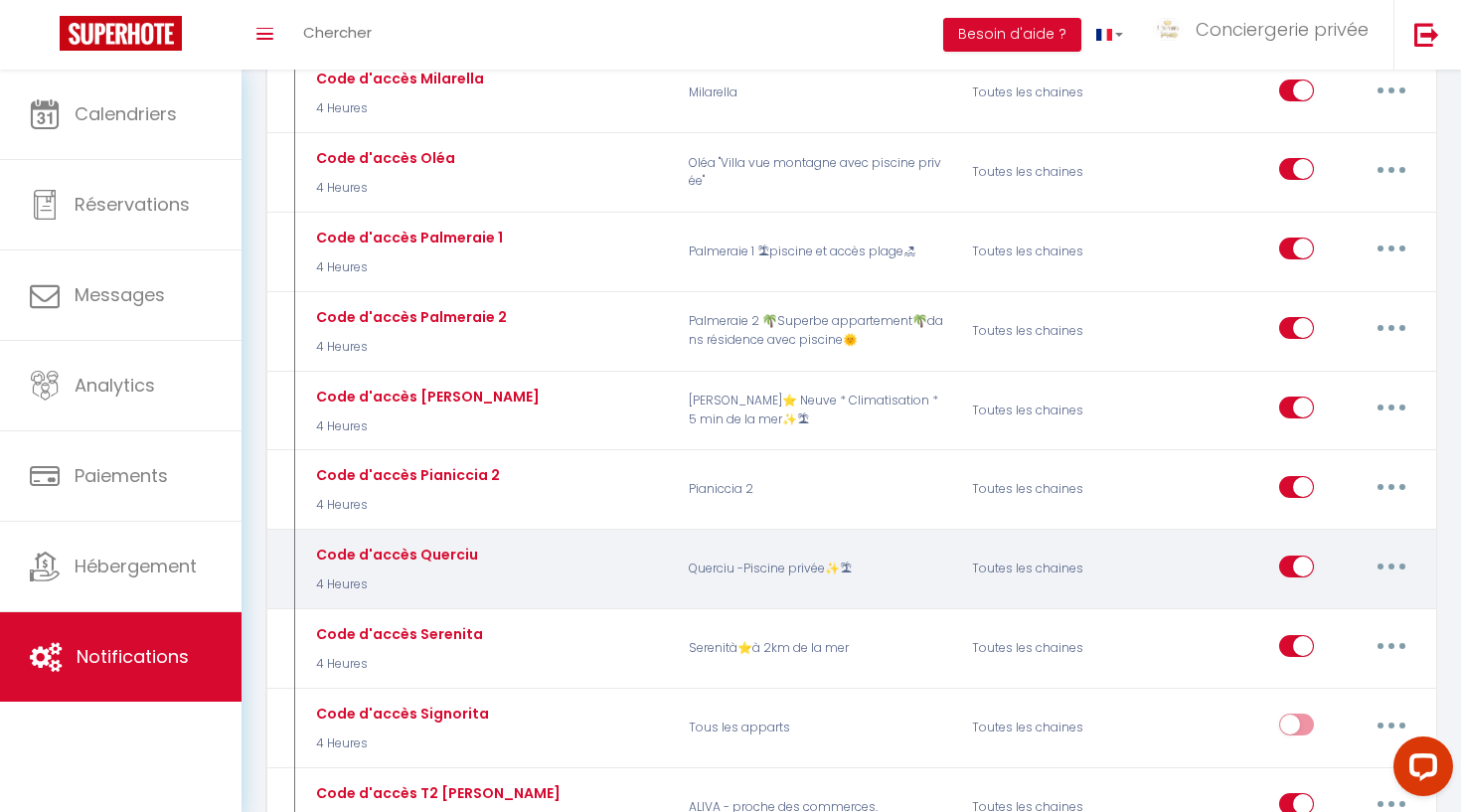 click at bounding box center [1391, 567] 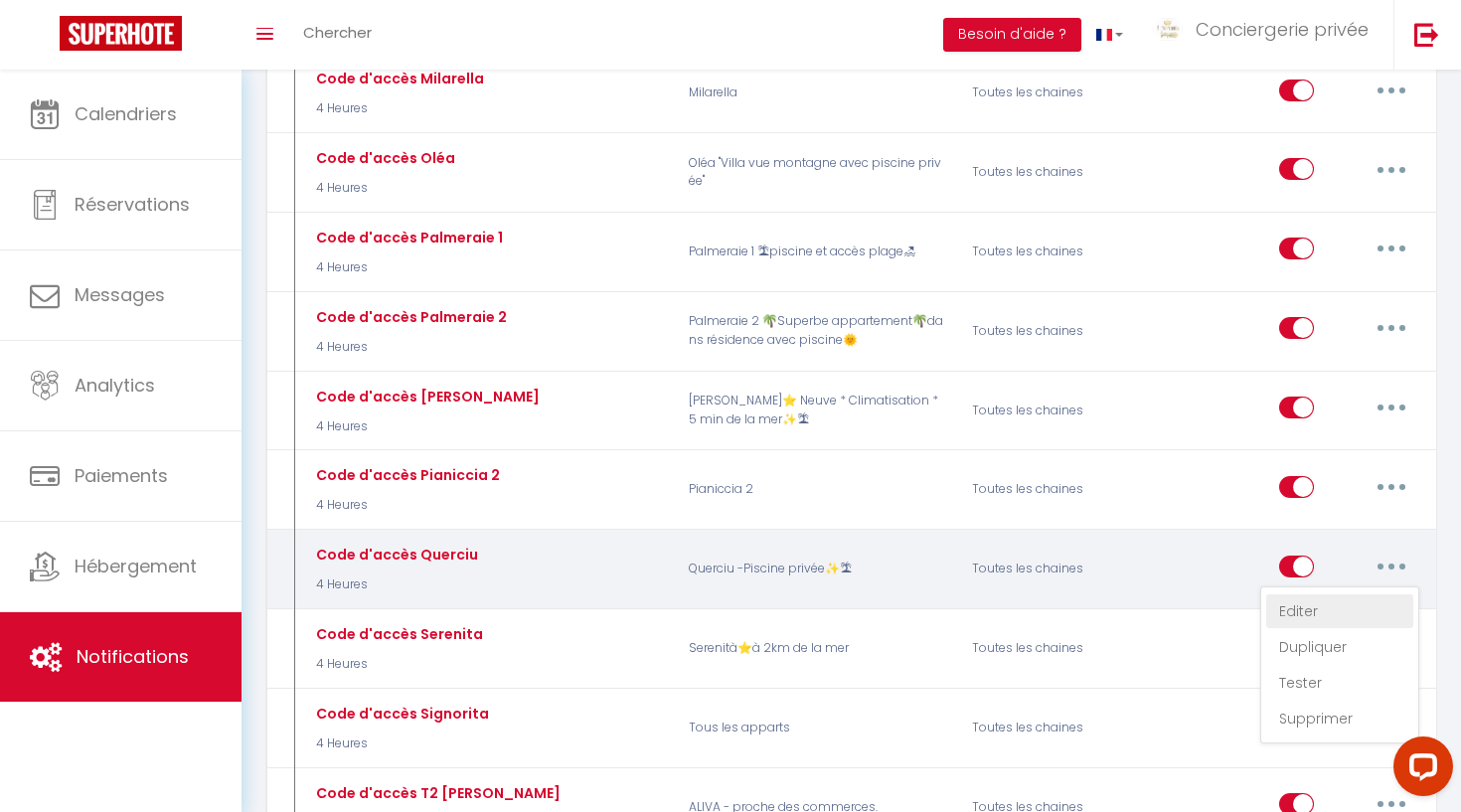 click on "Editer" at bounding box center (1340, 611) 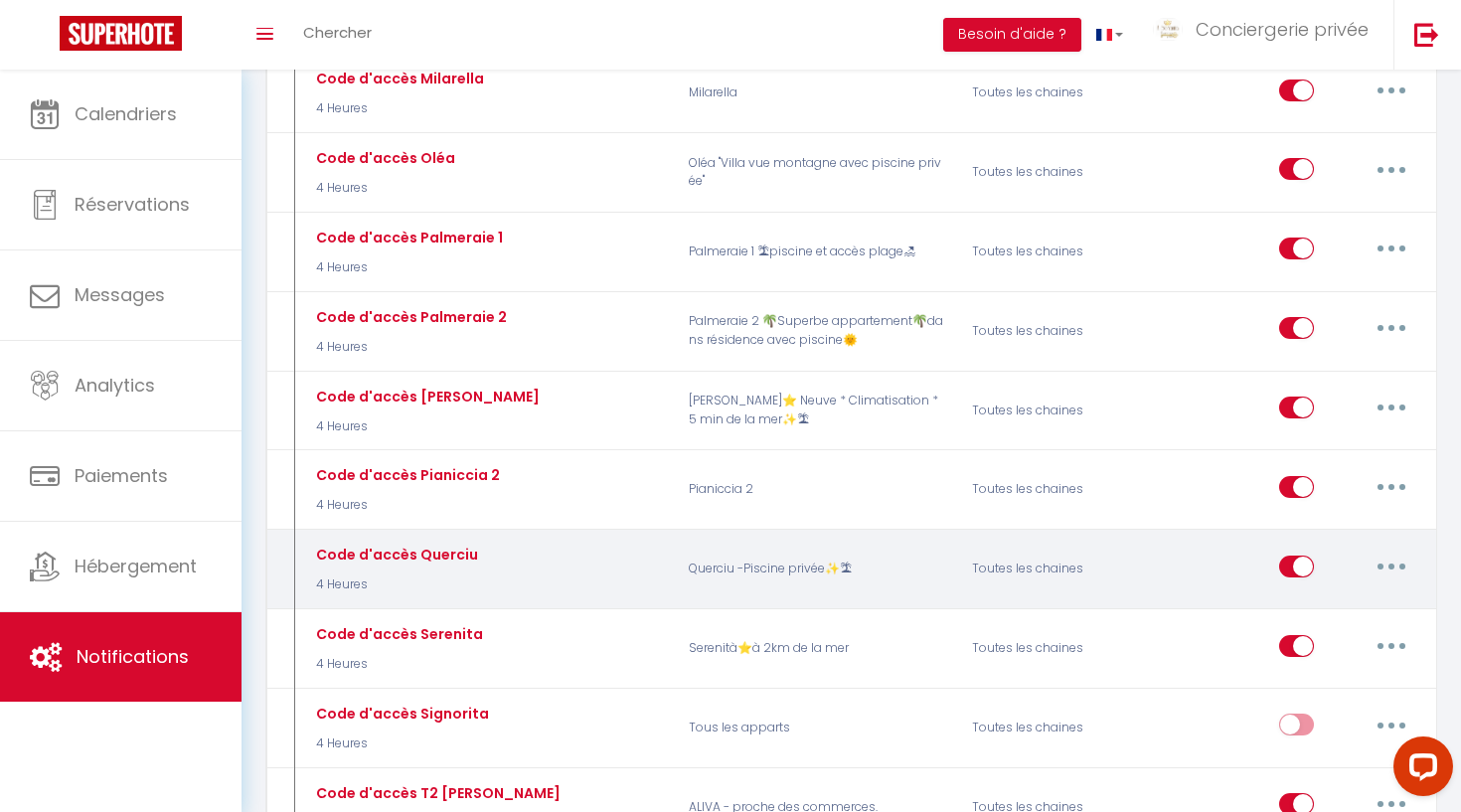 type on "Code d'accès Querciu" 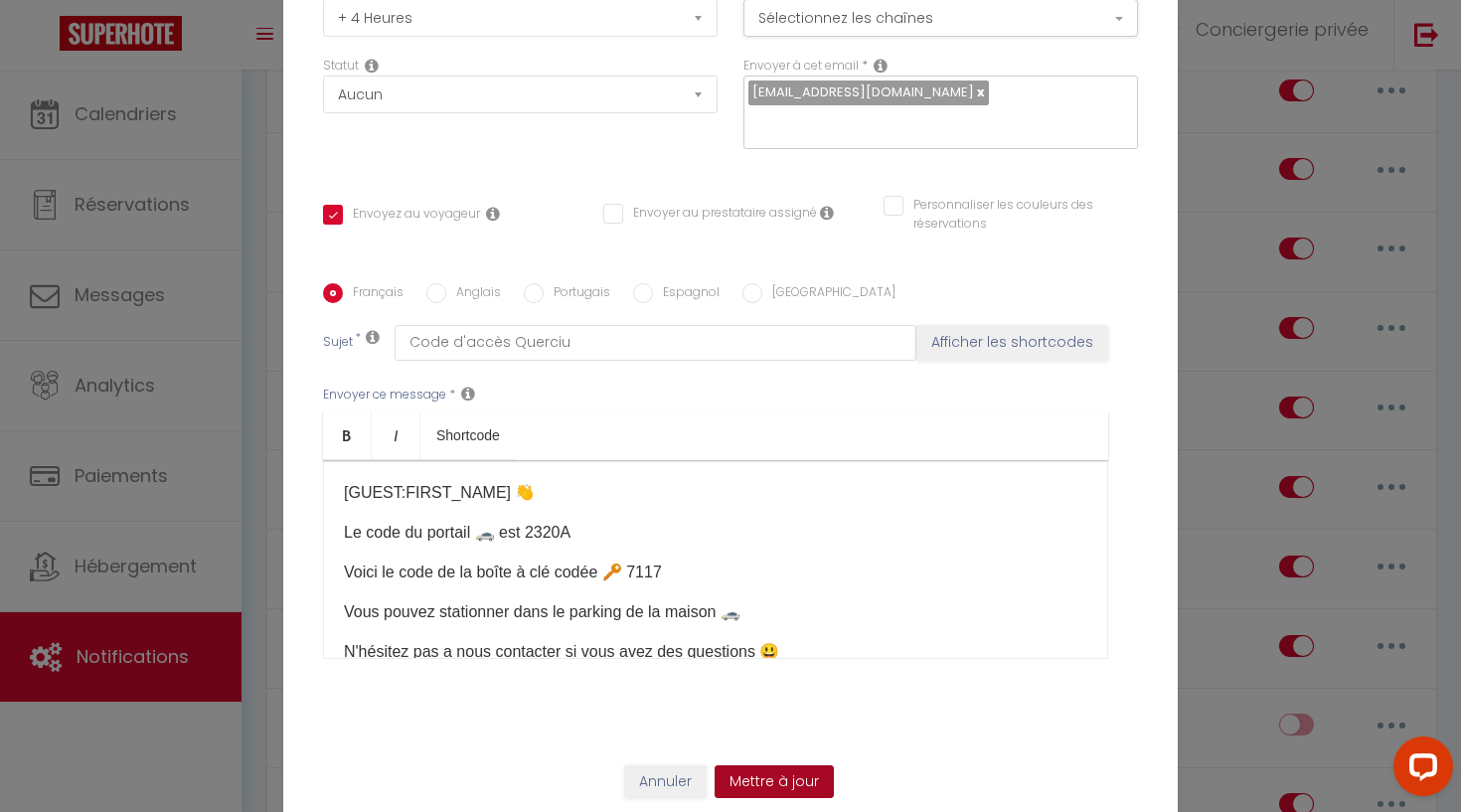 click on "Mettre à jour" at bounding box center [774, 782] 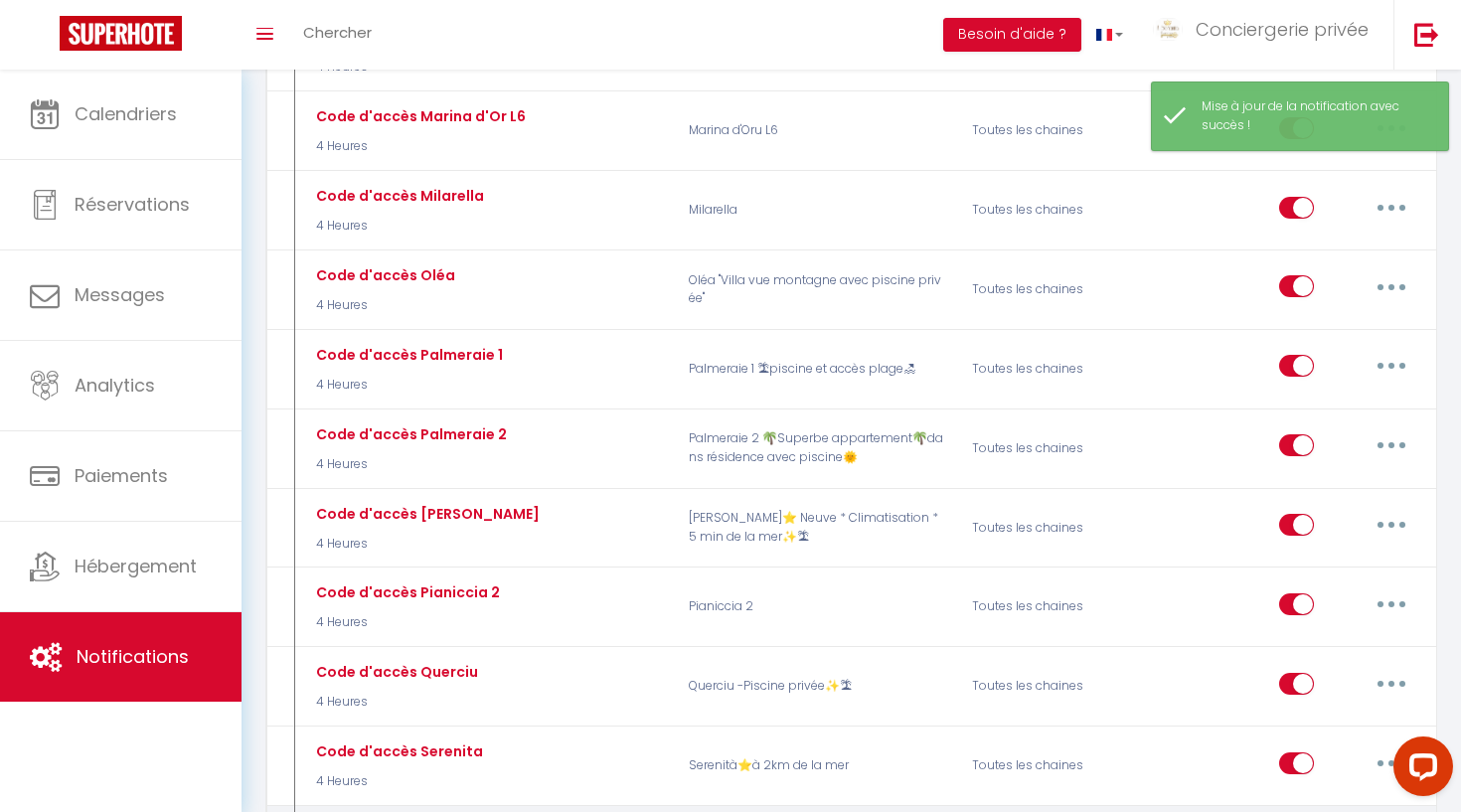 scroll, scrollTop: 9268, scrollLeft: 0, axis: vertical 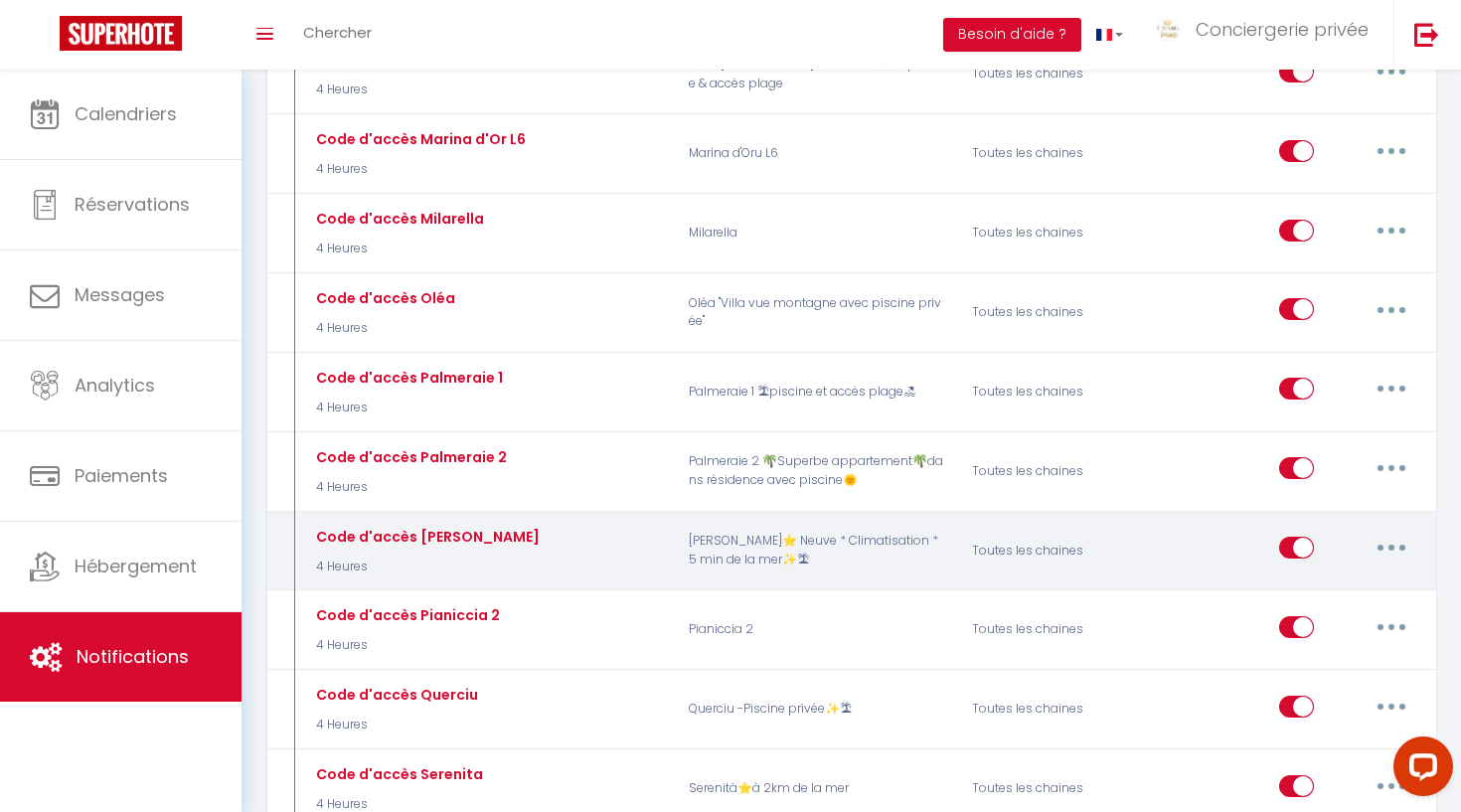 click at bounding box center [1391, 548] 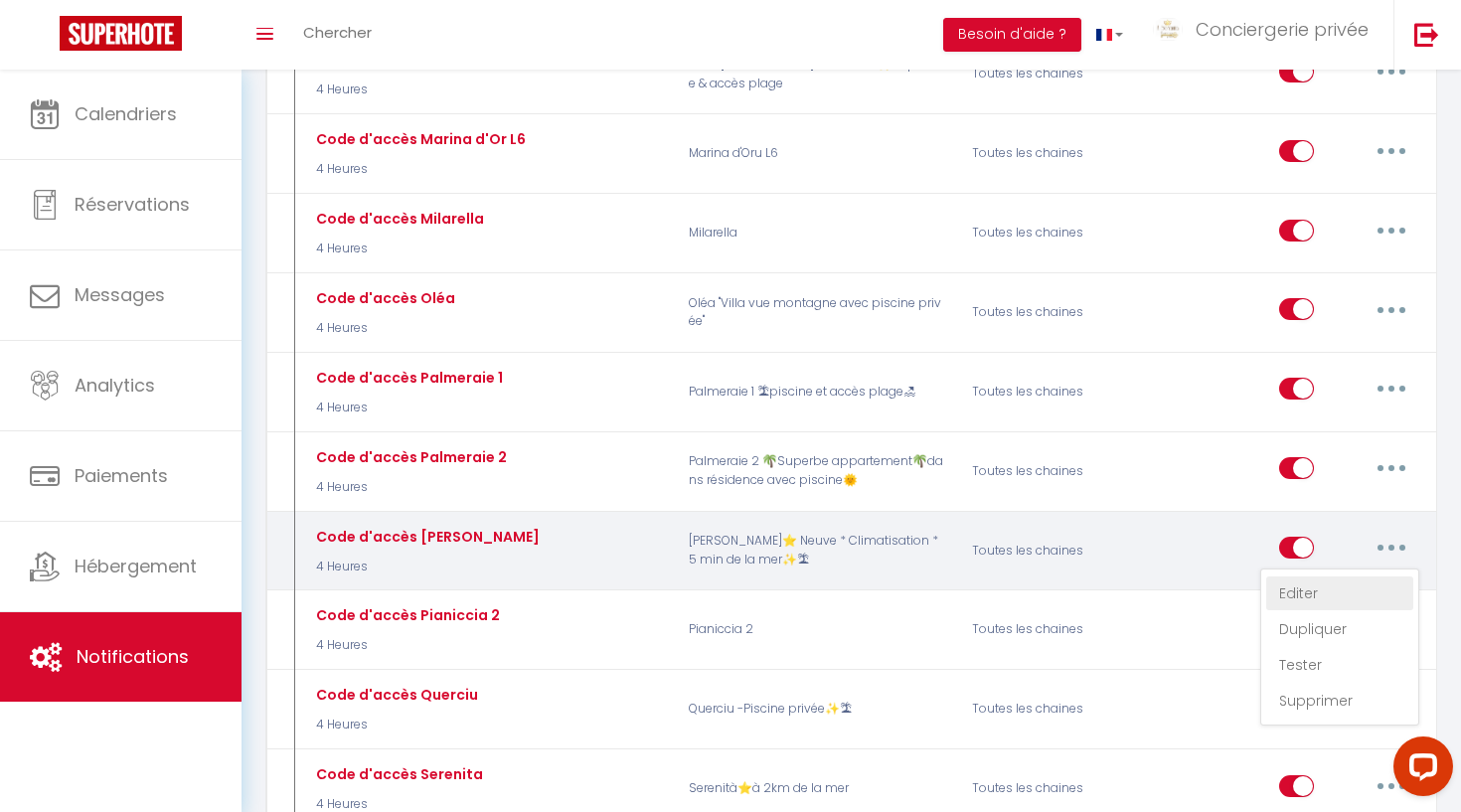 click on "Editer" at bounding box center (1340, 593) 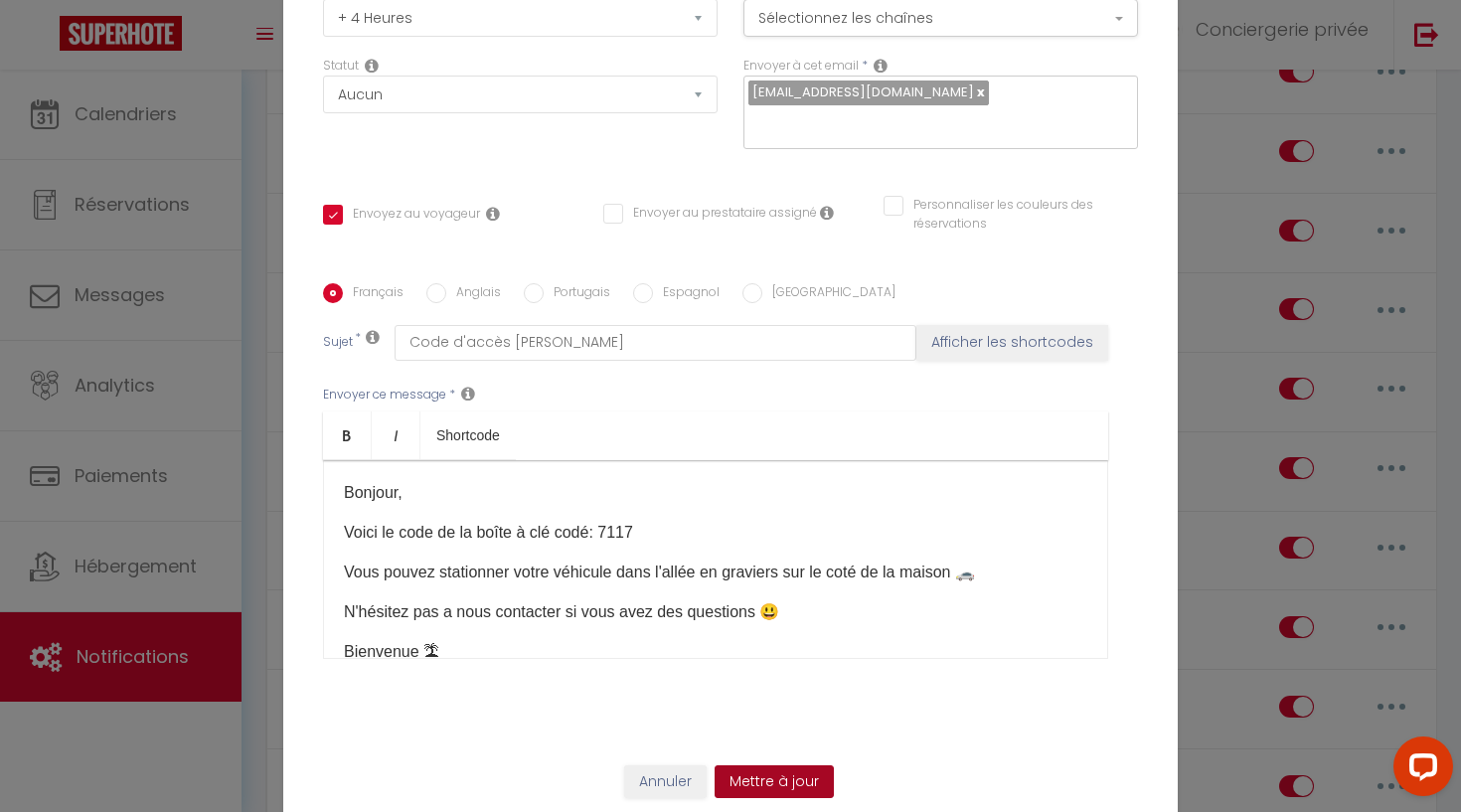 click on "Mettre à jour" at bounding box center (774, 782) 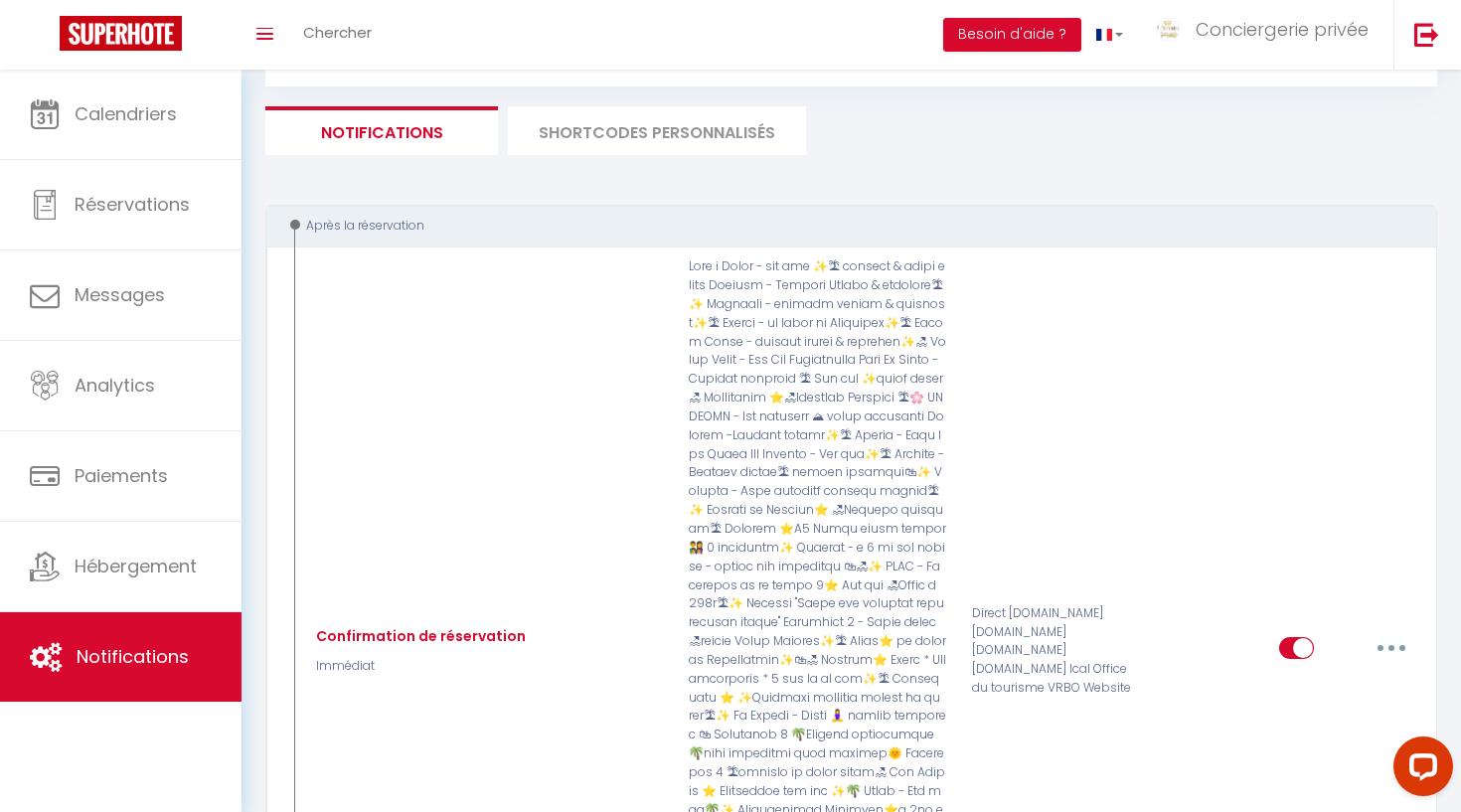scroll, scrollTop: 172, scrollLeft: 0, axis: vertical 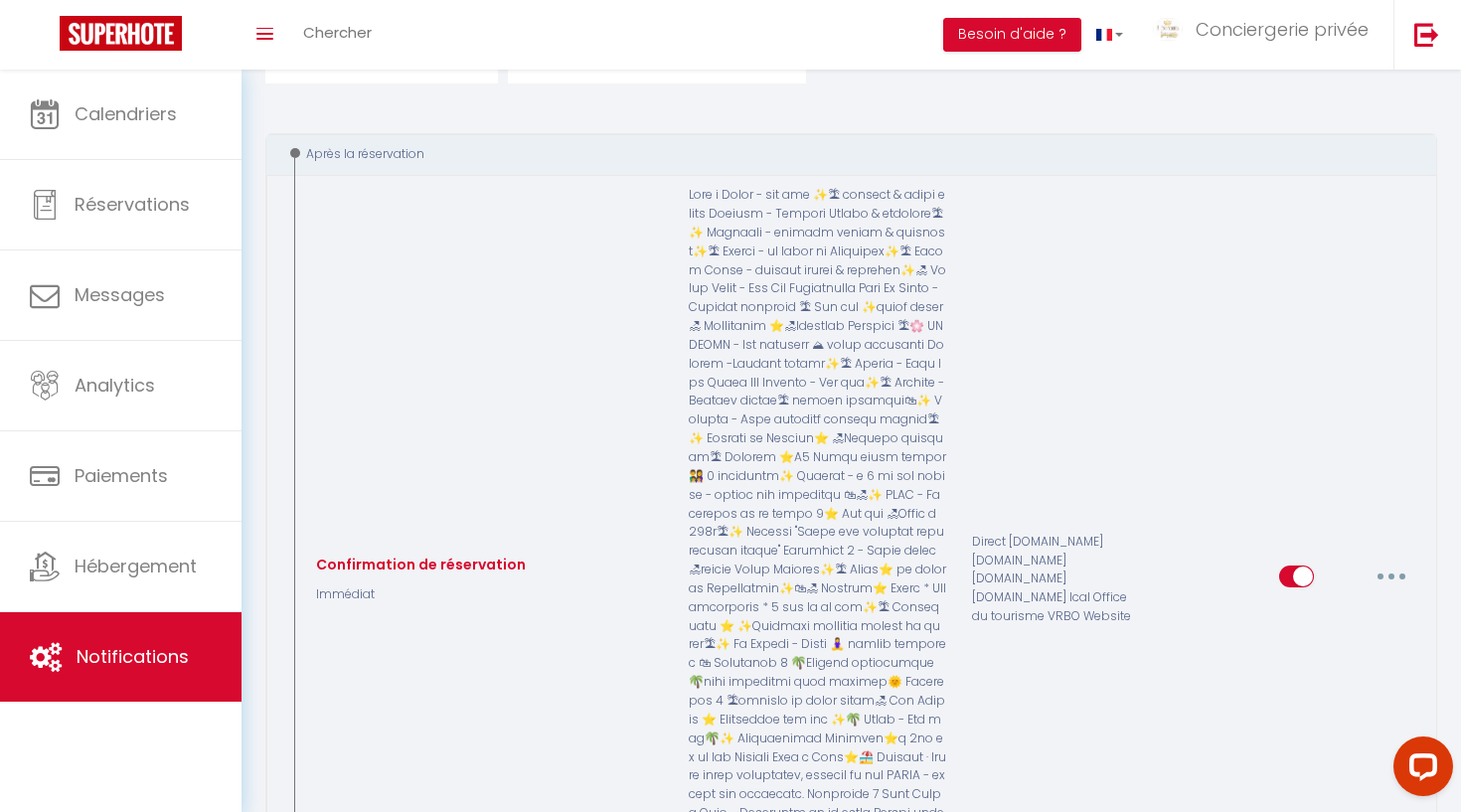 click at bounding box center (1391, 576) 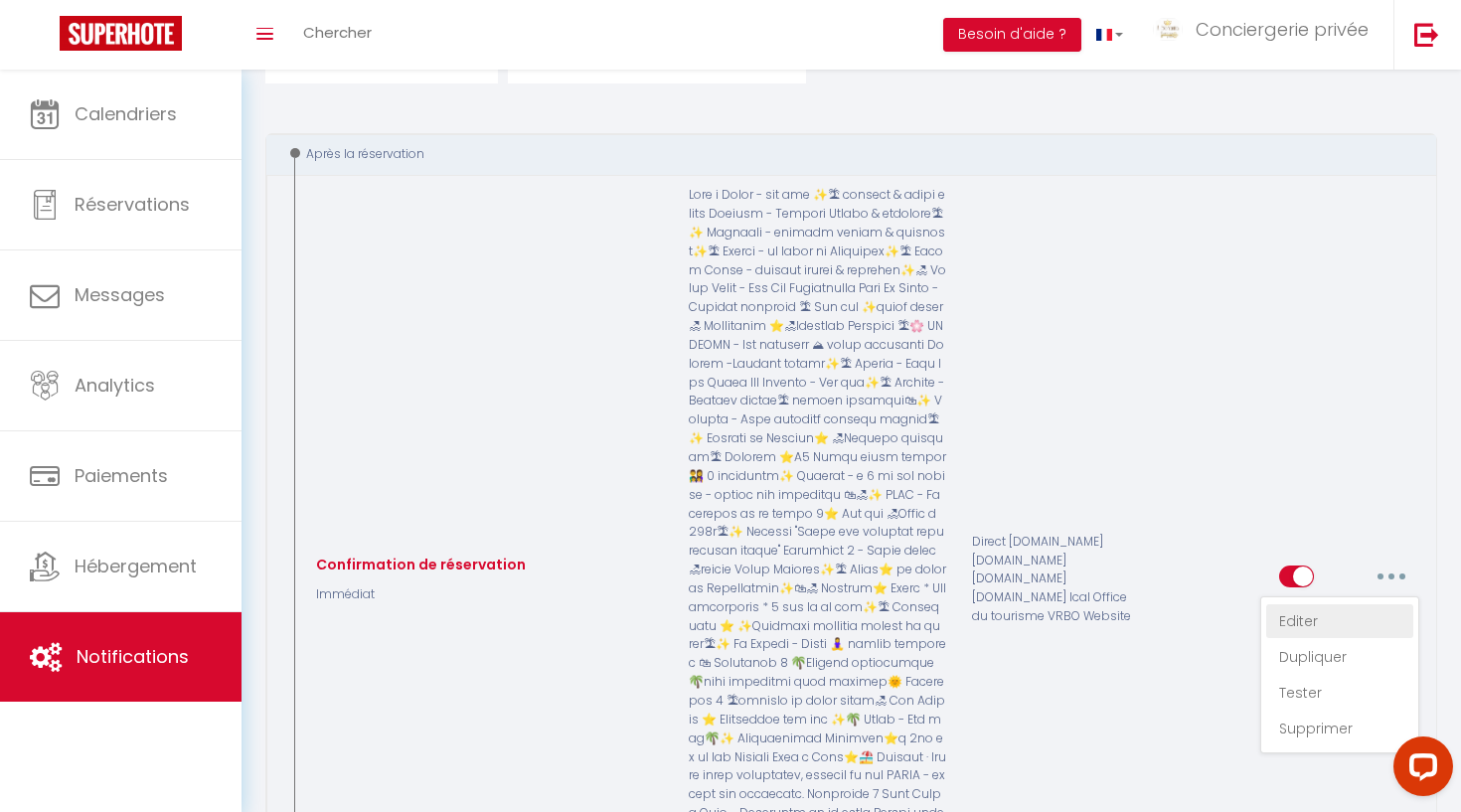 click on "Editer" at bounding box center (1340, 621) 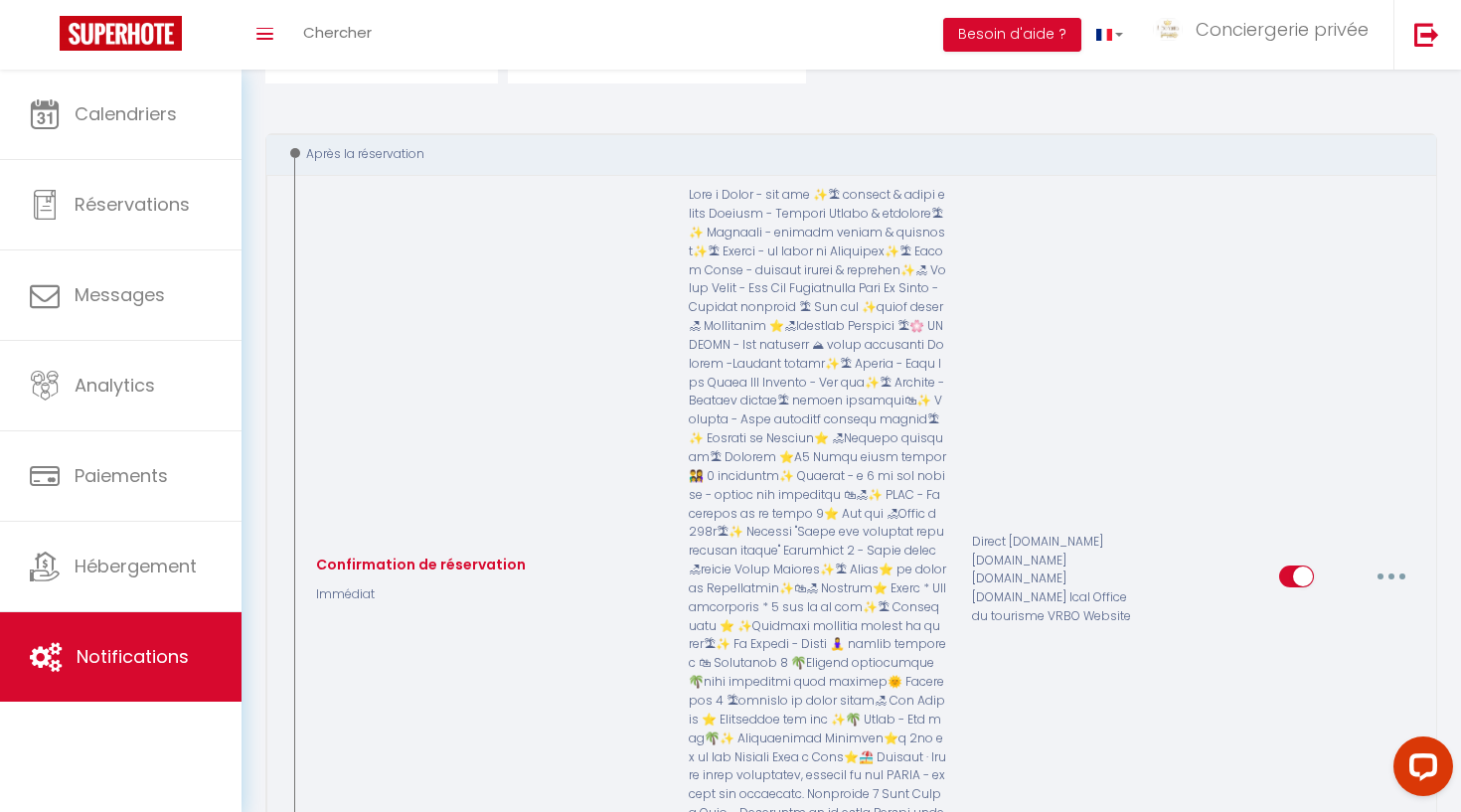 type on "Confirmation de réservation" 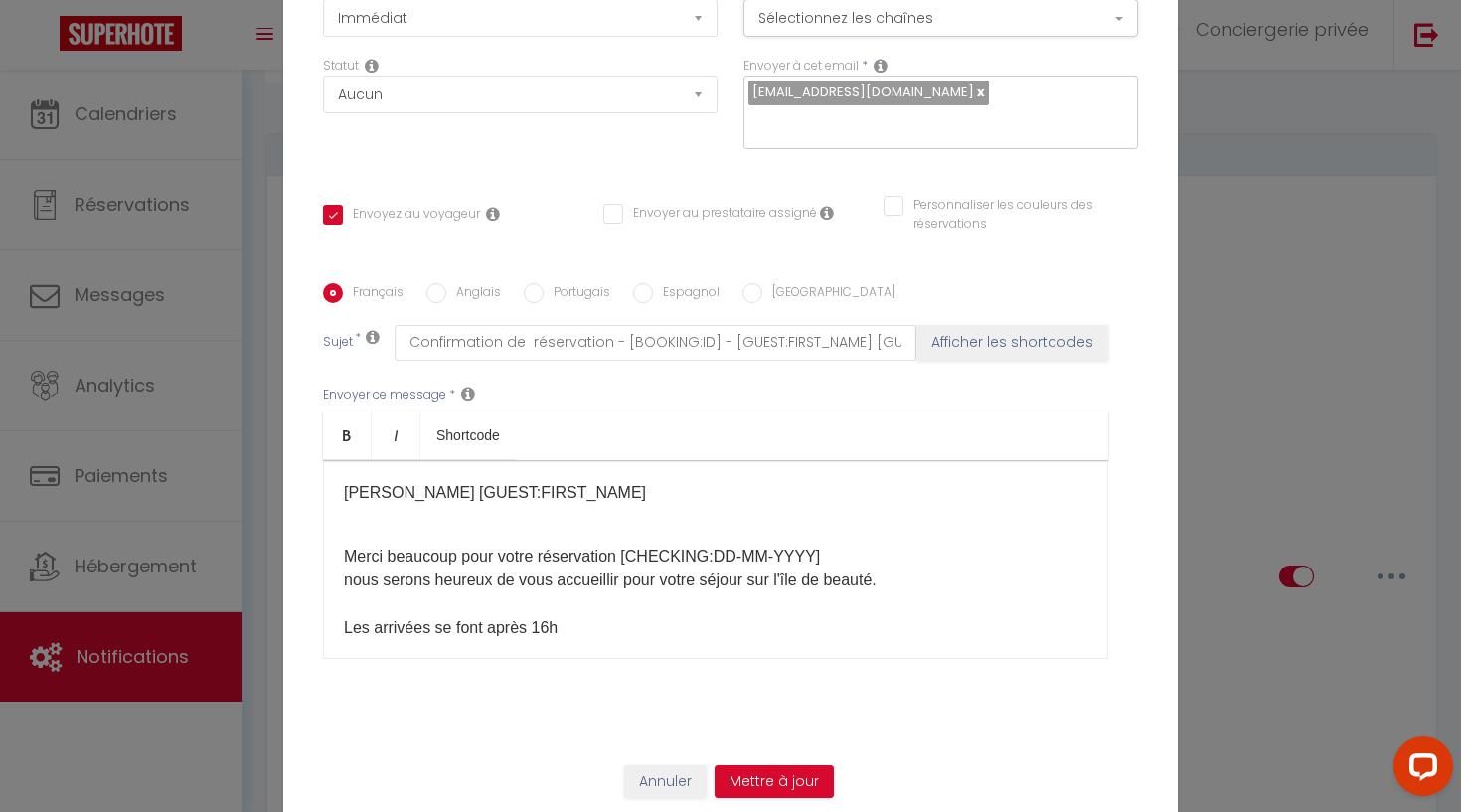 scroll, scrollTop: 0, scrollLeft: 0, axis: both 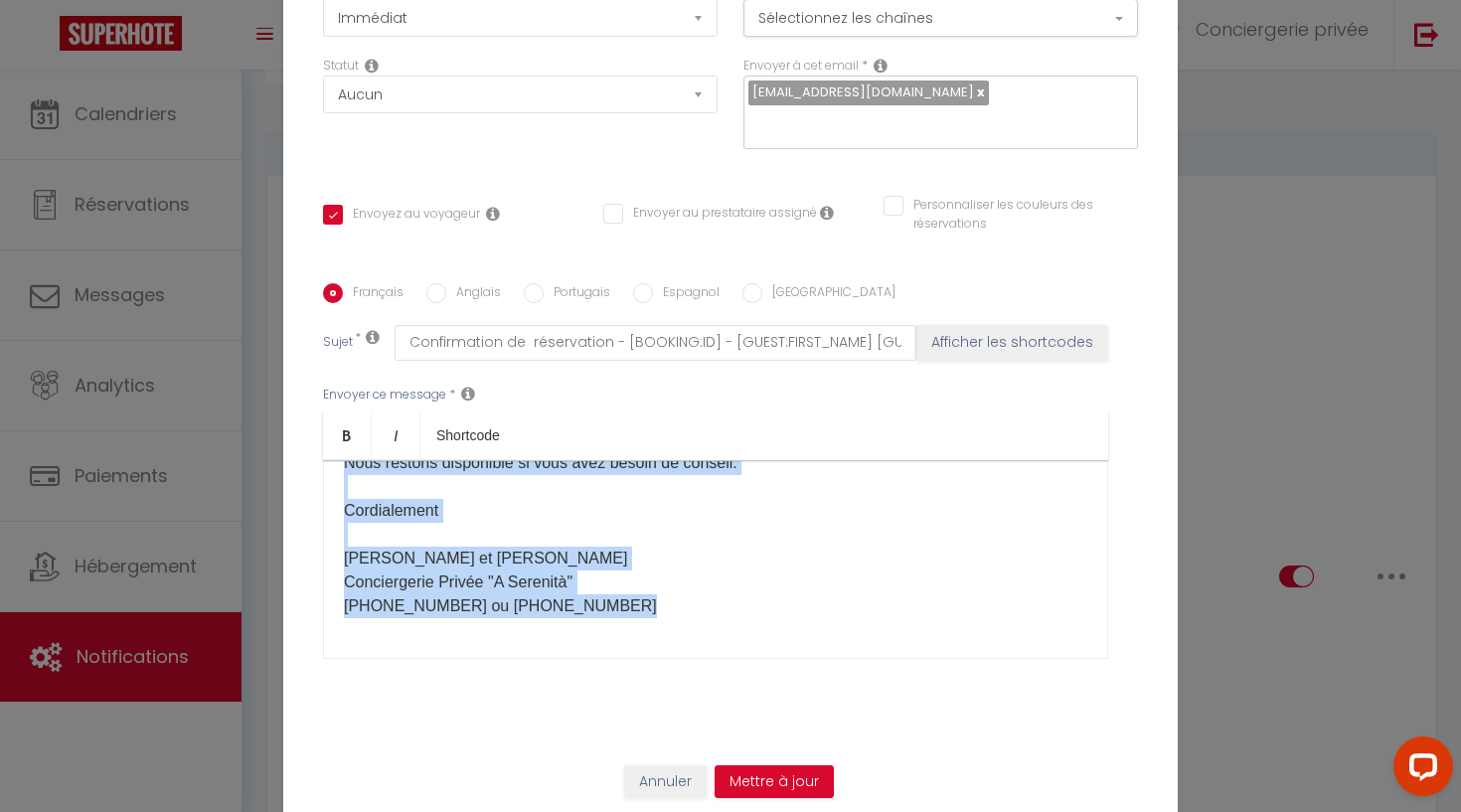 drag, startPoint x: 341, startPoint y: 489, endPoint x: 351, endPoint y: 746, distance: 257.194 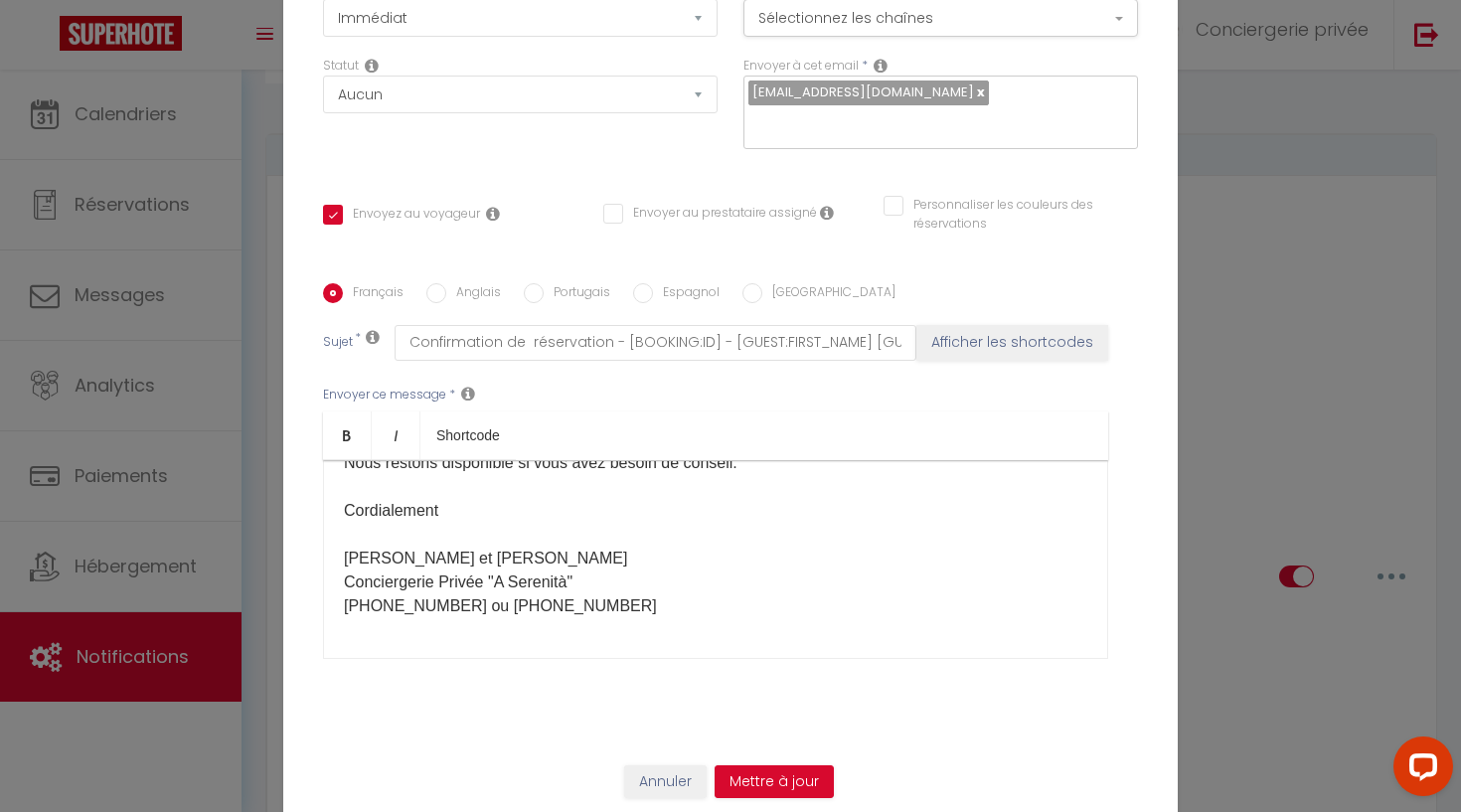 scroll, scrollTop: 0, scrollLeft: 0, axis: both 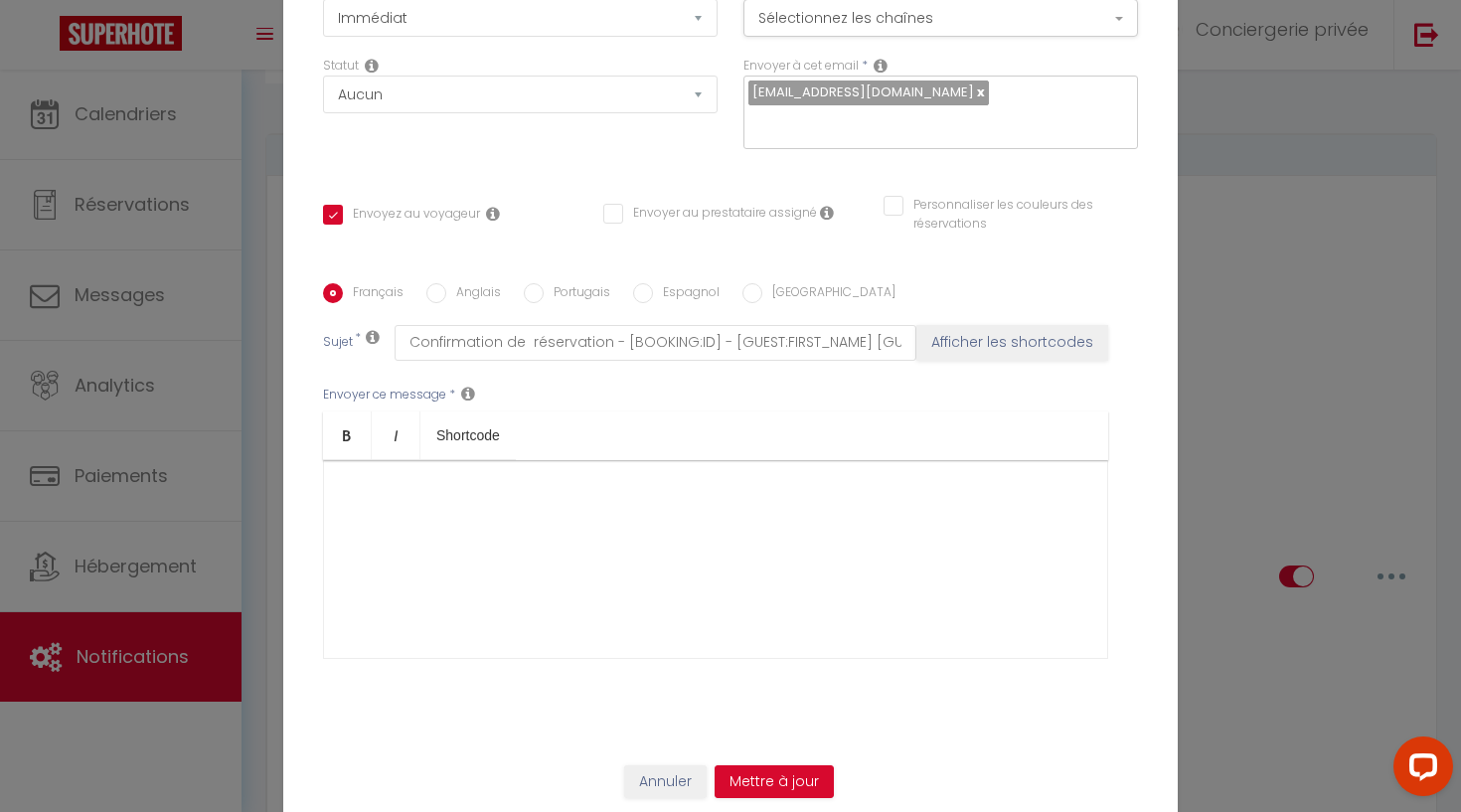 click on "​" at bounding box center (716, 493) 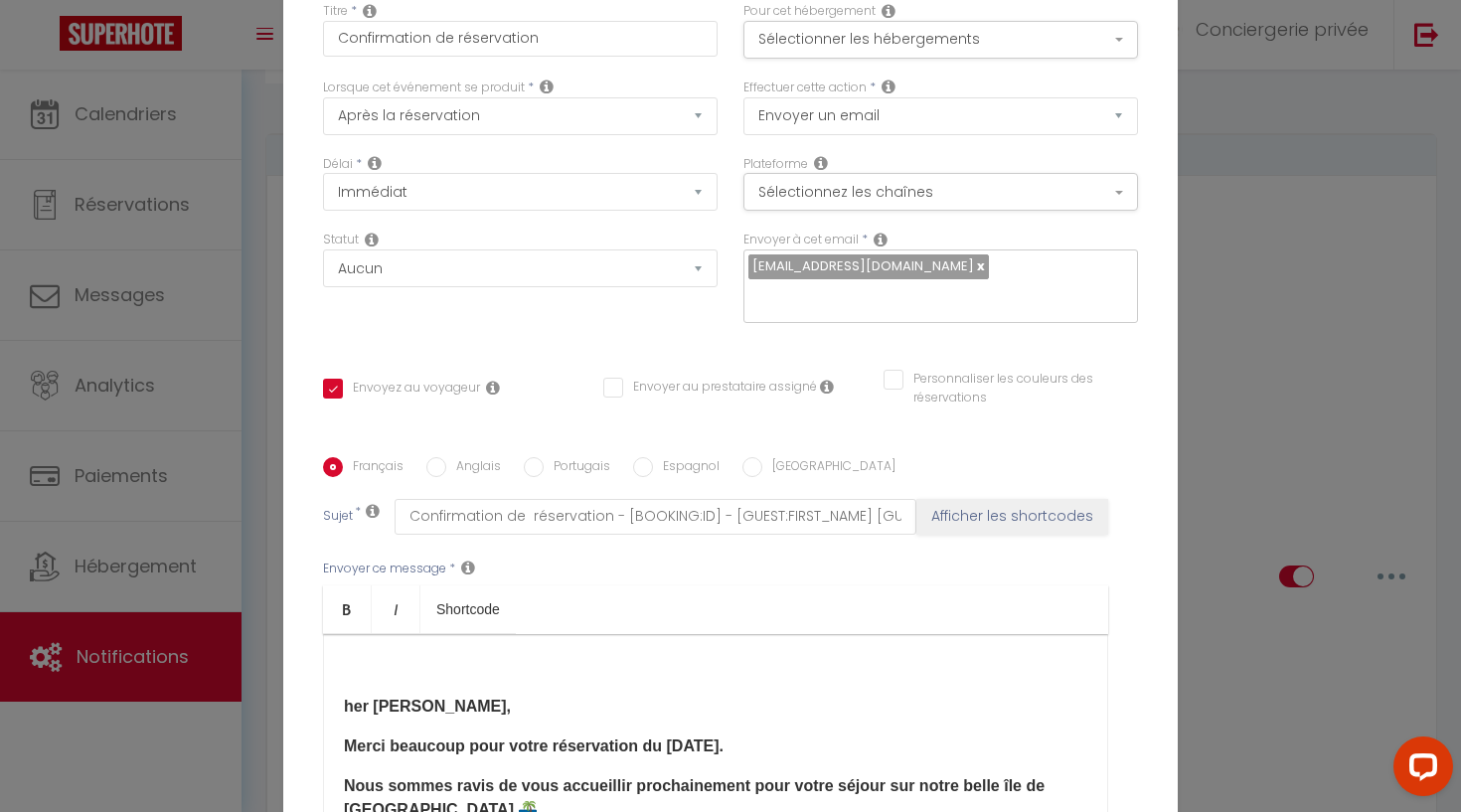scroll, scrollTop: 0, scrollLeft: 0, axis: both 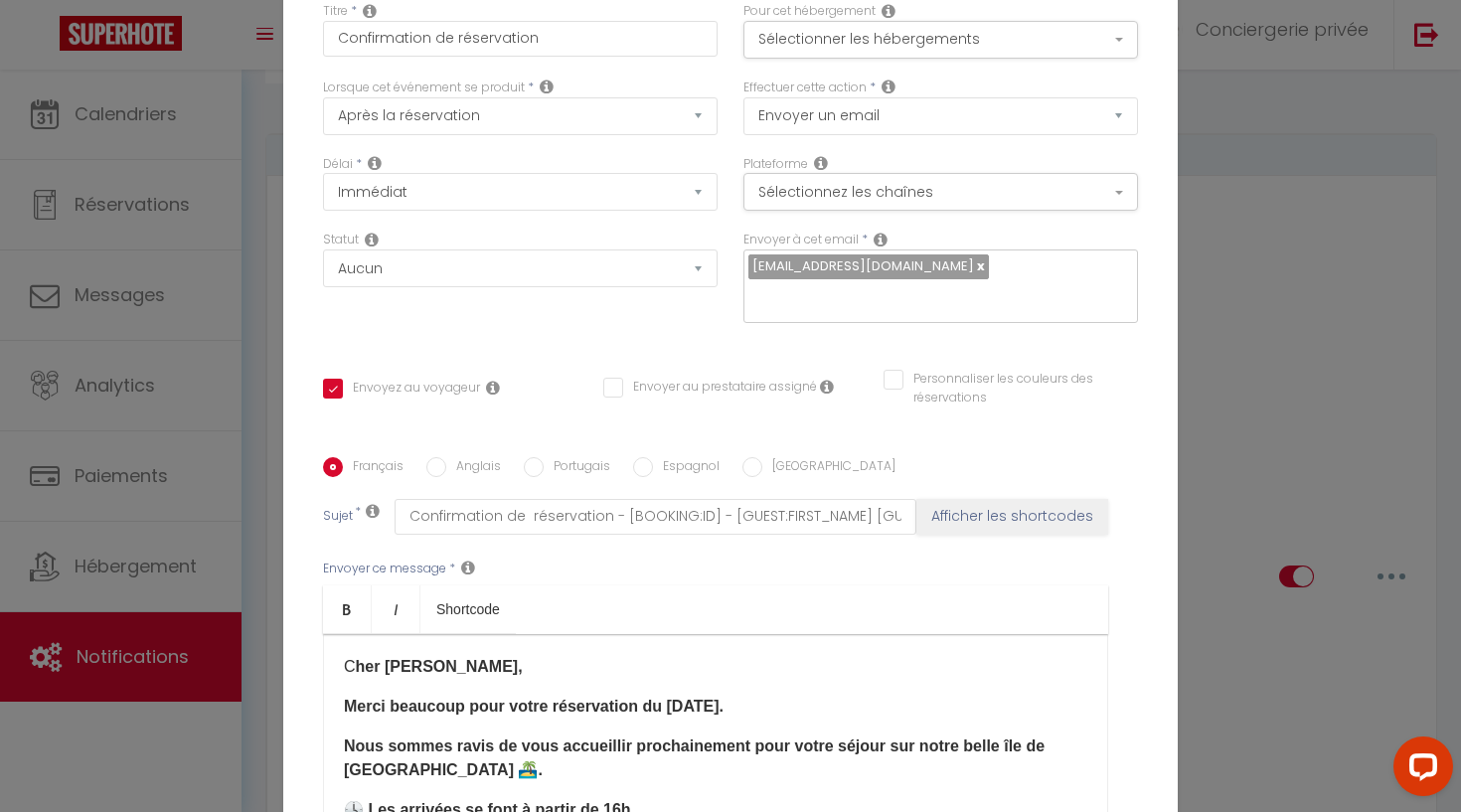 click on "her [PERSON_NAME]," at bounding box center [439, 666] 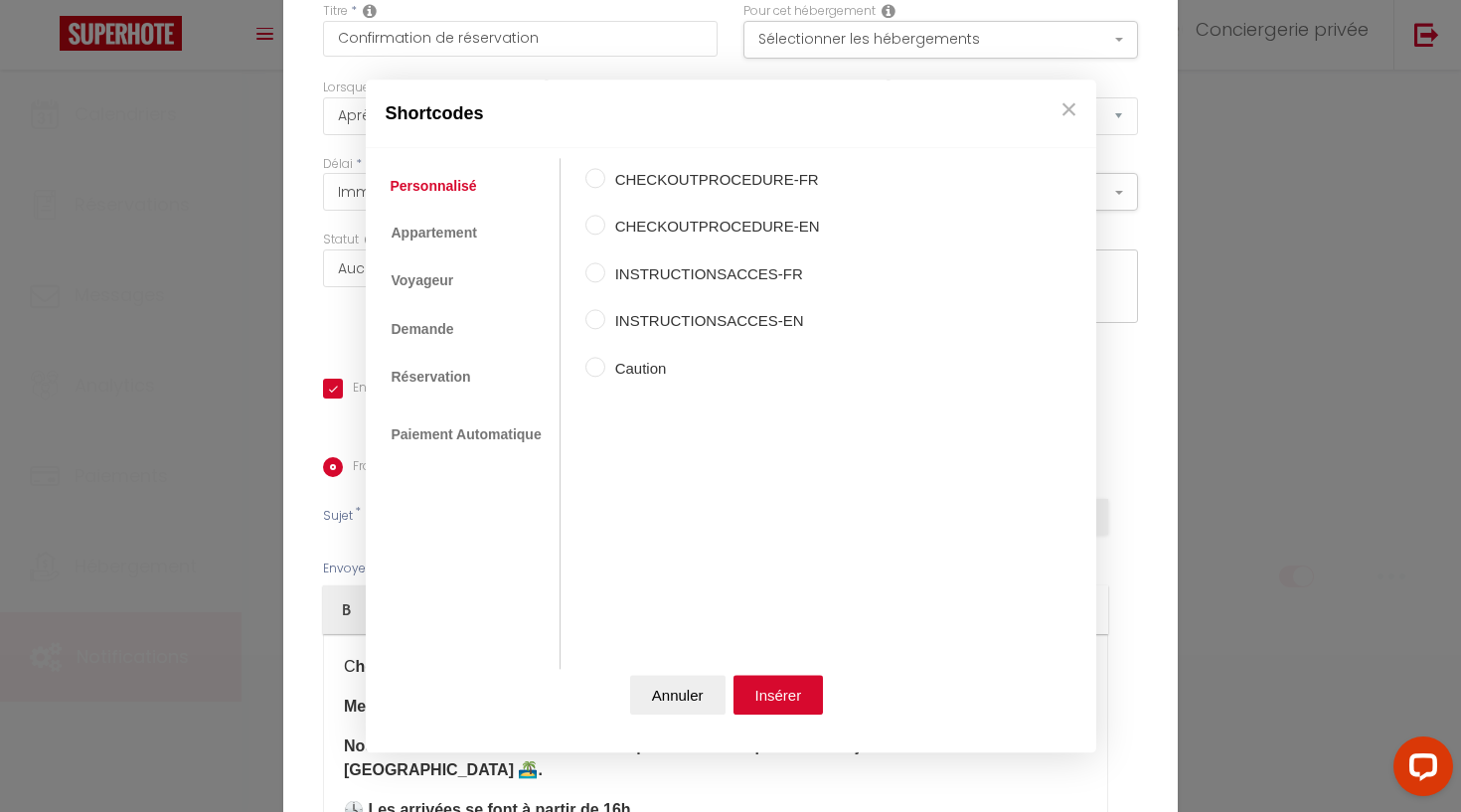 click on "Coaching SuperHote ce soir à 18h00, pour participer:  [URL][DOMAIN_NAME][SECURITY_DATA]   ×     Toggle navigation       Toggle Search     Toggle menubar     Chercher   BUTTON
Besoin d'aide ?
Conciergerie privée   Paramètres        Équipe     Résultat de la recherche   Aucun résultat     Calendriers     Réservations     Messages     Analytics      Paiements     Hébergement     Notifications                 Résultat de la recherche   Id   Appart   Voyageur    Checkin   Checkout   Nuits   Pers.   Plateforme   Statut     Résultat de la recherche   Aucun résultat          Notifications
Actions
Nouvelle Notification    Exporter    Importer    Tous les apparts    Coasina - Piscine Privée & chauffée🏝✨ Félicità - piscine privée & chauffée✨🏝 Mare [PERSON_NAME] - vue mer ✨🏝 piscine & accès plage Ludria - au coeur de Solenzara✨🏝 GARA" at bounding box center (730, 8485) 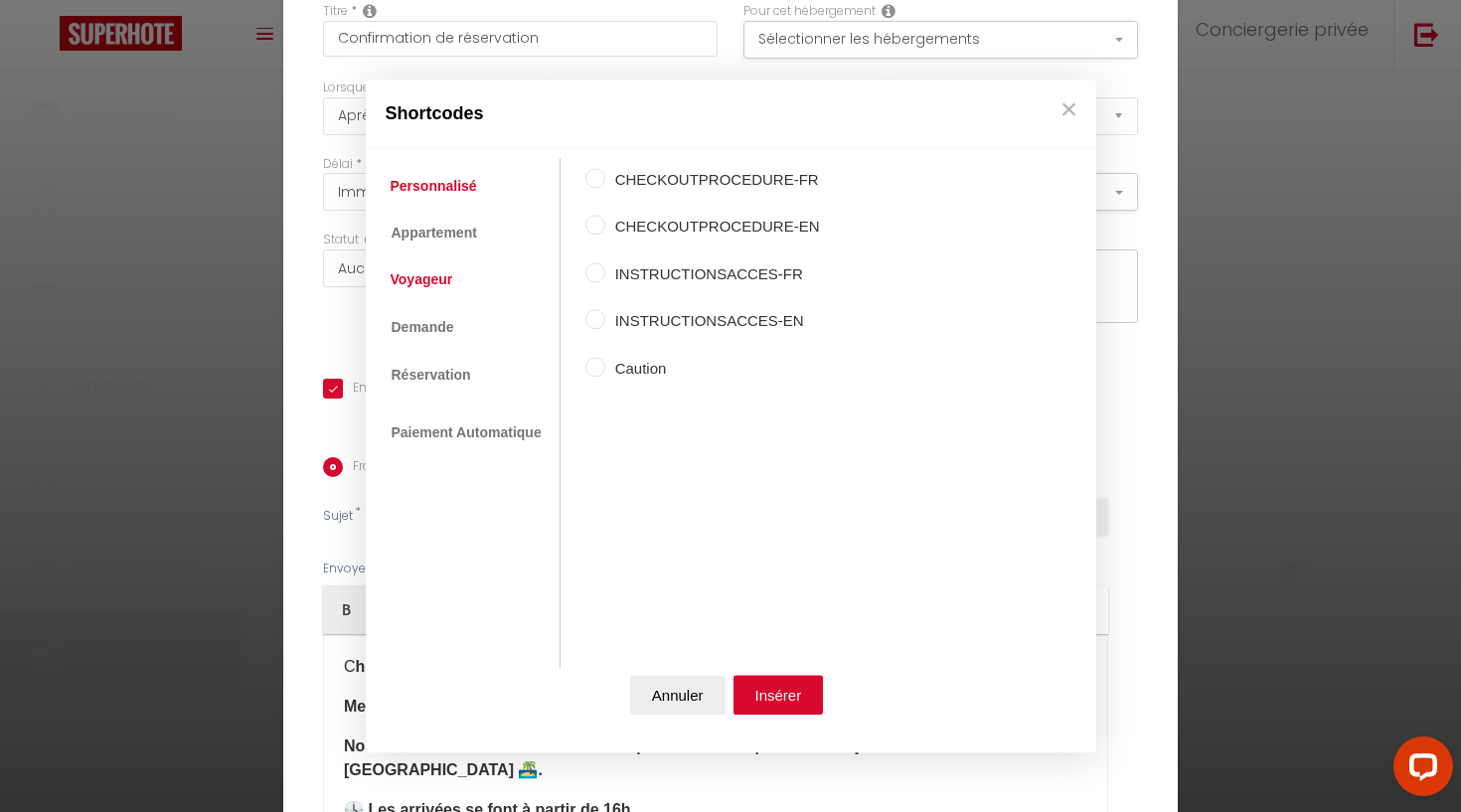 click on "Voyageur" at bounding box center [421, 280] 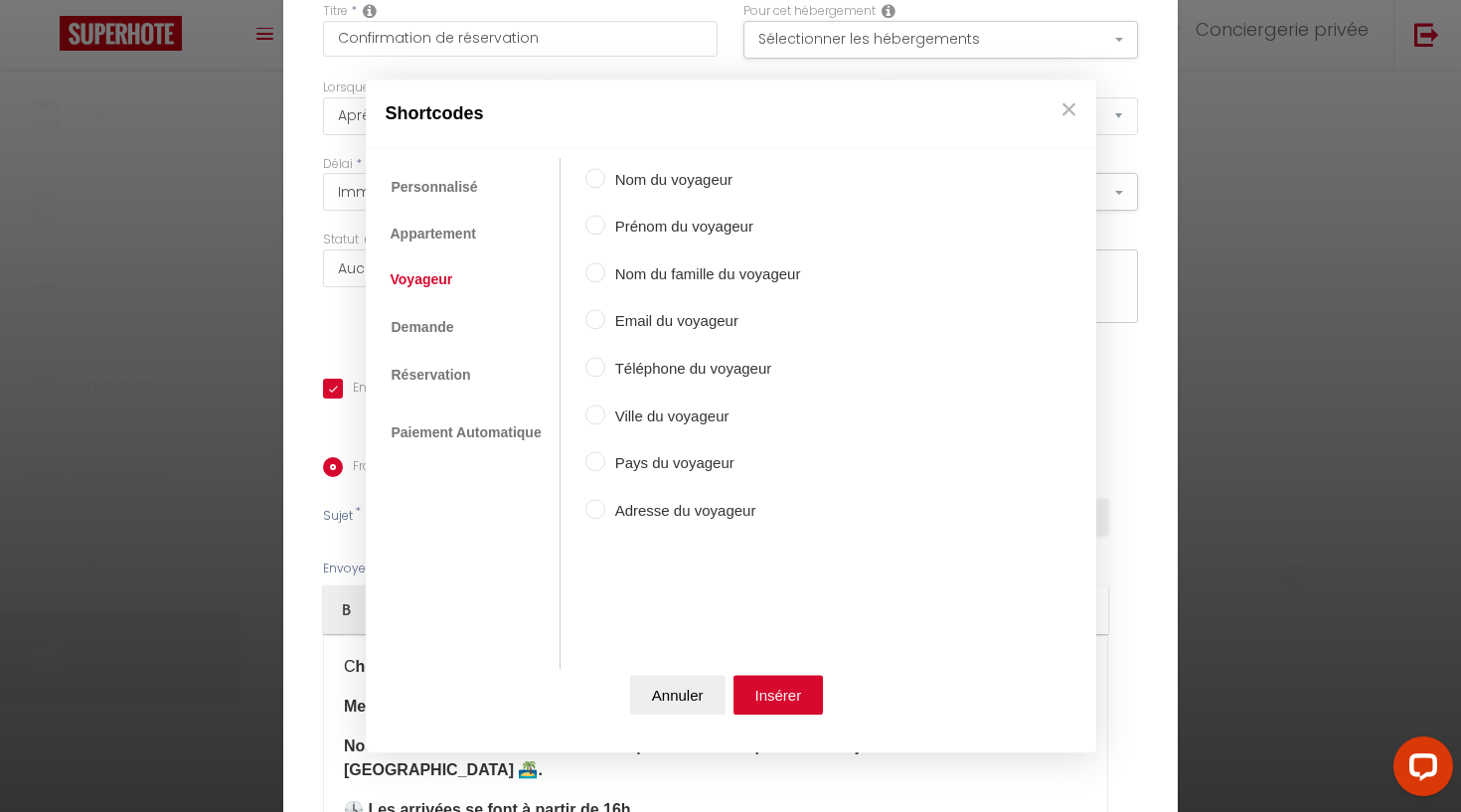click on "Prénom du voyageur" at bounding box center (595, 226) 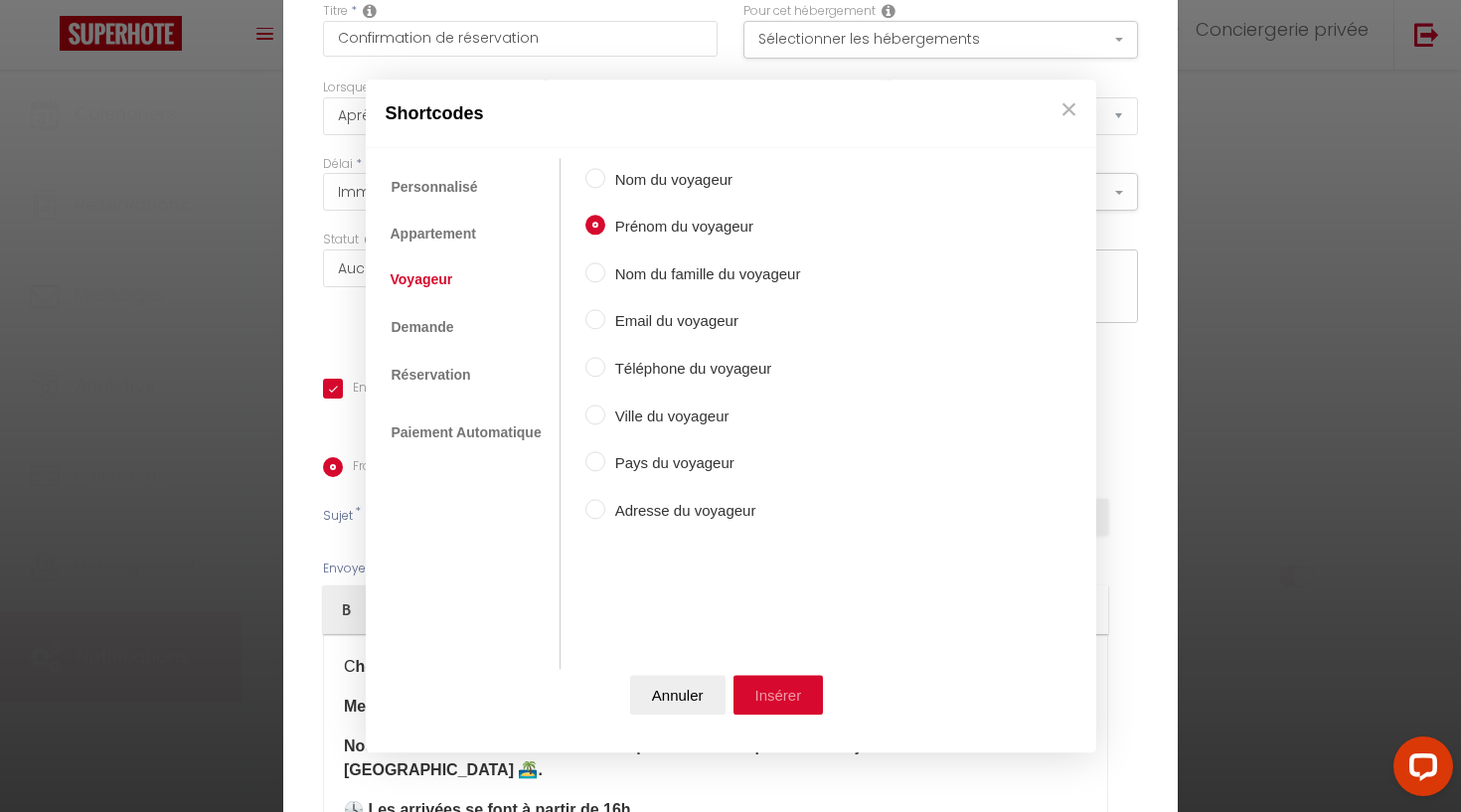 click on "Insérer" at bounding box center (778, 695) 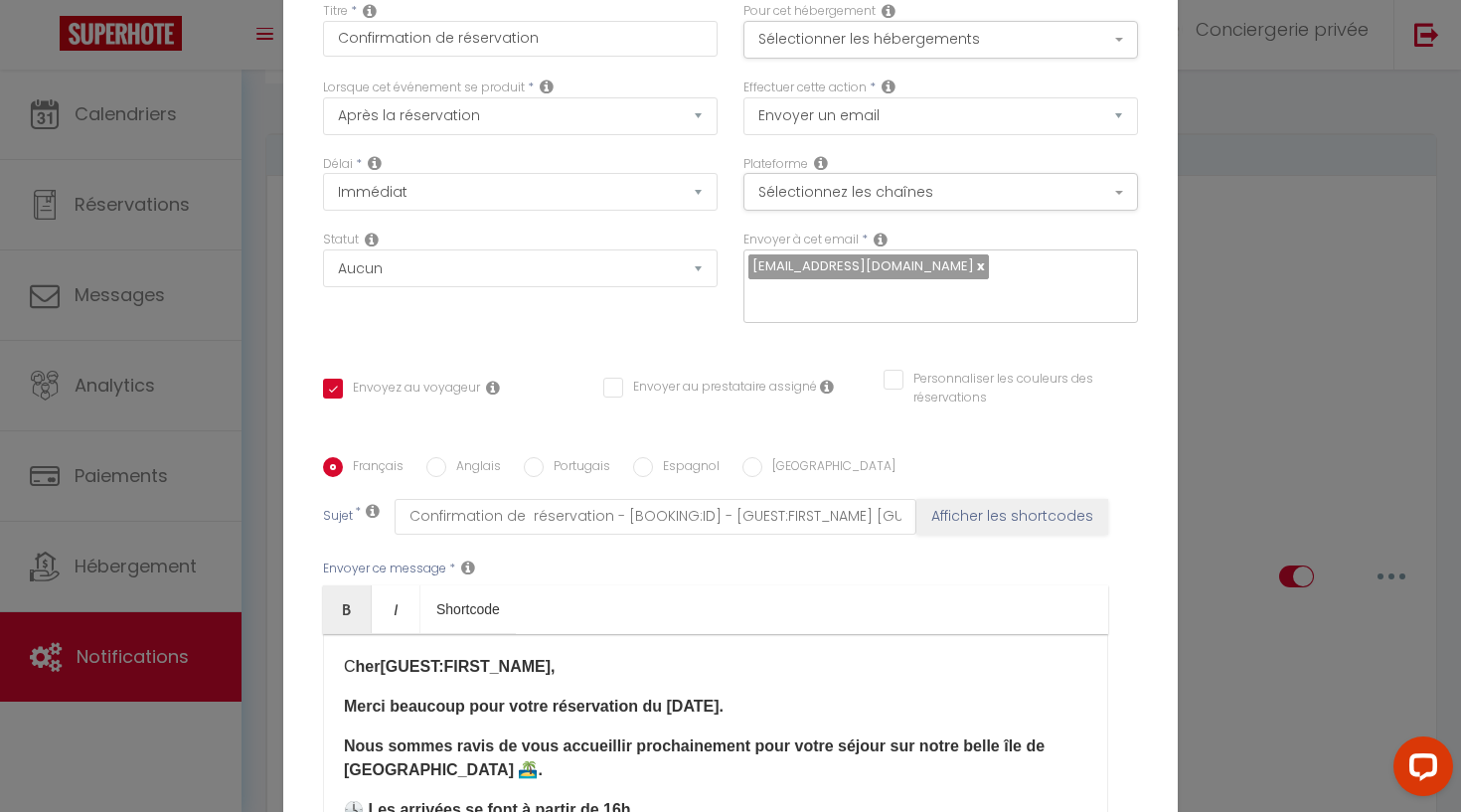 drag, startPoint x: 772, startPoint y: 705, endPoint x: 658, endPoint y: 700, distance: 114.1096 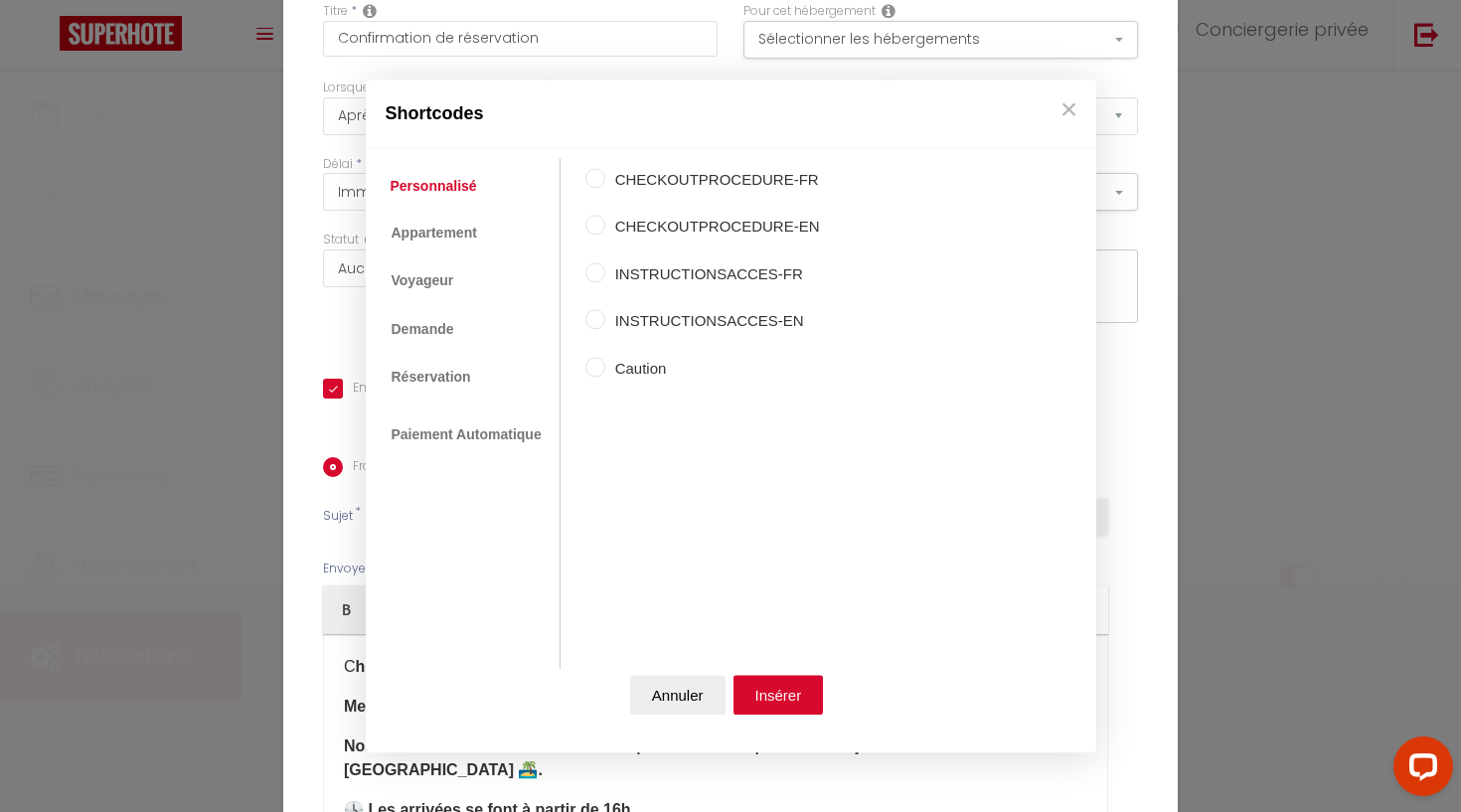 click on "Coaching SuperHote ce soir à 18h00, pour participer:  [URL][DOMAIN_NAME][SECURITY_DATA]   ×     Toggle navigation       Toggle Search     Toggle menubar     Chercher   BUTTON
Besoin d'aide ?
Conciergerie privée   Paramètres        Équipe     Résultat de la recherche   Aucun résultat     Calendriers     Réservations     Messages     Analytics      Paiements     Hébergement     Notifications                 Résultat de la recherche   Id   Appart   Voyageur    Checkin   Checkout   Nuits   Pers.   Plateforme   Statut     Résultat de la recherche   Aucun résultat          Notifications
Actions
Nouvelle Notification    Exporter    Importer    Tous les apparts    Coasina - Piscine Privée & chauffée🏝✨ Félicità - piscine privée & chauffée✨🏝 Mare [PERSON_NAME] - vue mer ✨🏝 piscine & accès plage Ludria - au coeur de Solenzara✨🏝 GARA" at bounding box center [730, 8485] 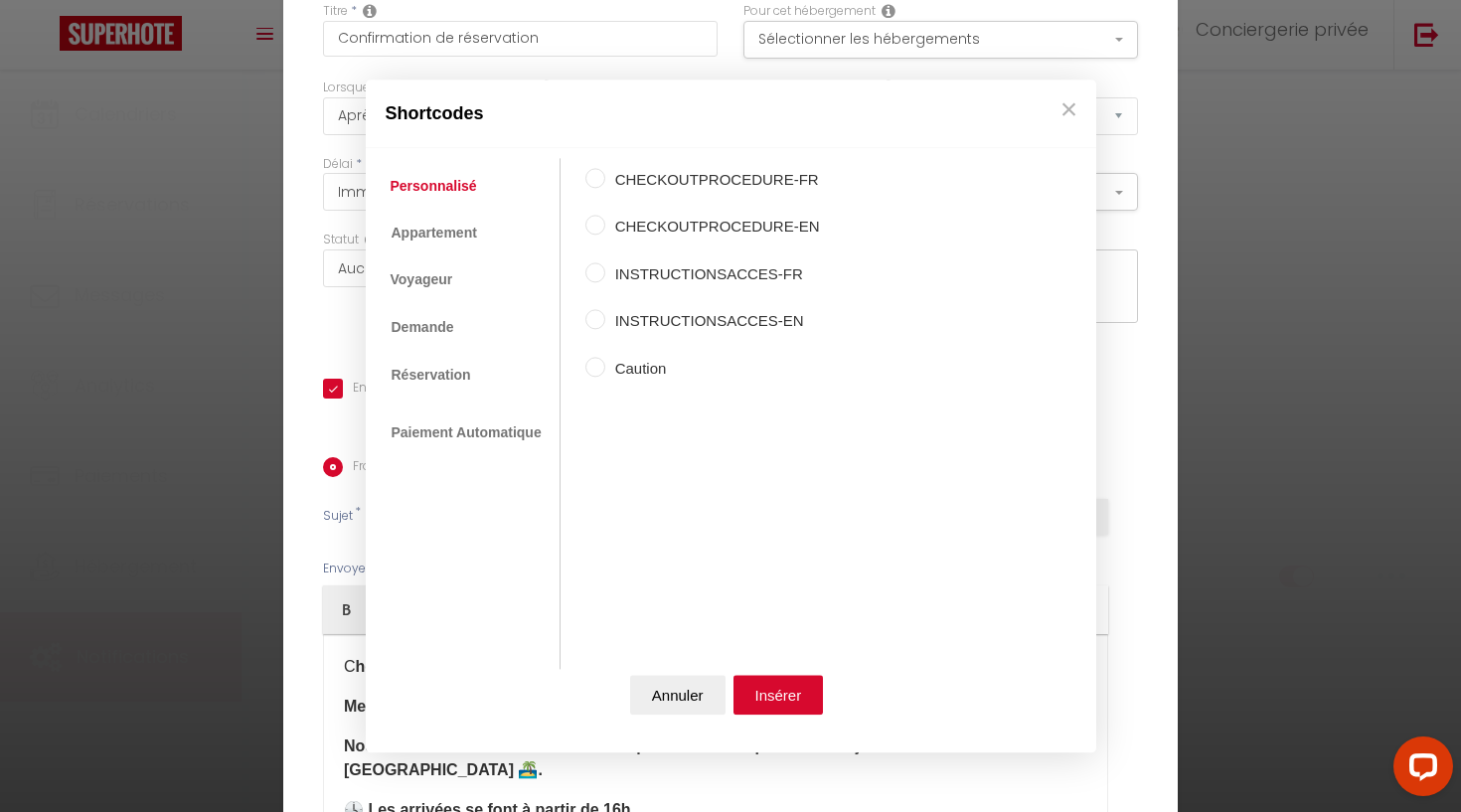 click on "Voyageur" at bounding box center [422, 280] 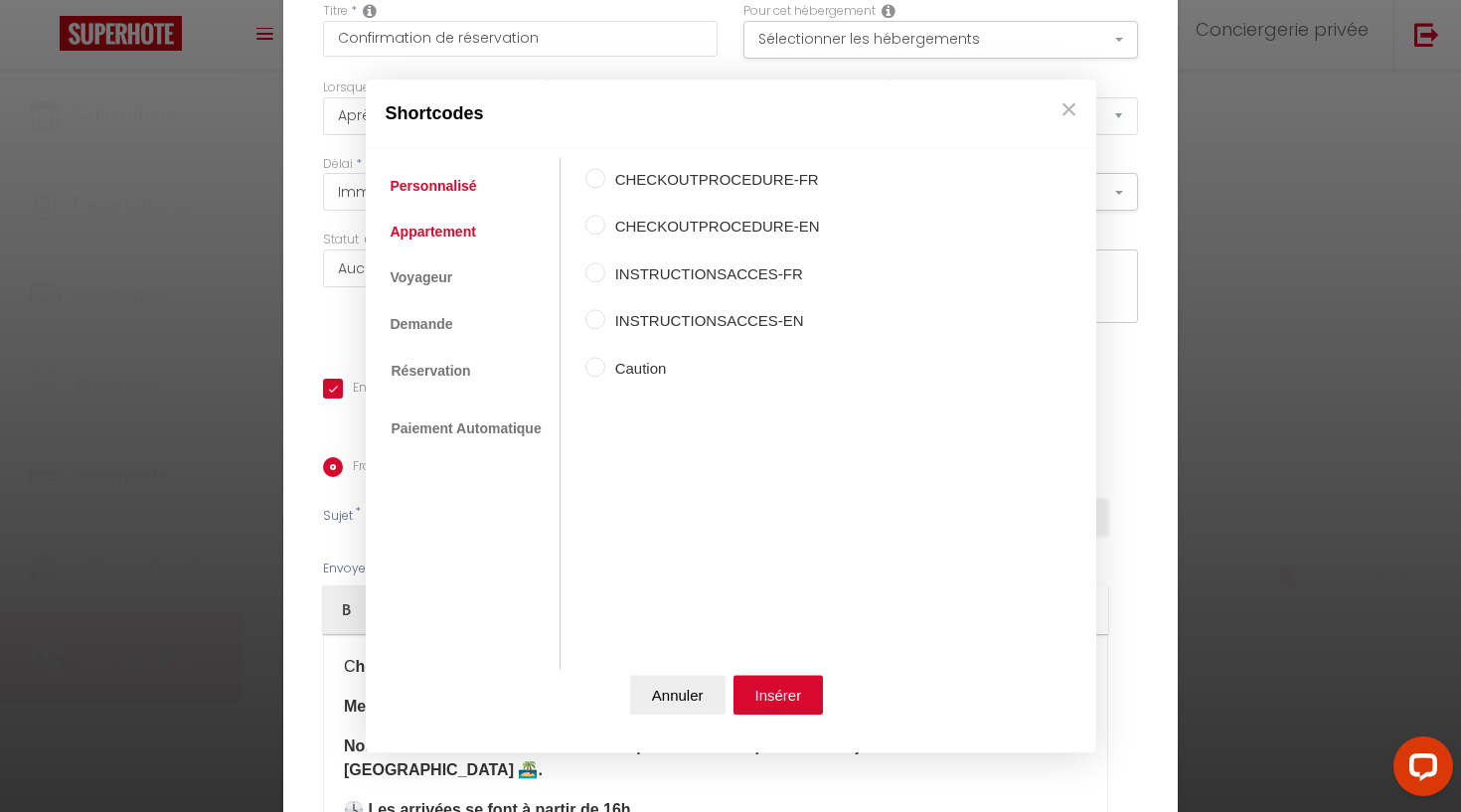 click on "Appartement" at bounding box center (433, 232) 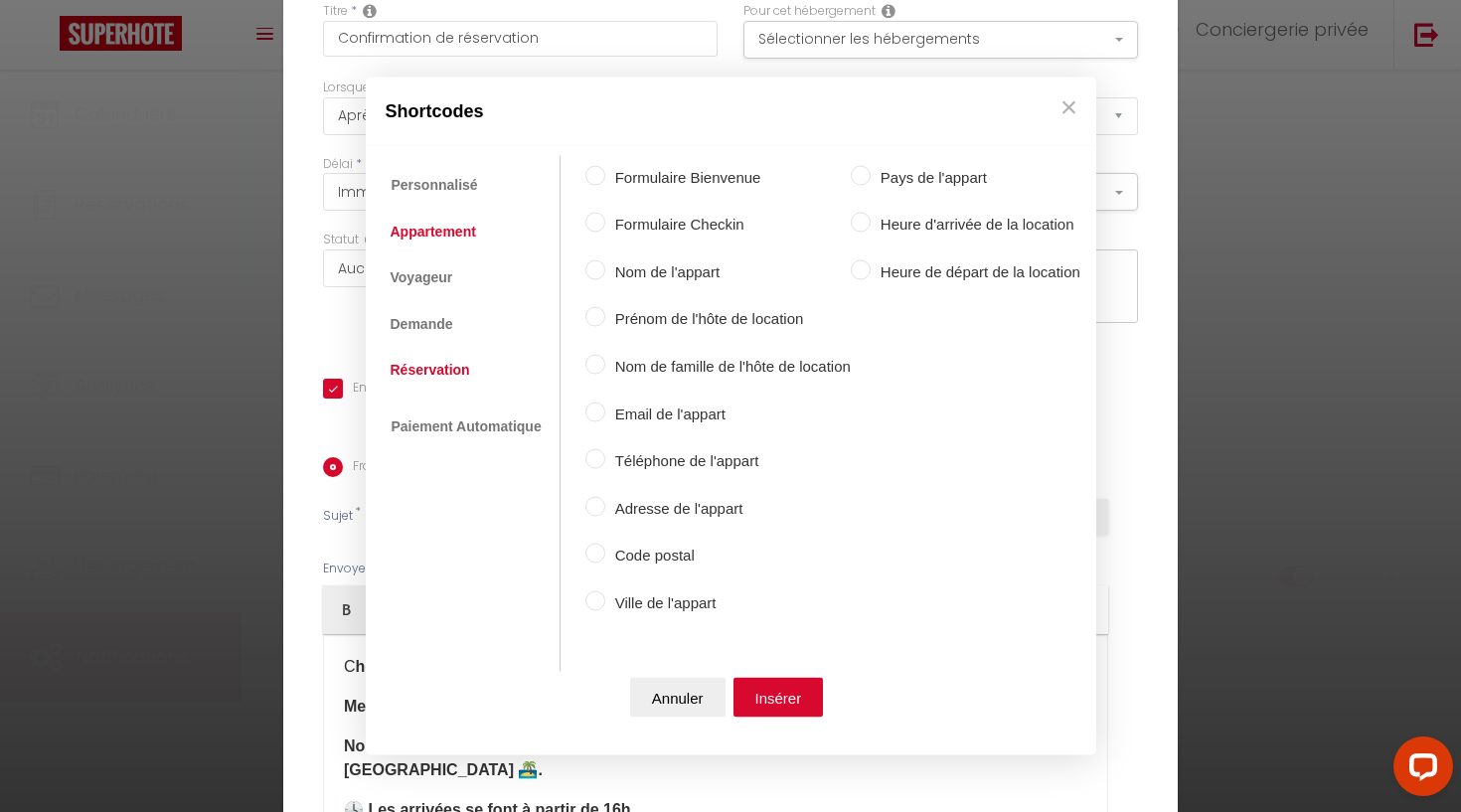 click on "Réservation" at bounding box center [430, 370] 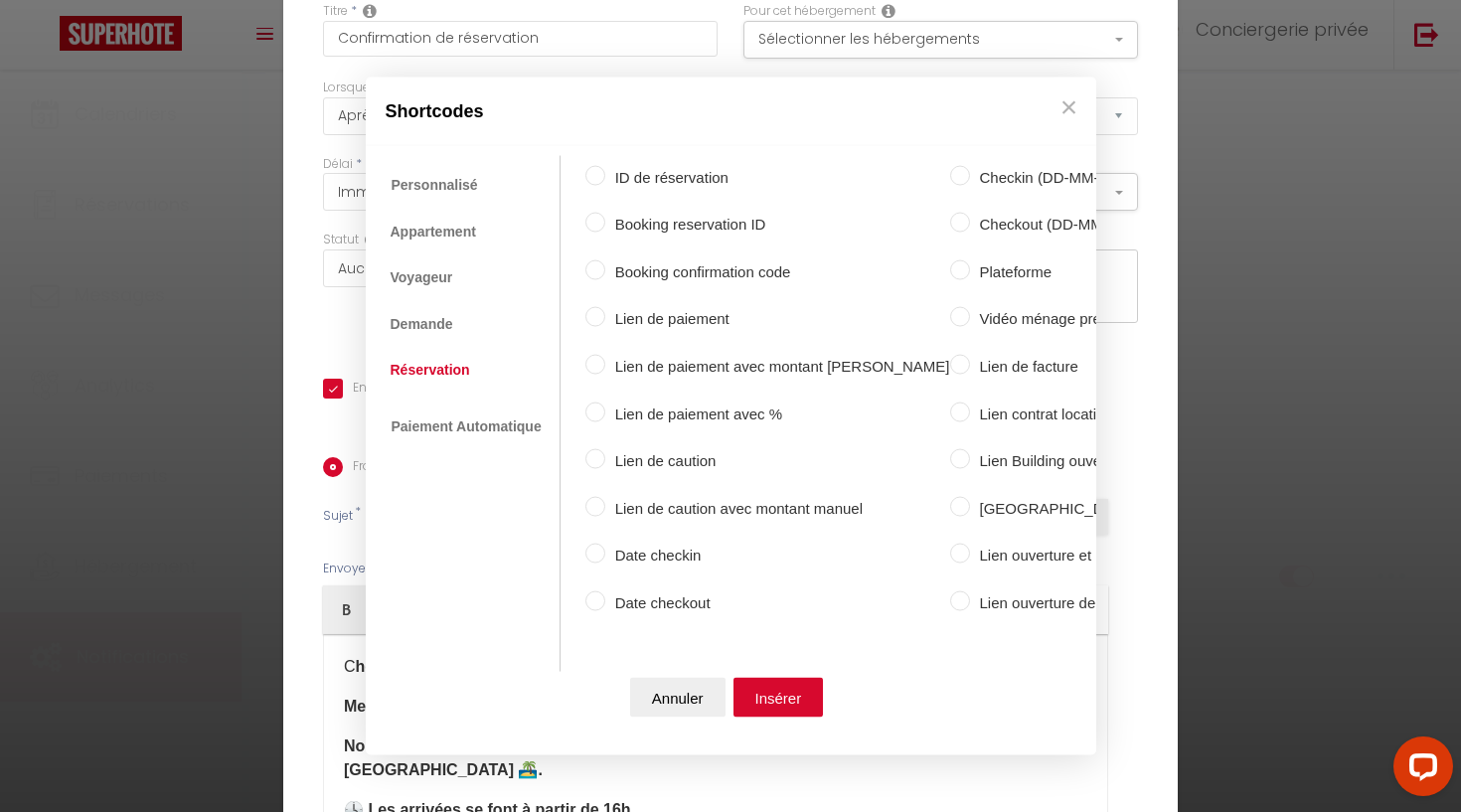 click on "Checkin (DD-MM-YYYY)" at bounding box center [1123, 177] 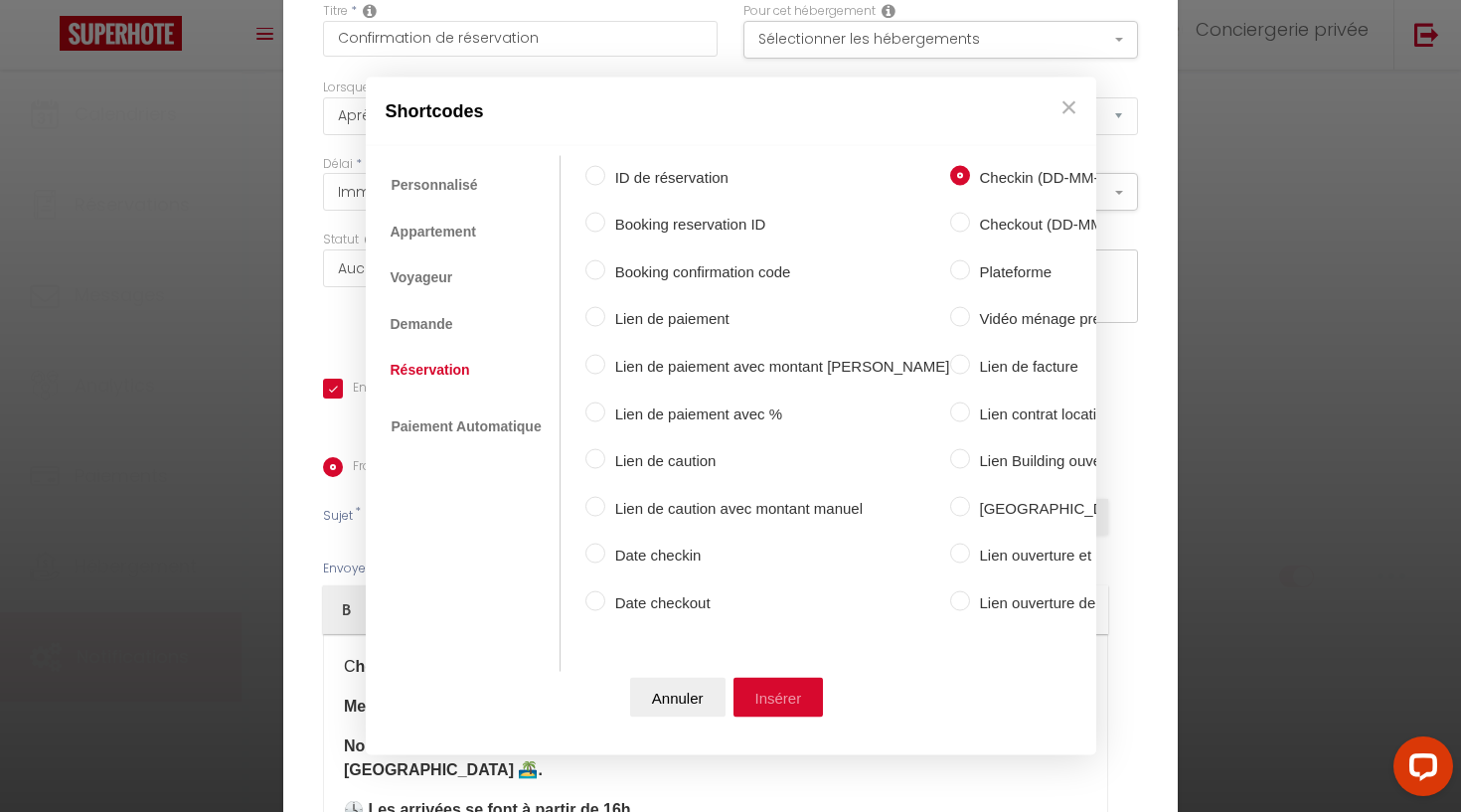click on "Insérer" at bounding box center (778, 698) 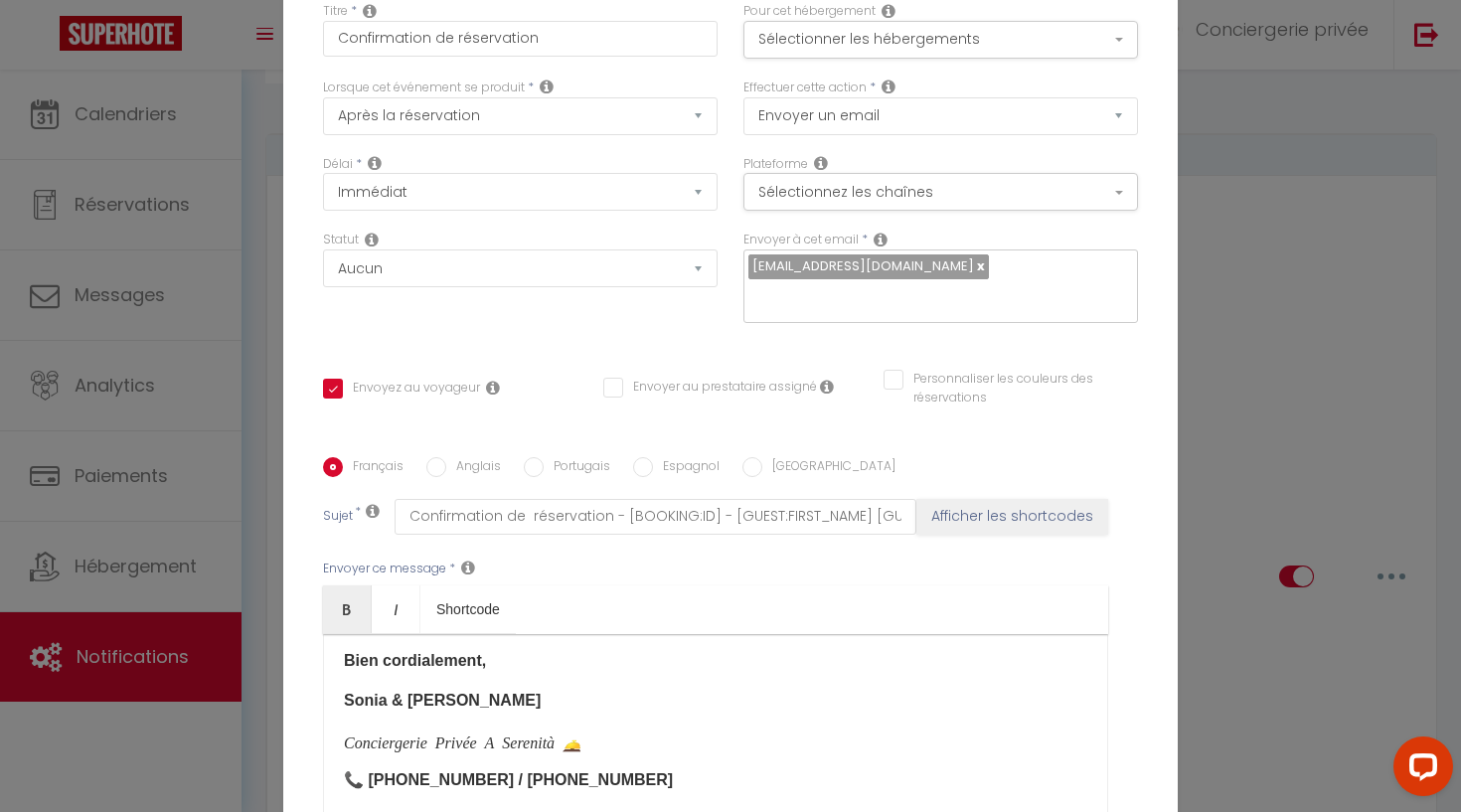 scroll, scrollTop: 523, scrollLeft: 0, axis: vertical 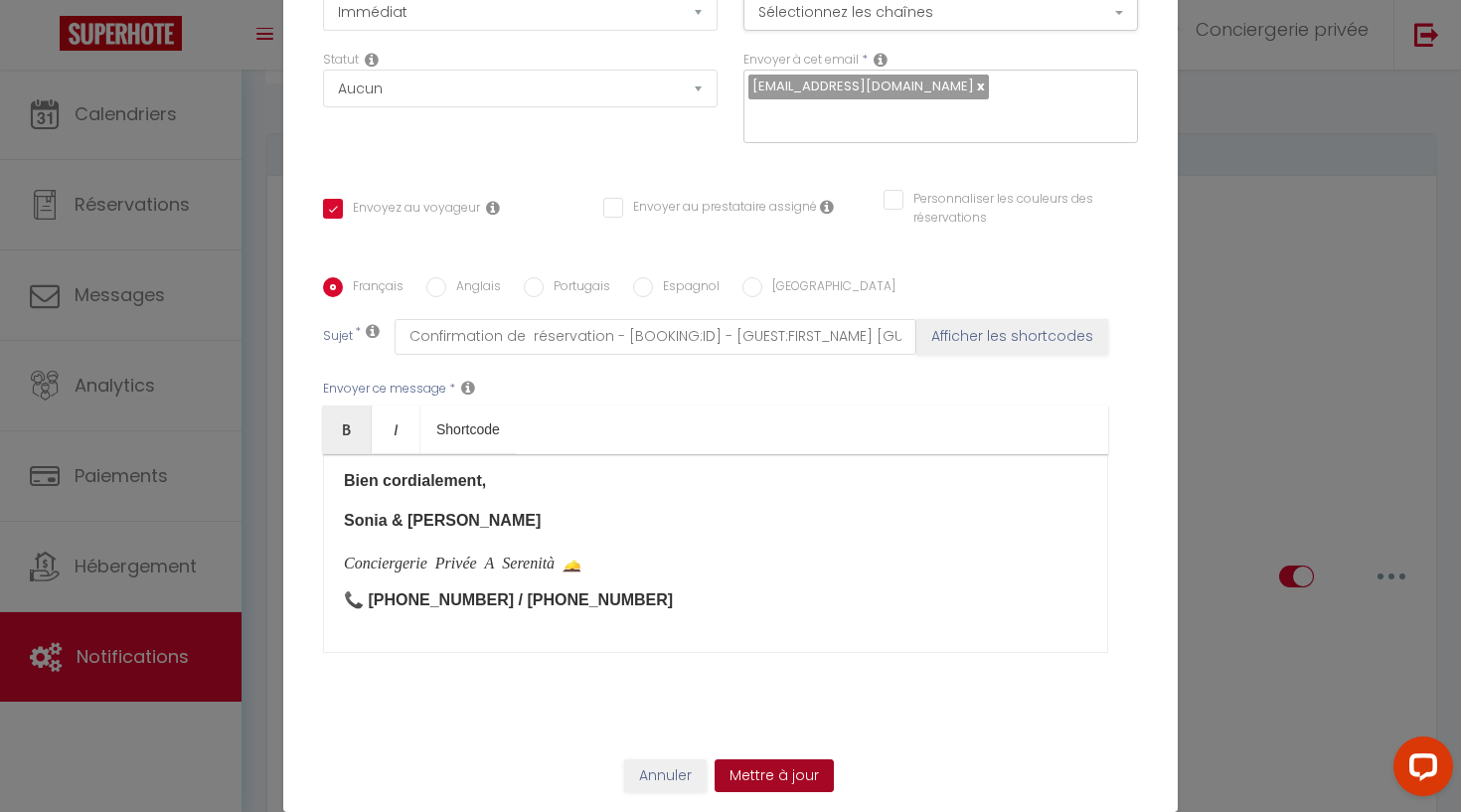 click on "Mettre à jour" at bounding box center [774, 776] 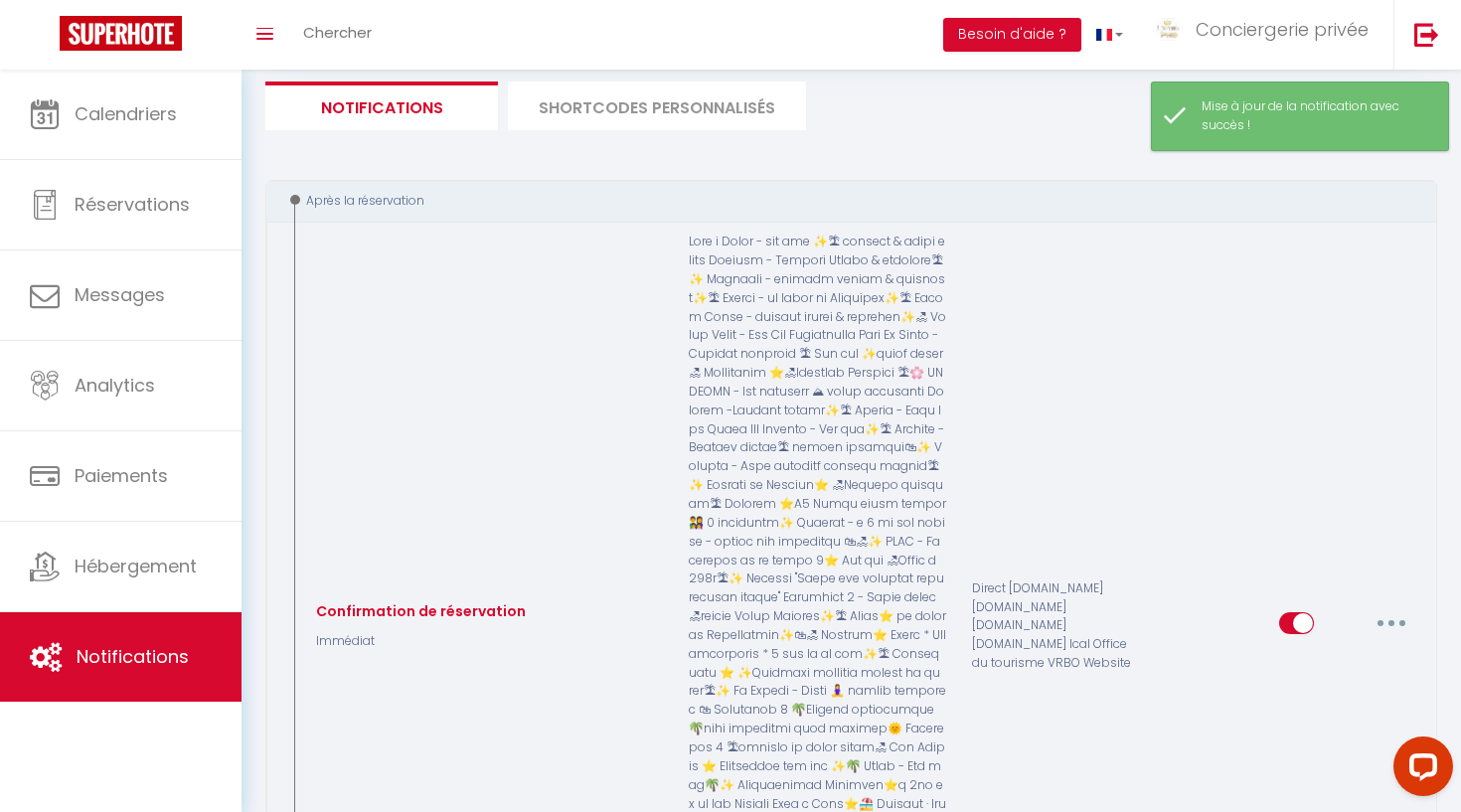 scroll, scrollTop: 104, scrollLeft: 0, axis: vertical 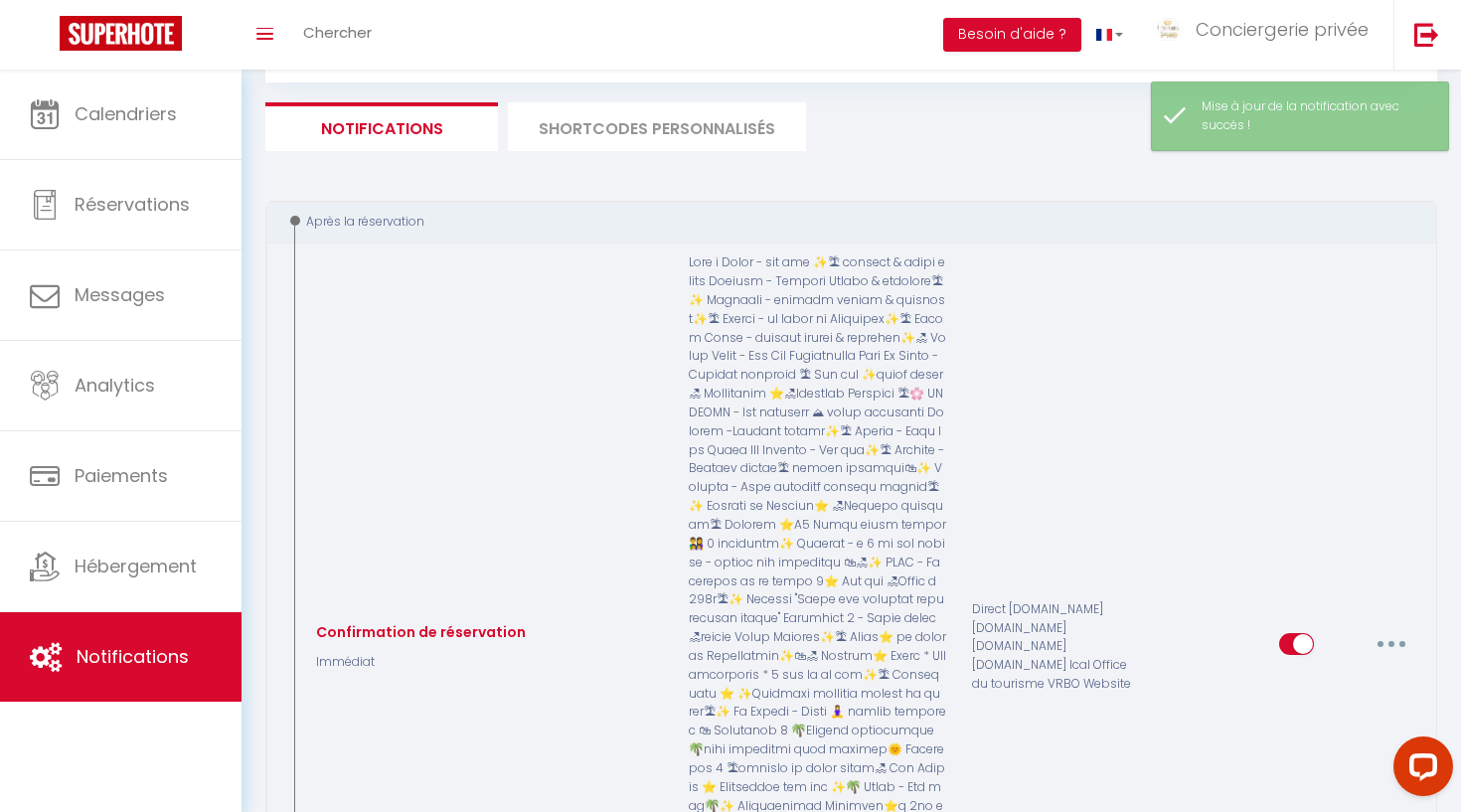 click at bounding box center (1391, 644) 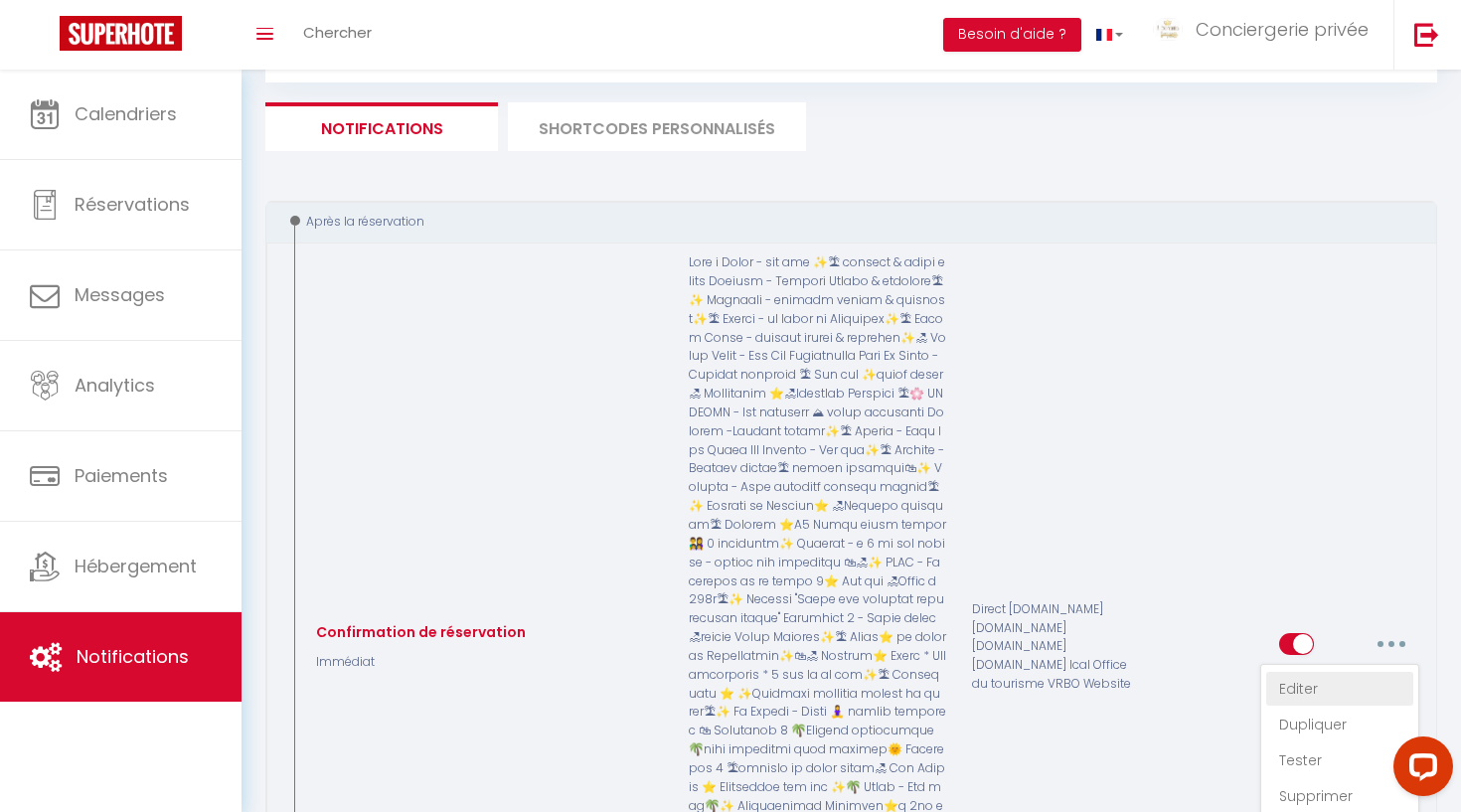 click on "Editer" at bounding box center (1340, 689) 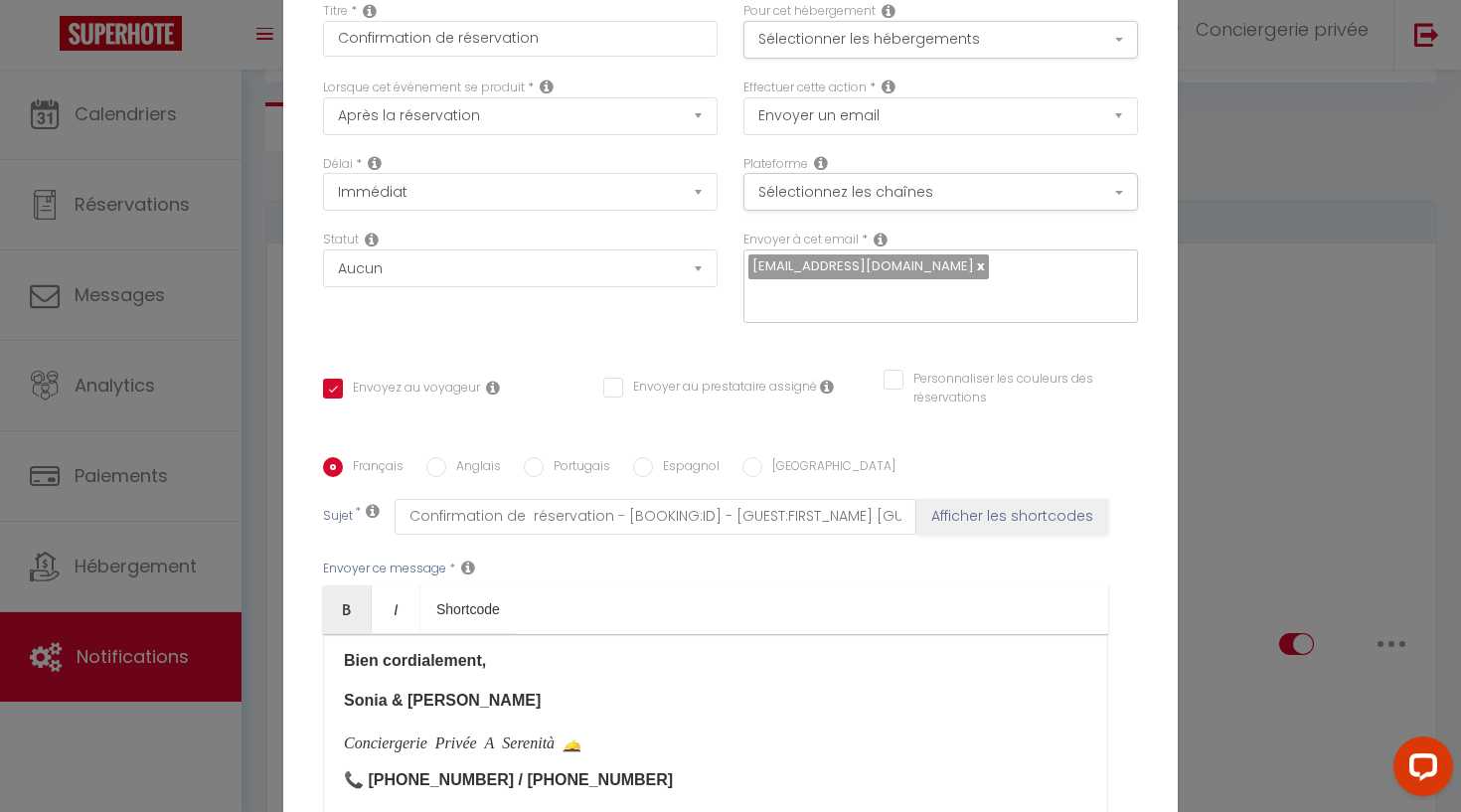 scroll, scrollTop: -5, scrollLeft: 0, axis: vertical 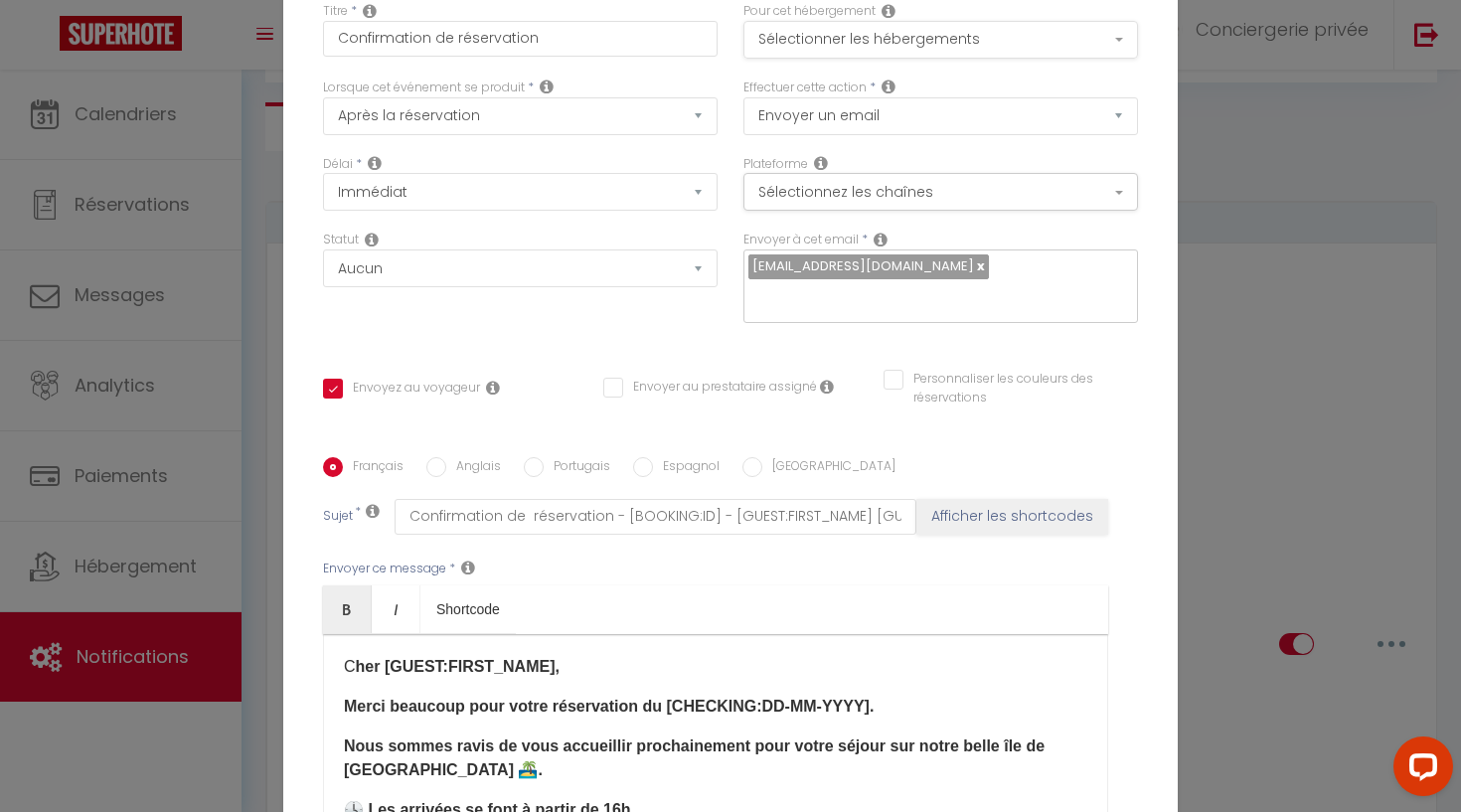 click on "Sélectionner les hébergements" at bounding box center (940, 40) 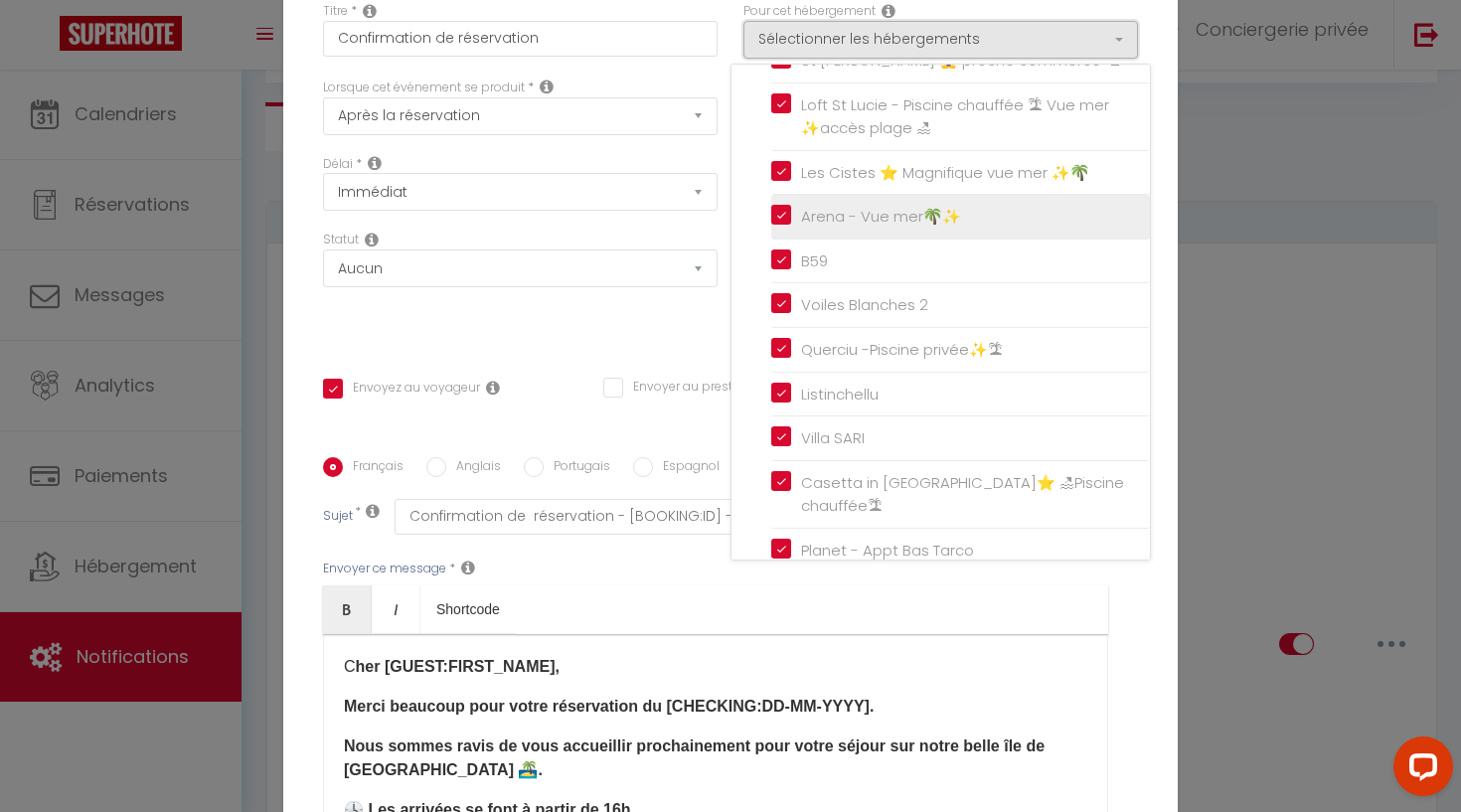 scroll, scrollTop: 2229, scrollLeft: 0, axis: vertical 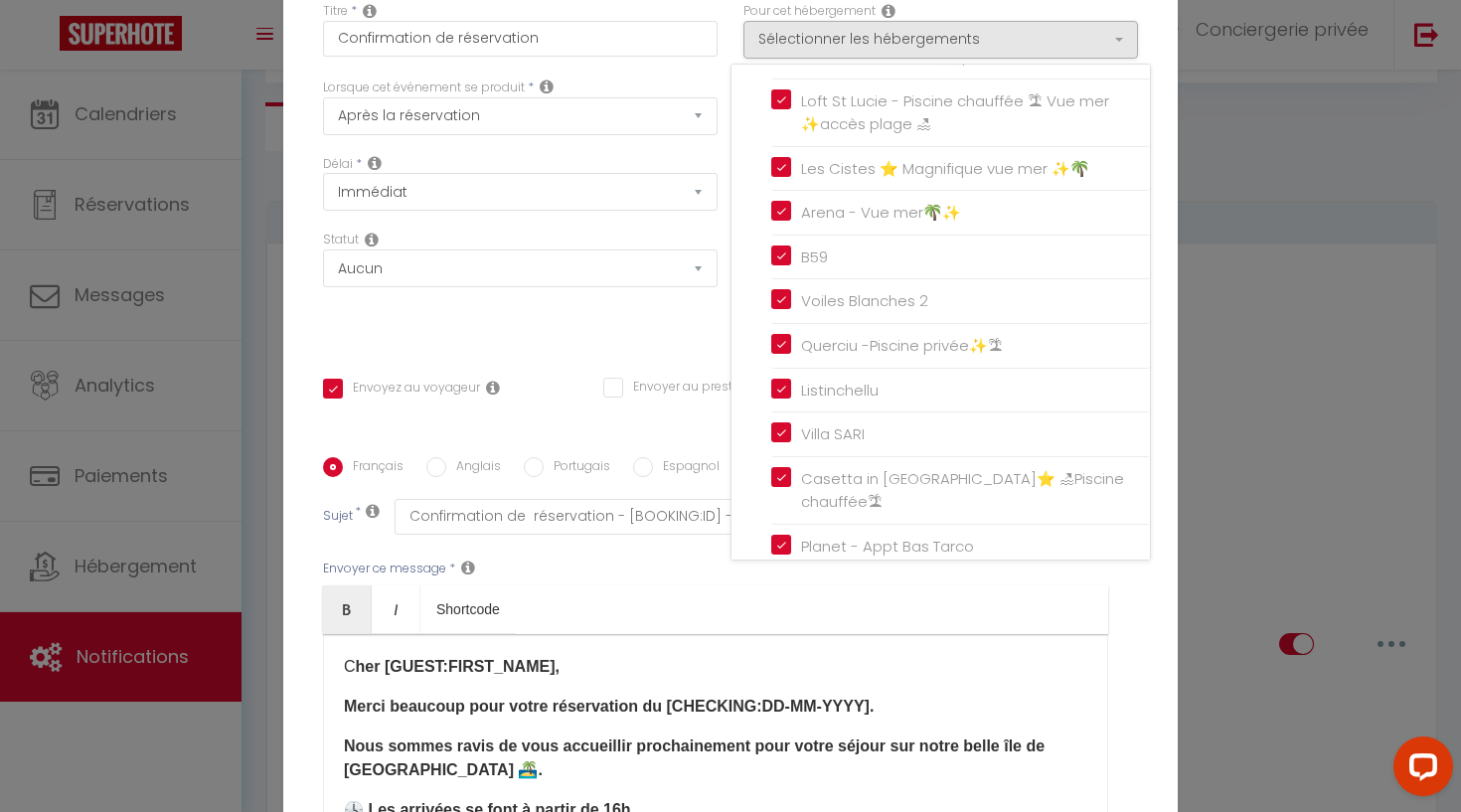 click on "Canella" at bounding box center (960, 590) 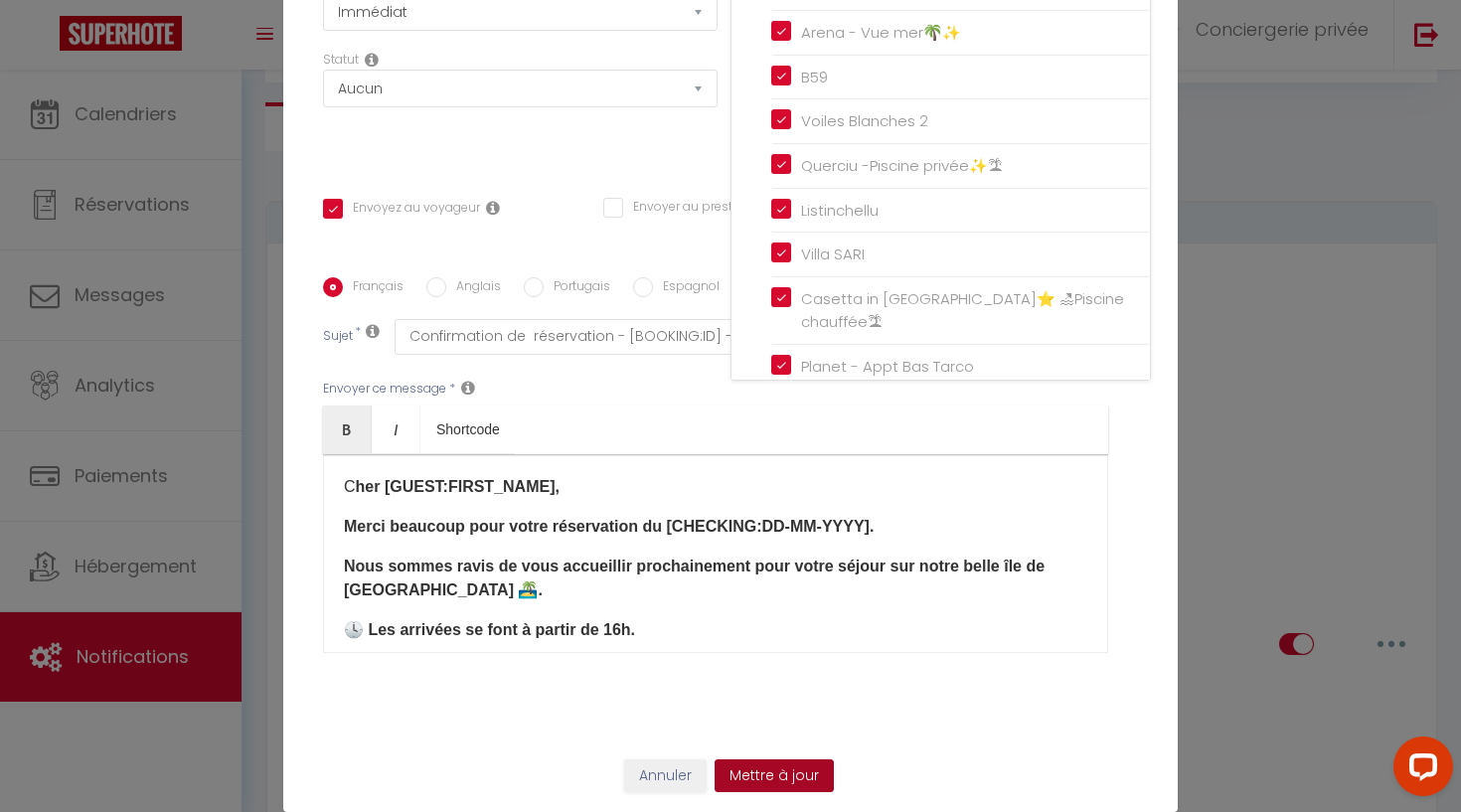 scroll, scrollTop: 180, scrollLeft: 0, axis: vertical 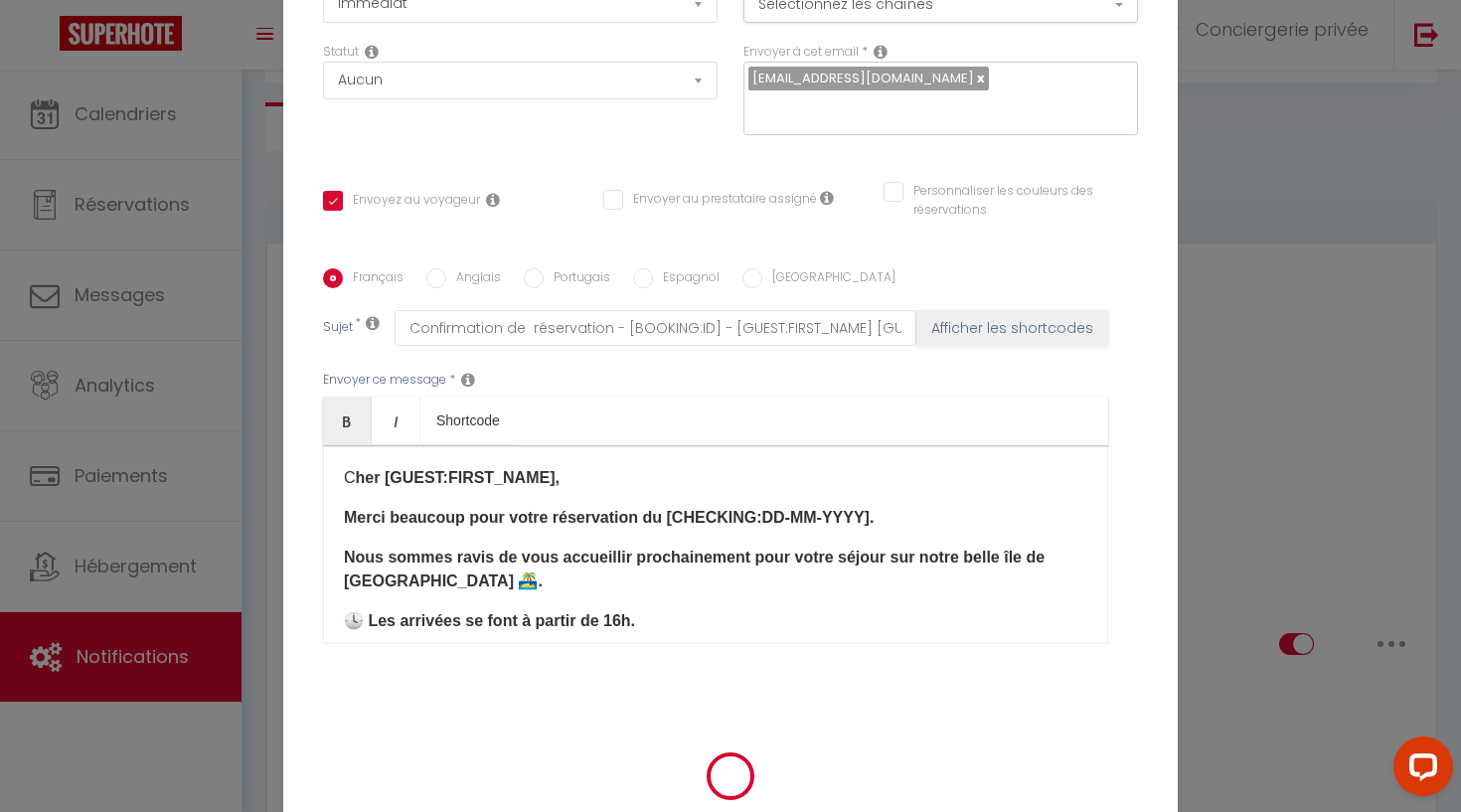 checkbox on "true" 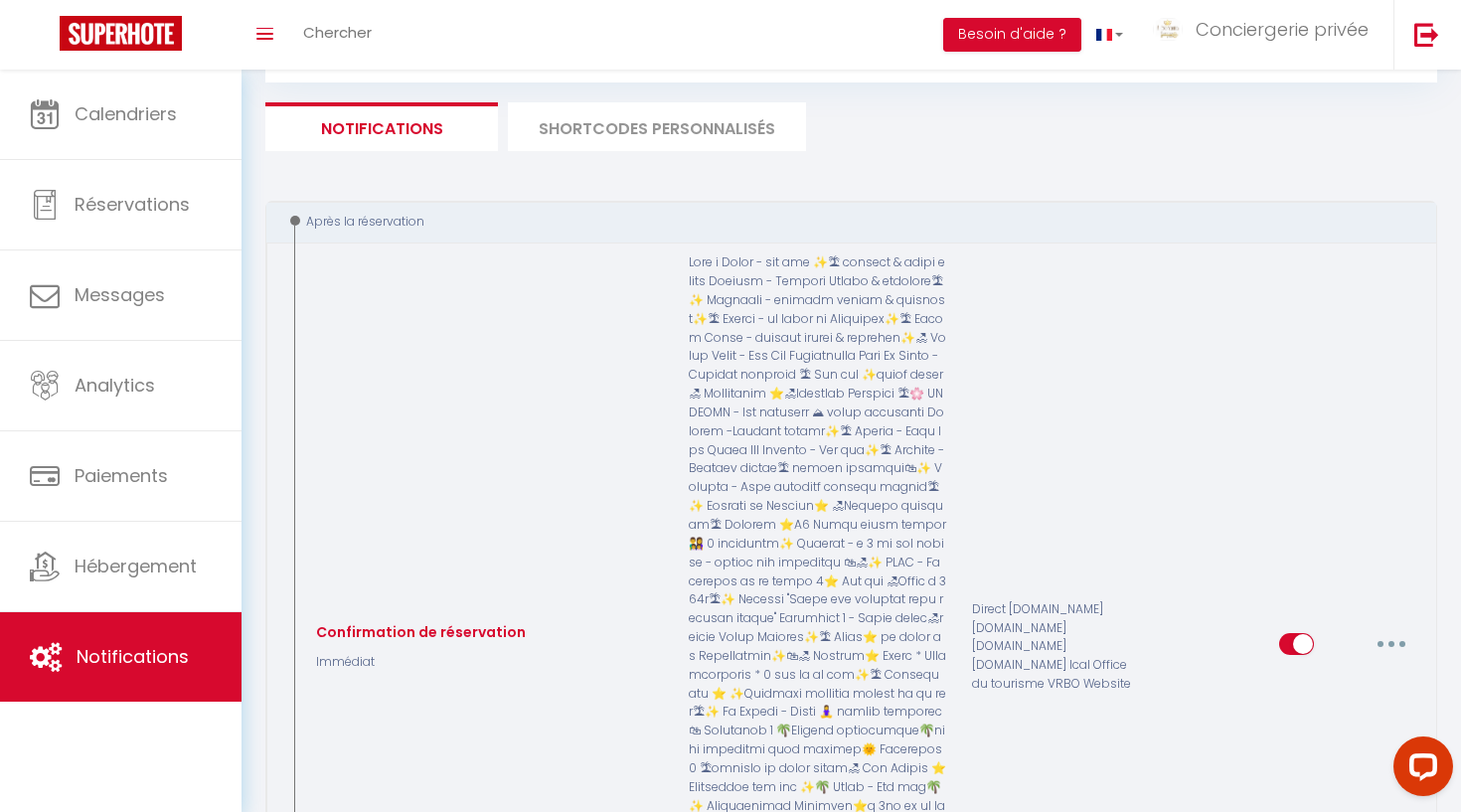 click at bounding box center [1391, 644] 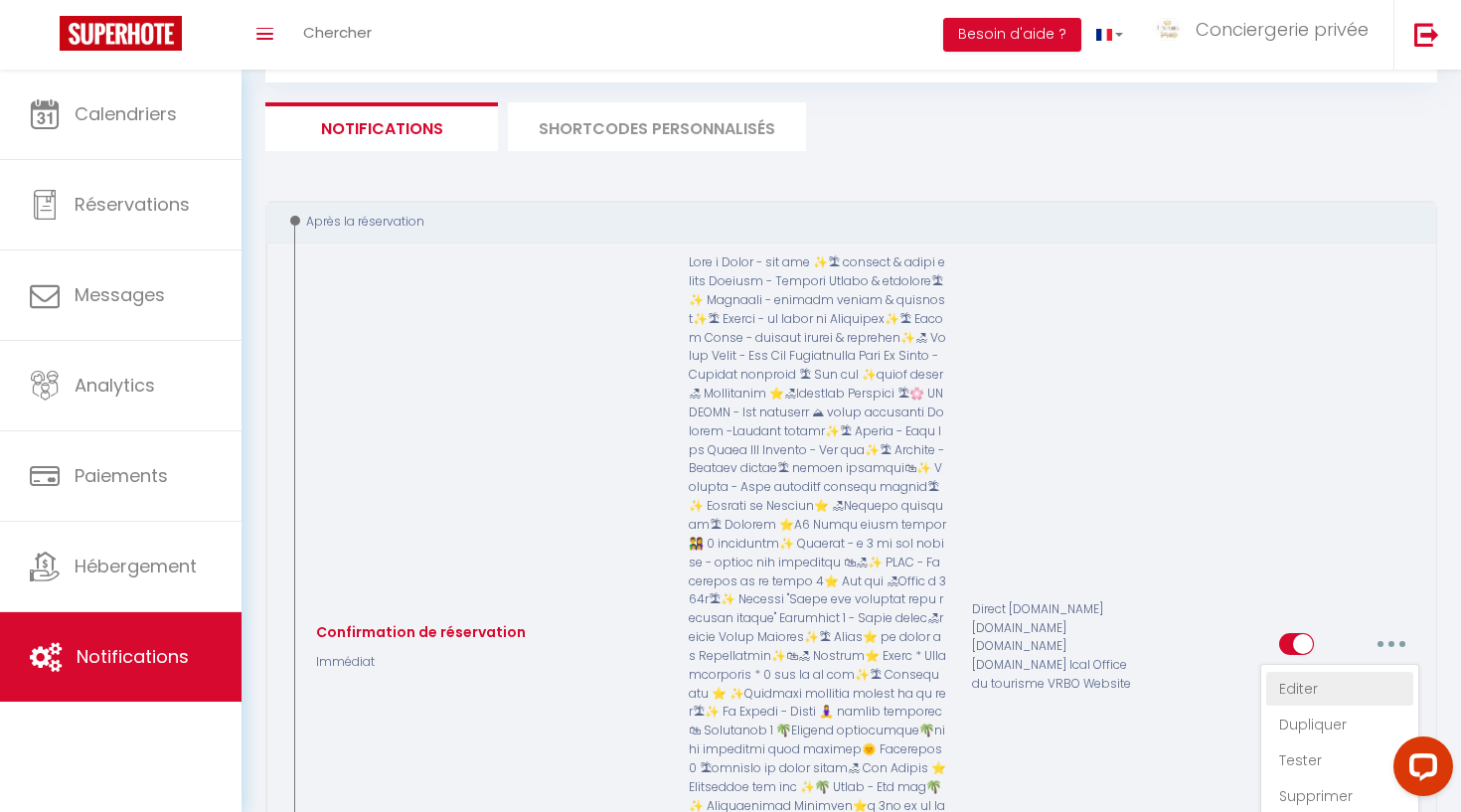 click on "Editer" at bounding box center (1340, 689) 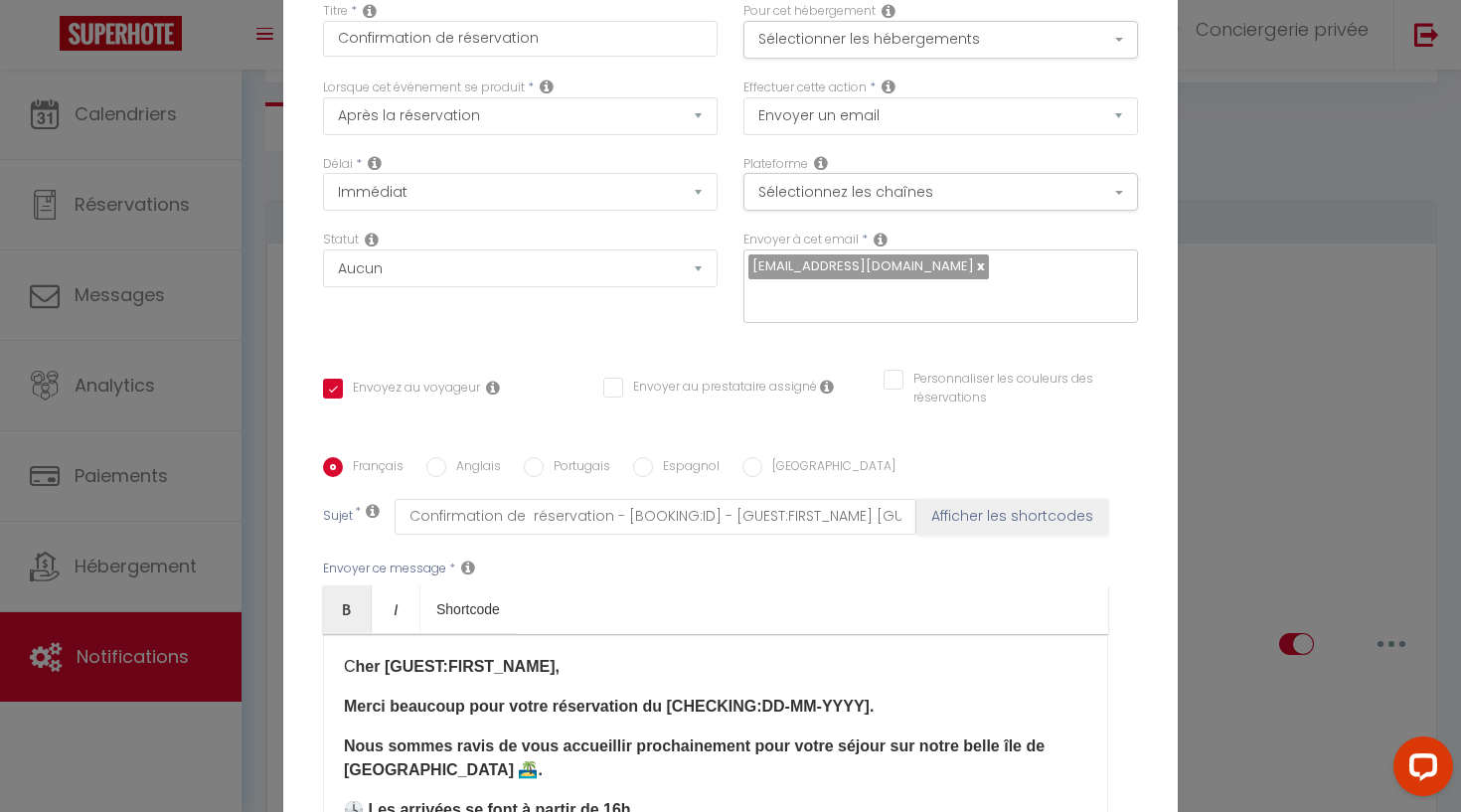 scroll, scrollTop: 0, scrollLeft: 0, axis: both 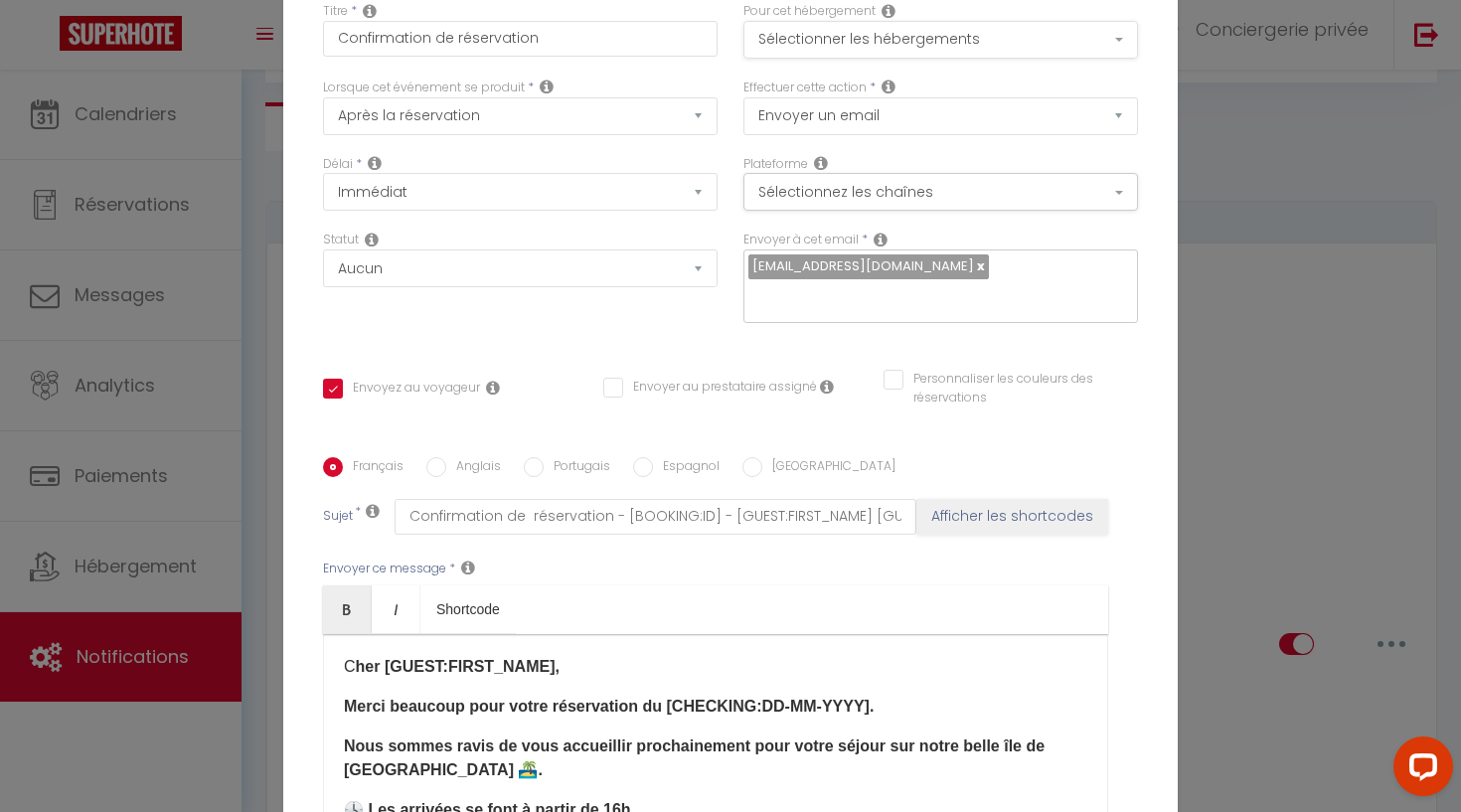 click on "Sélectionner les hébergements" at bounding box center [940, 40] 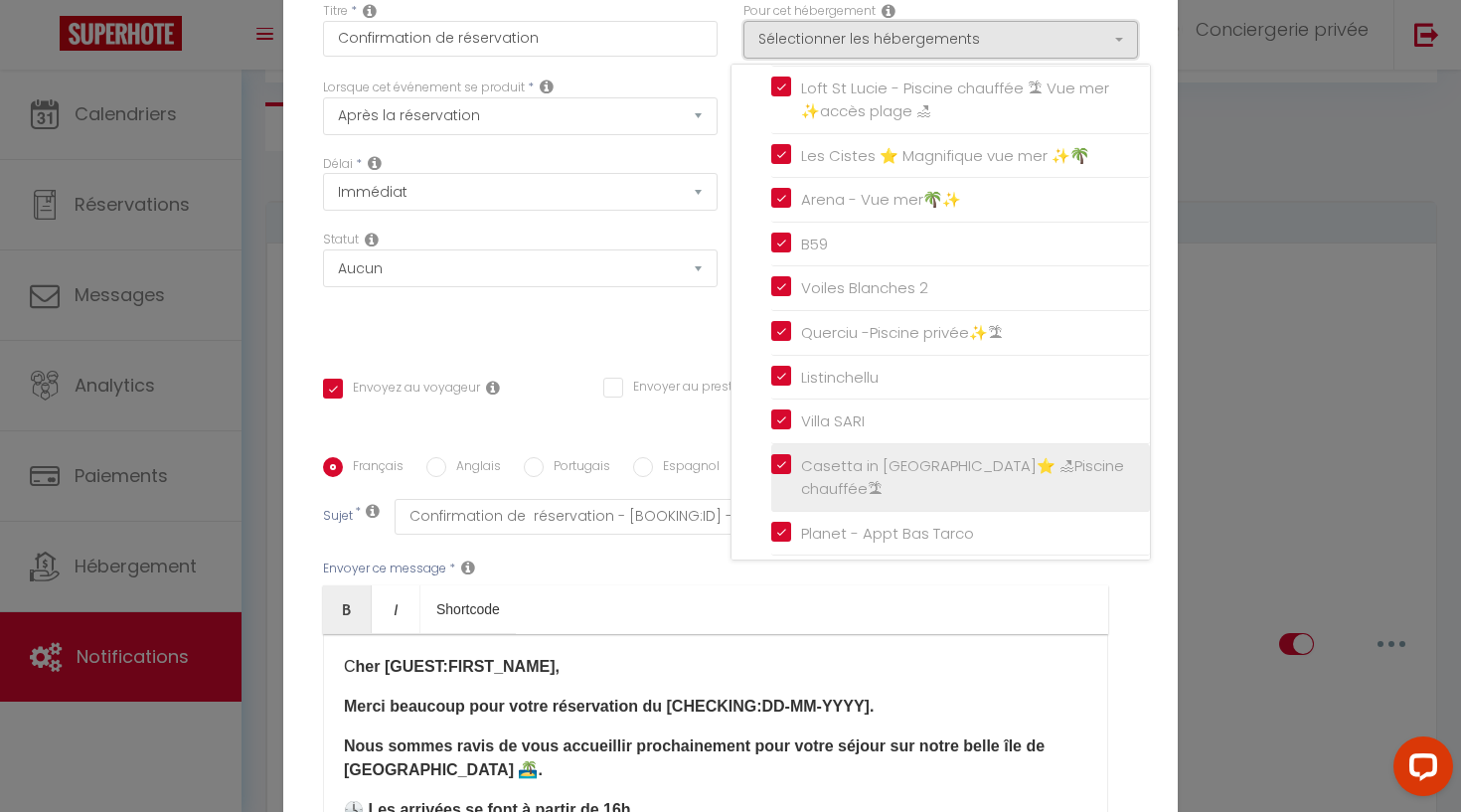 scroll, scrollTop: 2249, scrollLeft: 0, axis: vertical 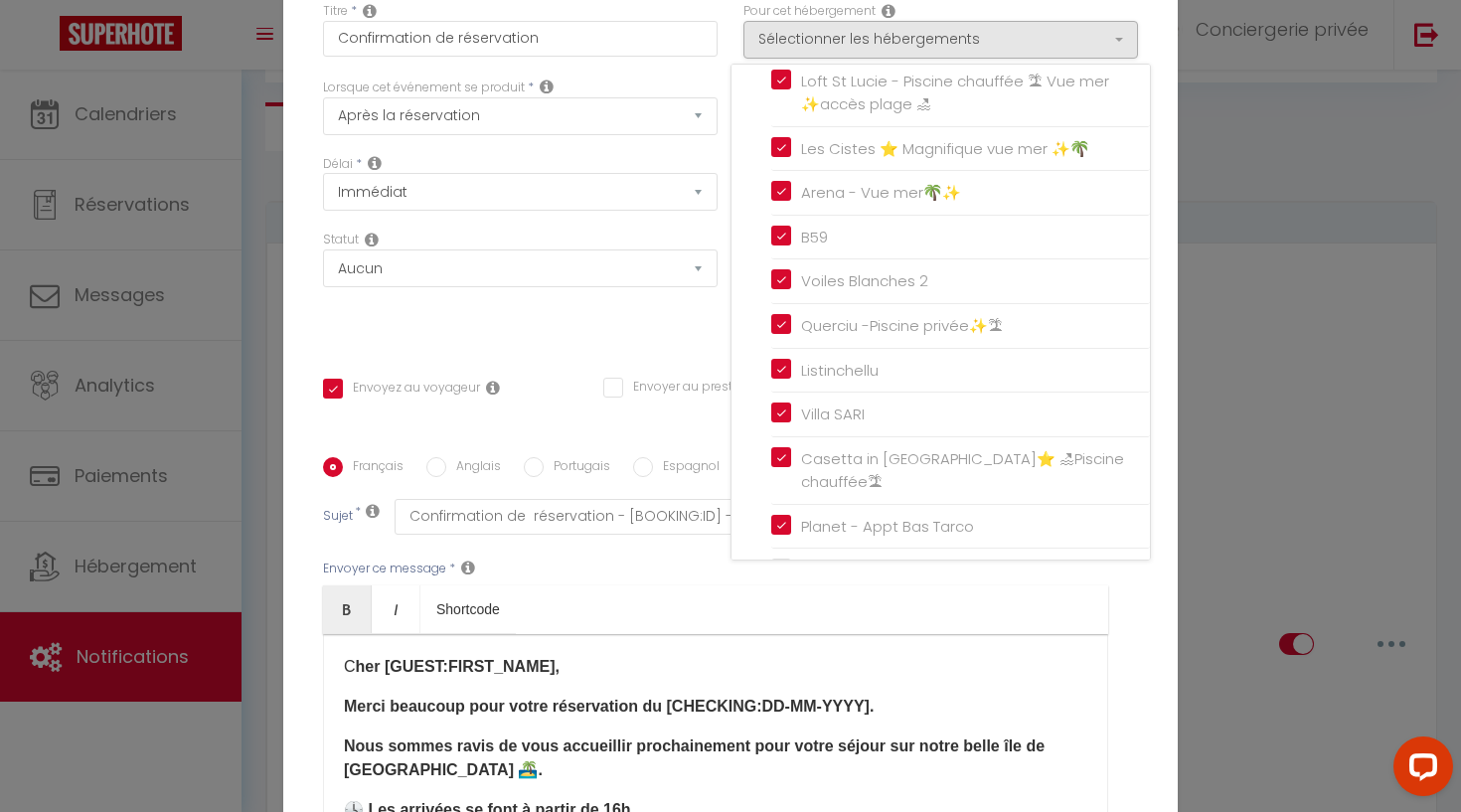 click on "Envoyez au voyageur      Envoyer au prestataire assigné       Personnaliser les couleurs des réservations" at bounding box center (730, 399) 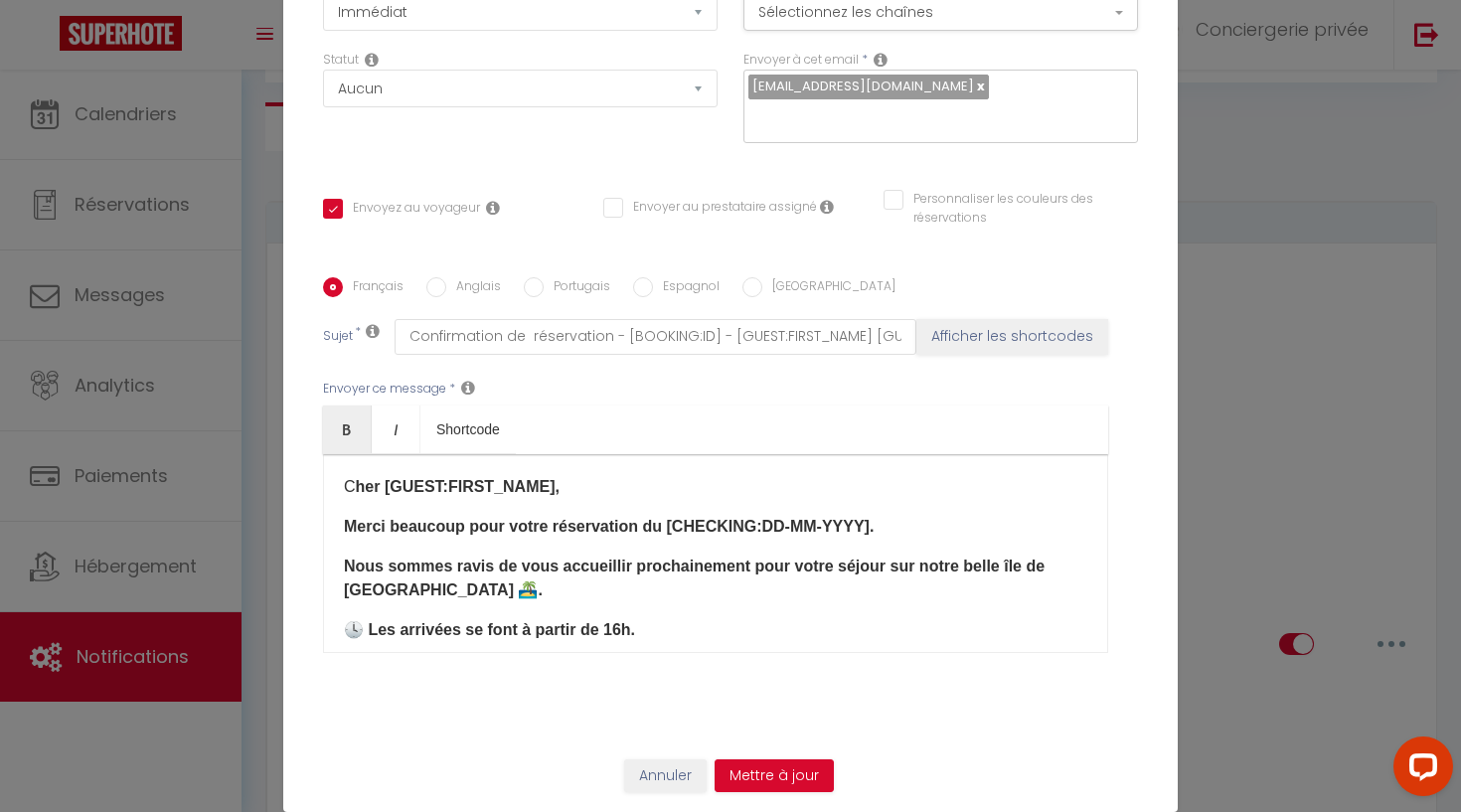 scroll, scrollTop: 180, scrollLeft: 0, axis: vertical 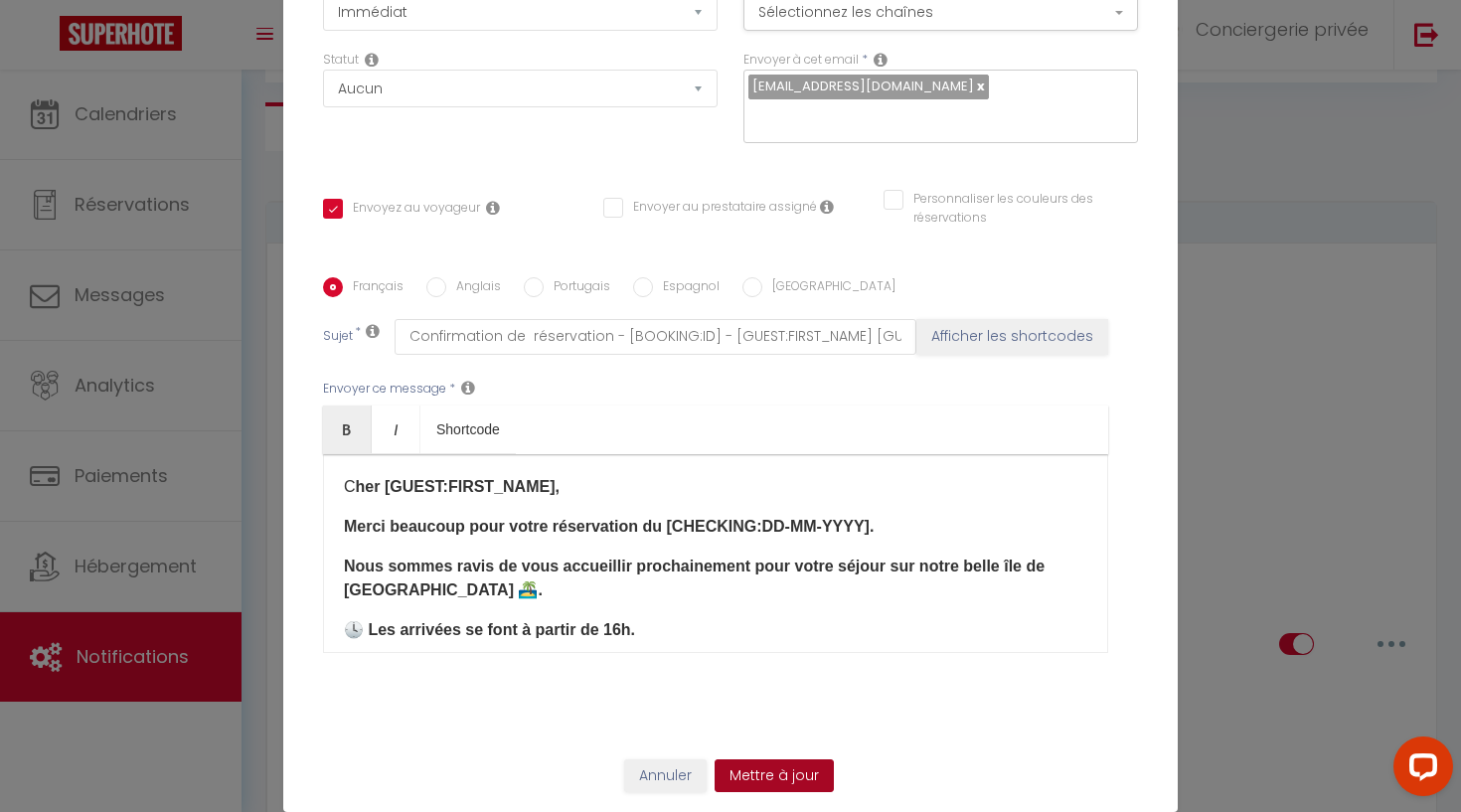 click on "Mettre à jour" at bounding box center [774, 776] 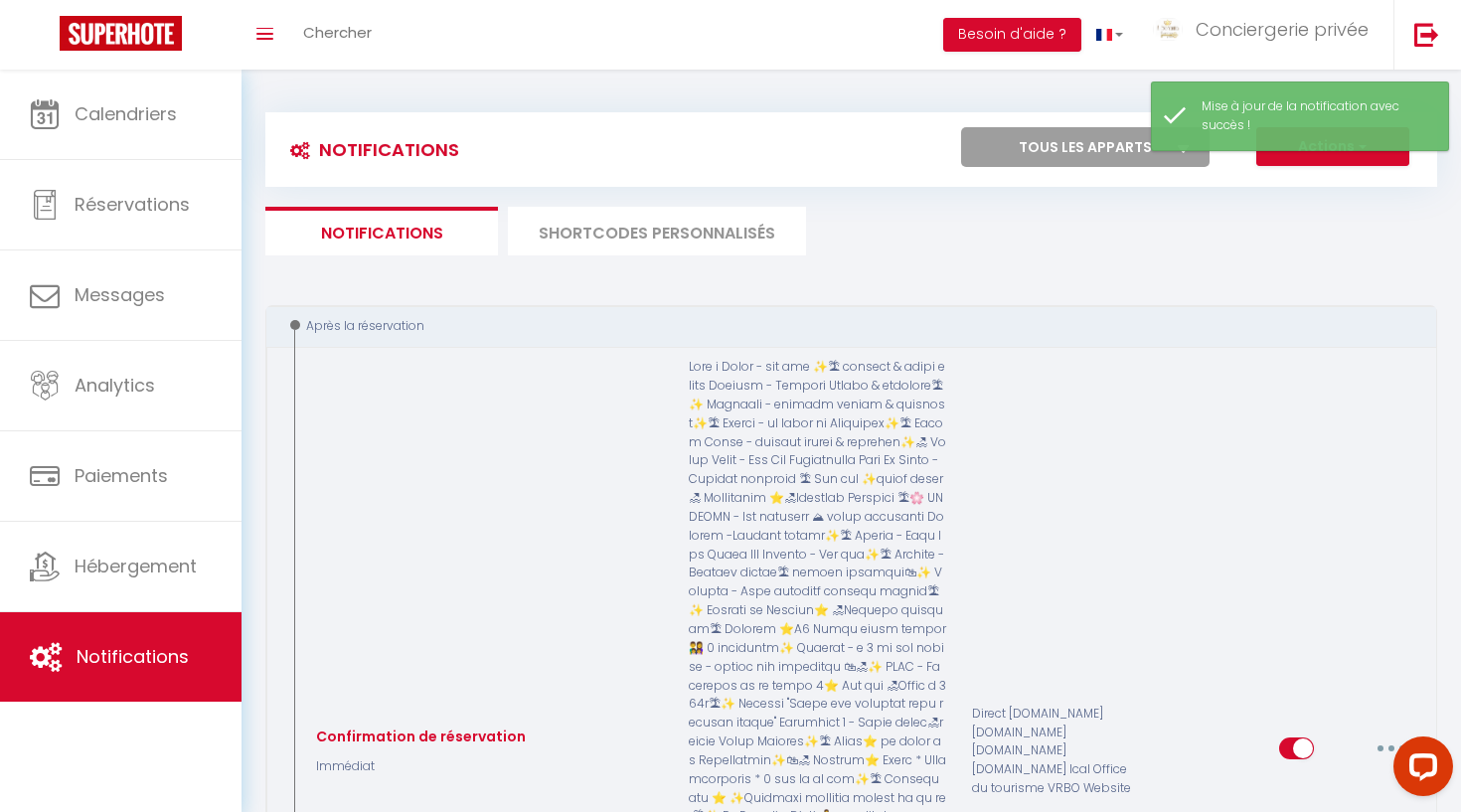 scroll, scrollTop: 0, scrollLeft: 0, axis: both 